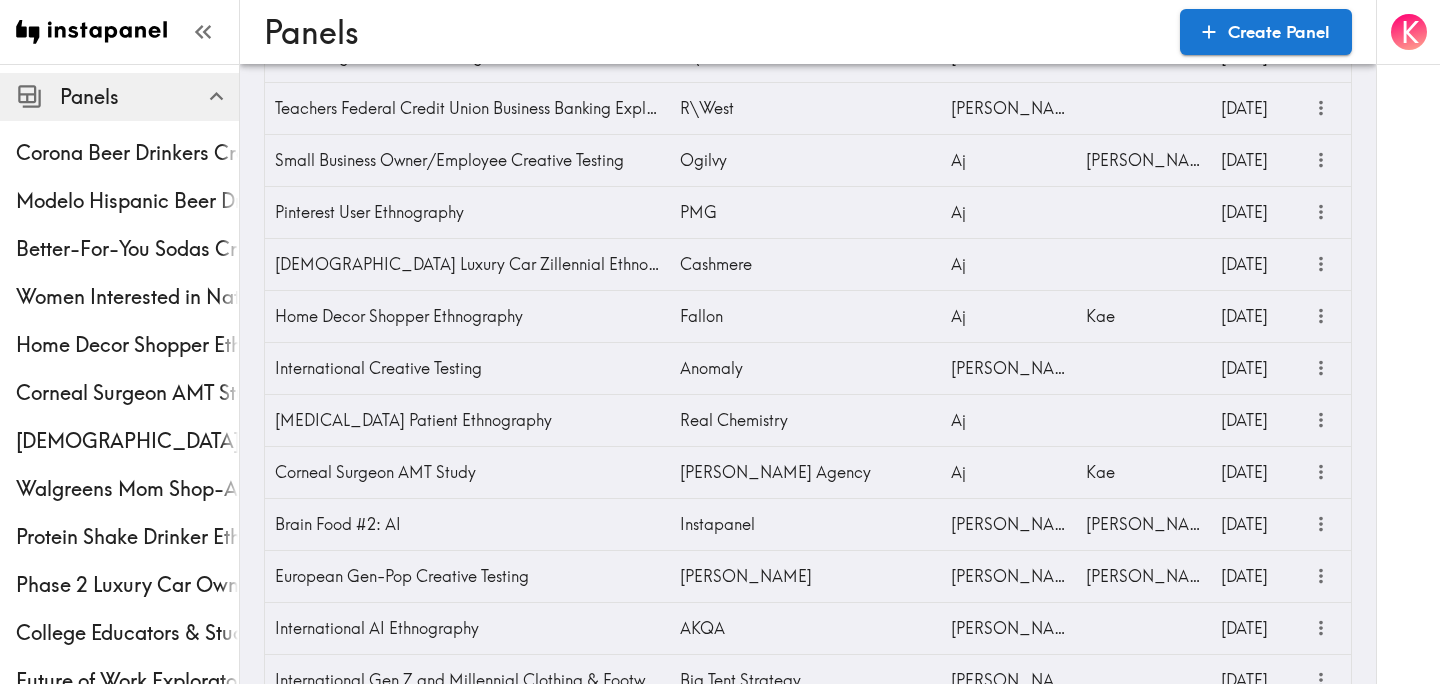 scroll, scrollTop: 908, scrollLeft: 0, axis: vertical 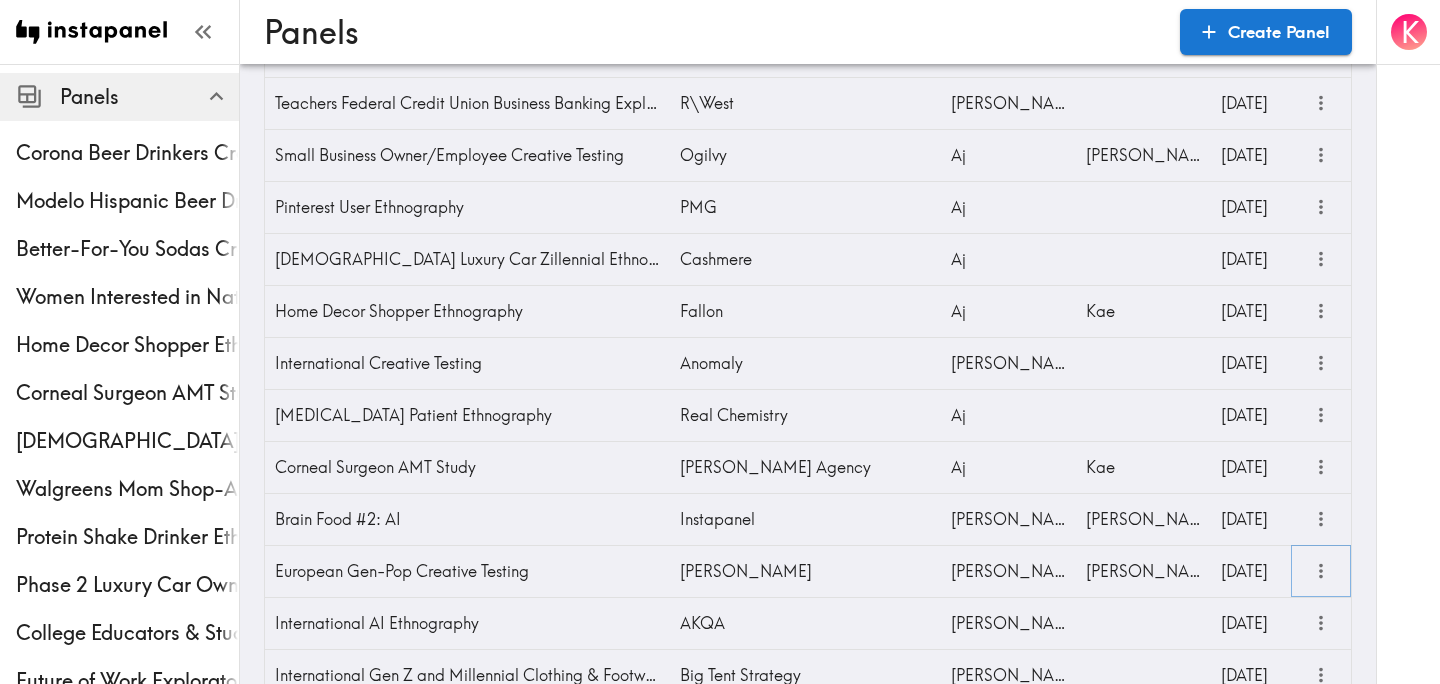 click 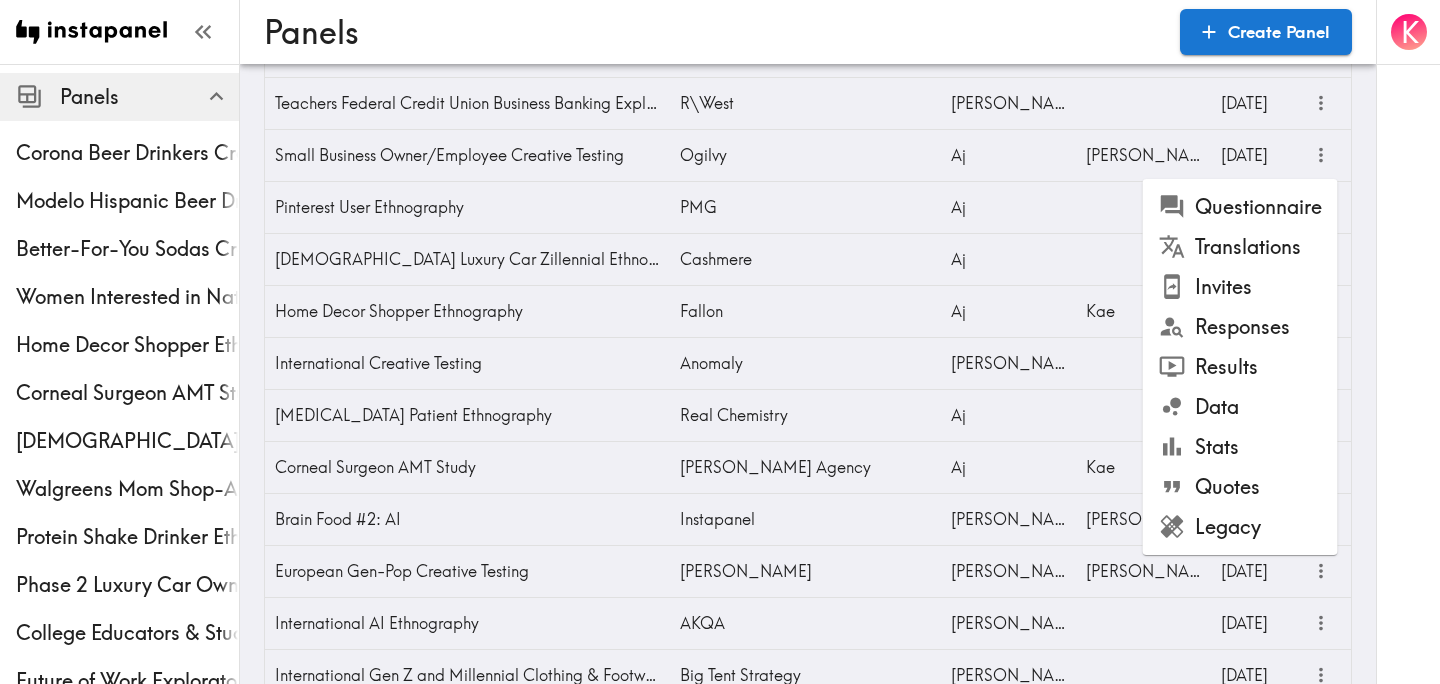 click on "Questionnaire" at bounding box center [1240, 207] 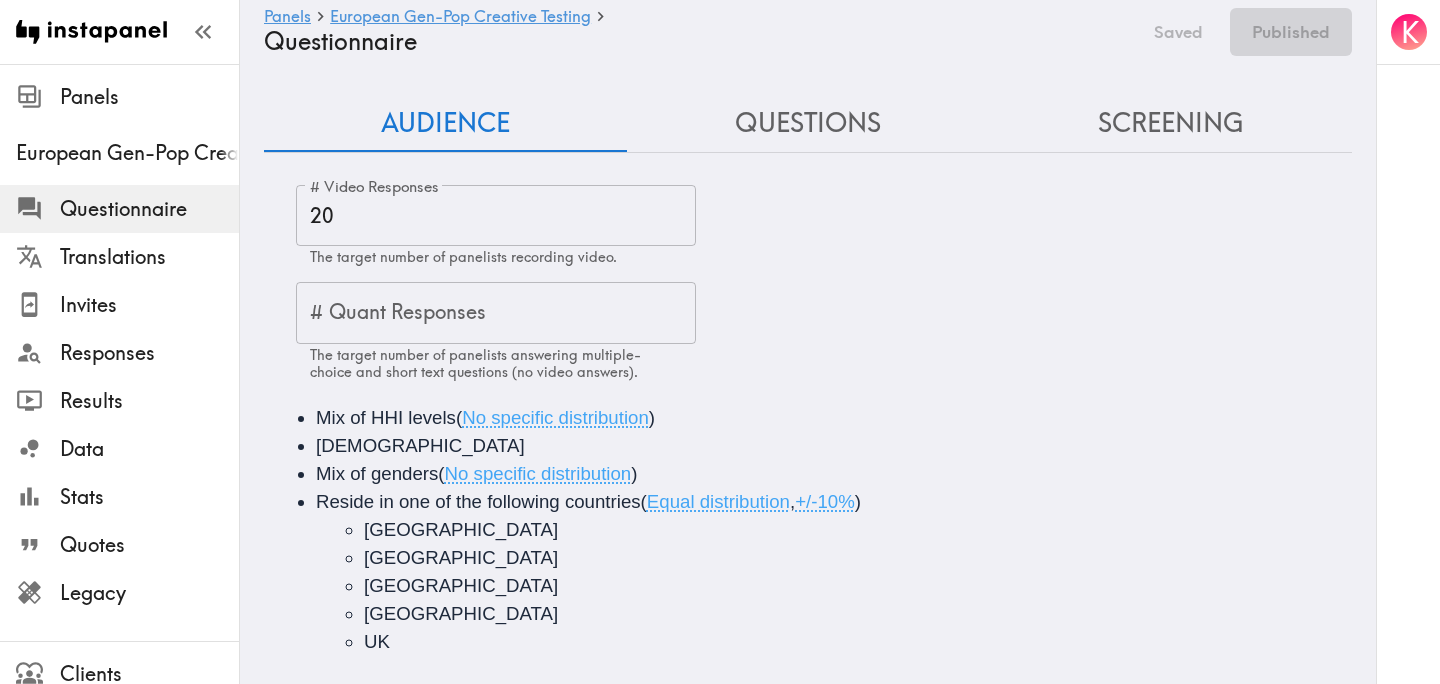 scroll, scrollTop: 0, scrollLeft: 0, axis: both 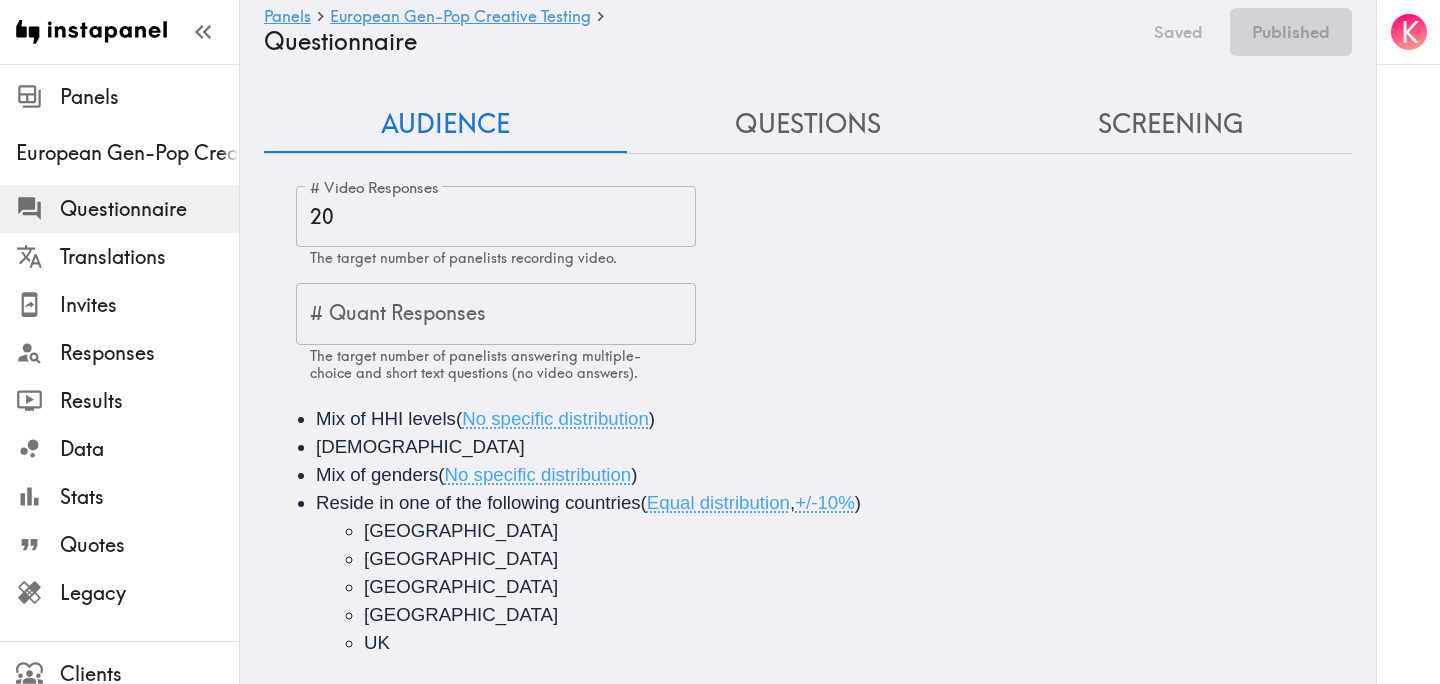 click on "Screening" at bounding box center (1170, 124) 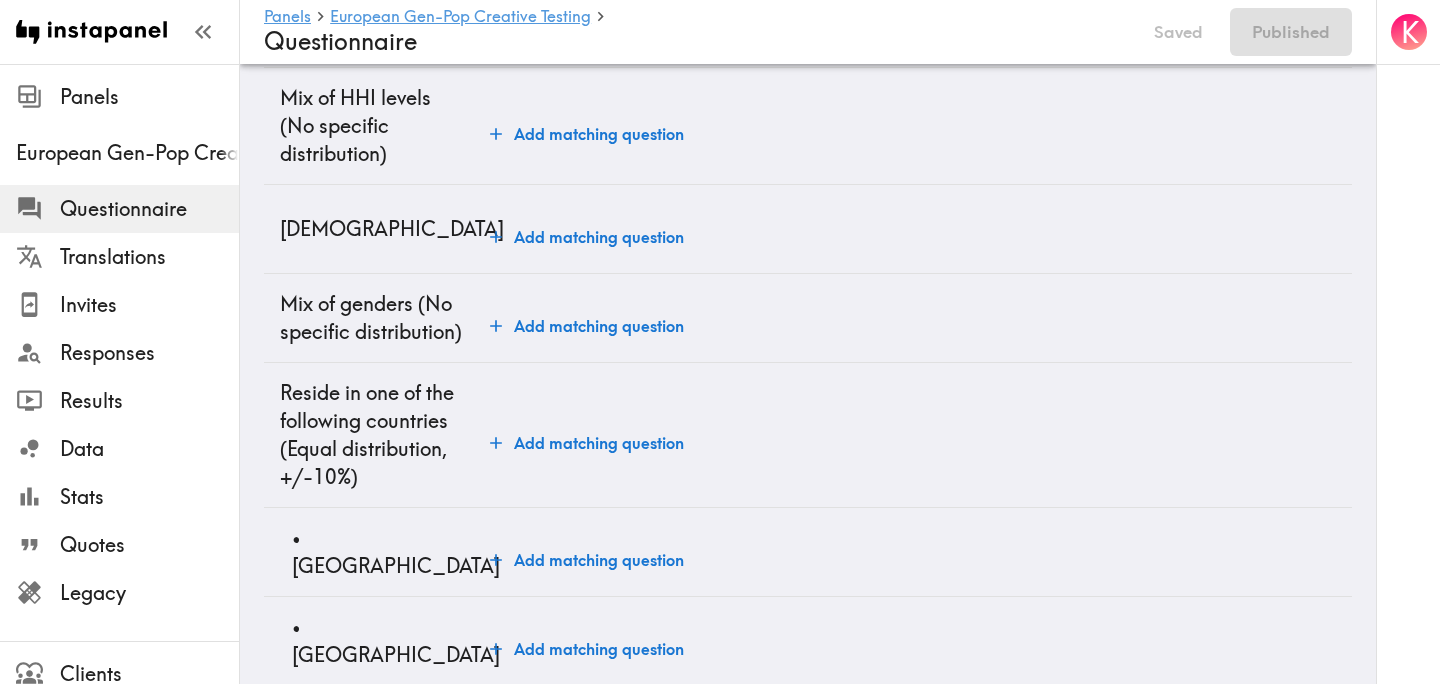 scroll, scrollTop: 163, scrollLeft: 0, axis: vertical 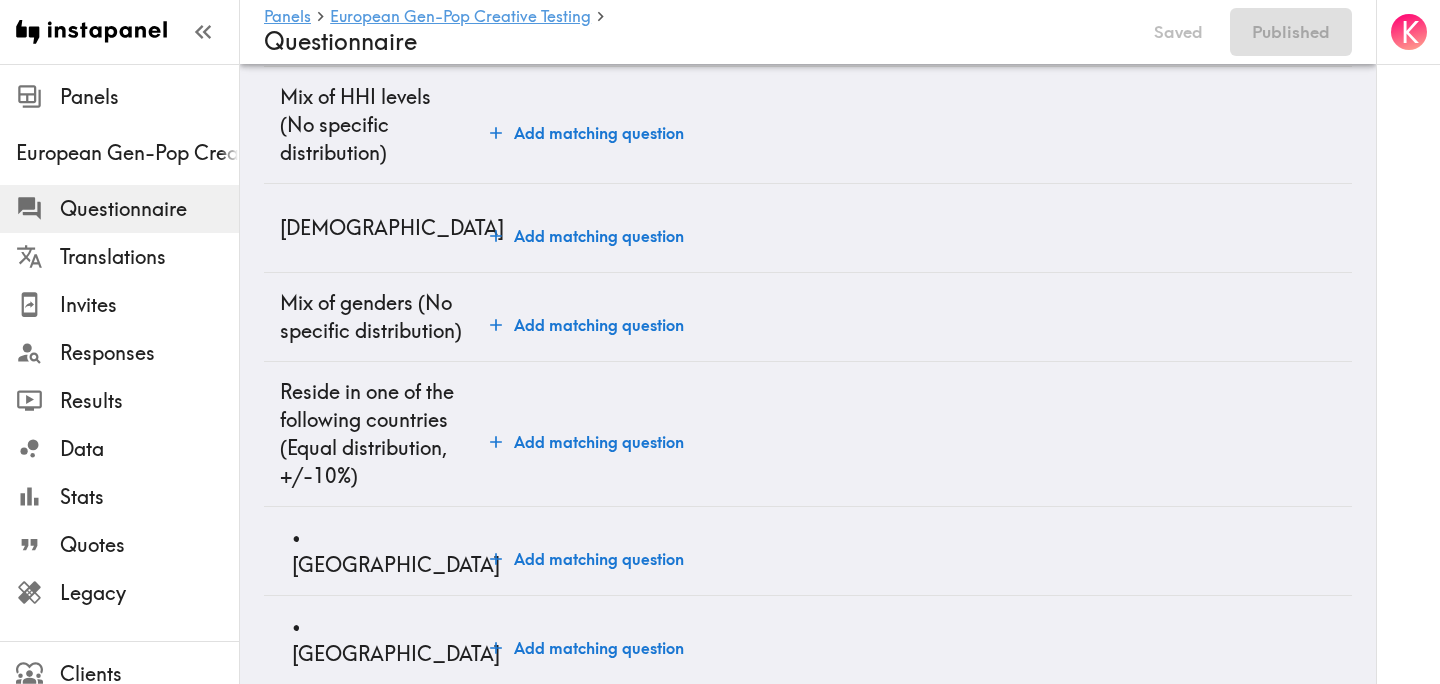 click on "Add matching question" at bounding box center [587, 236] 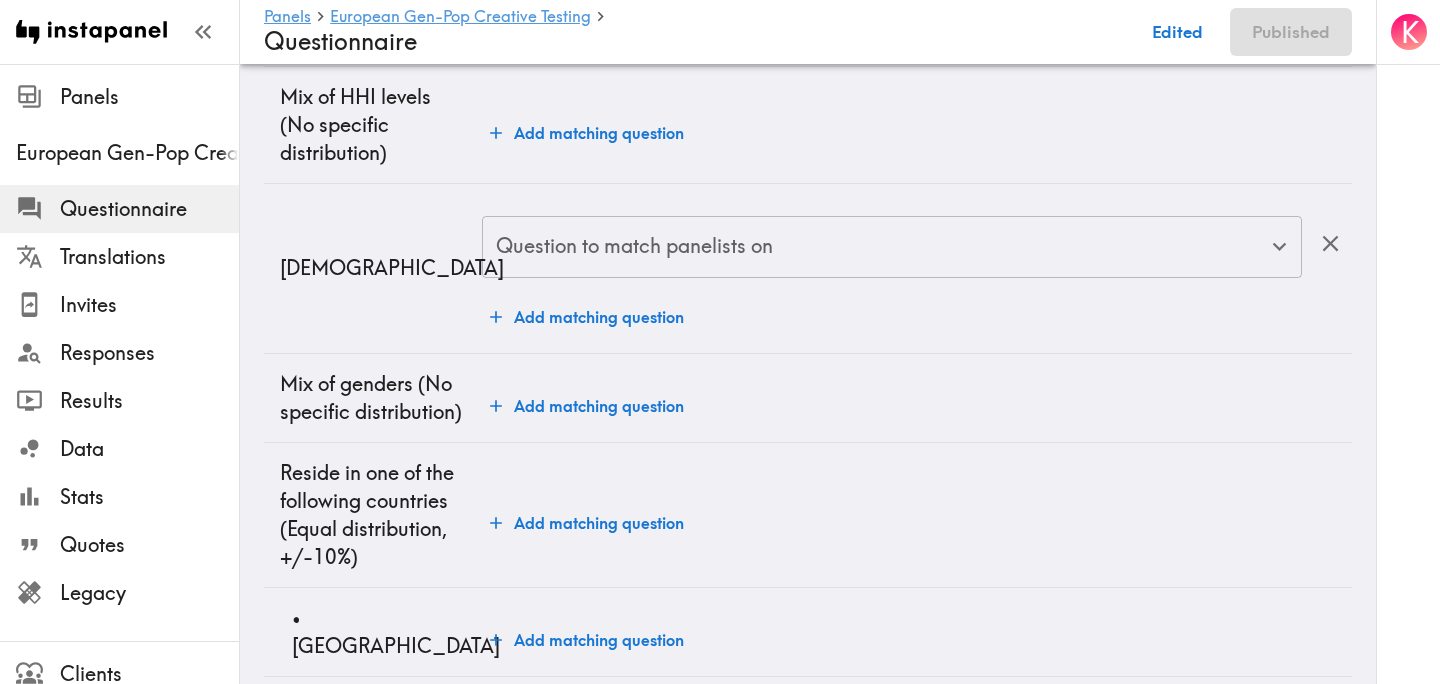 click on "Question to match panelists on" at bounding box center (877, 247) 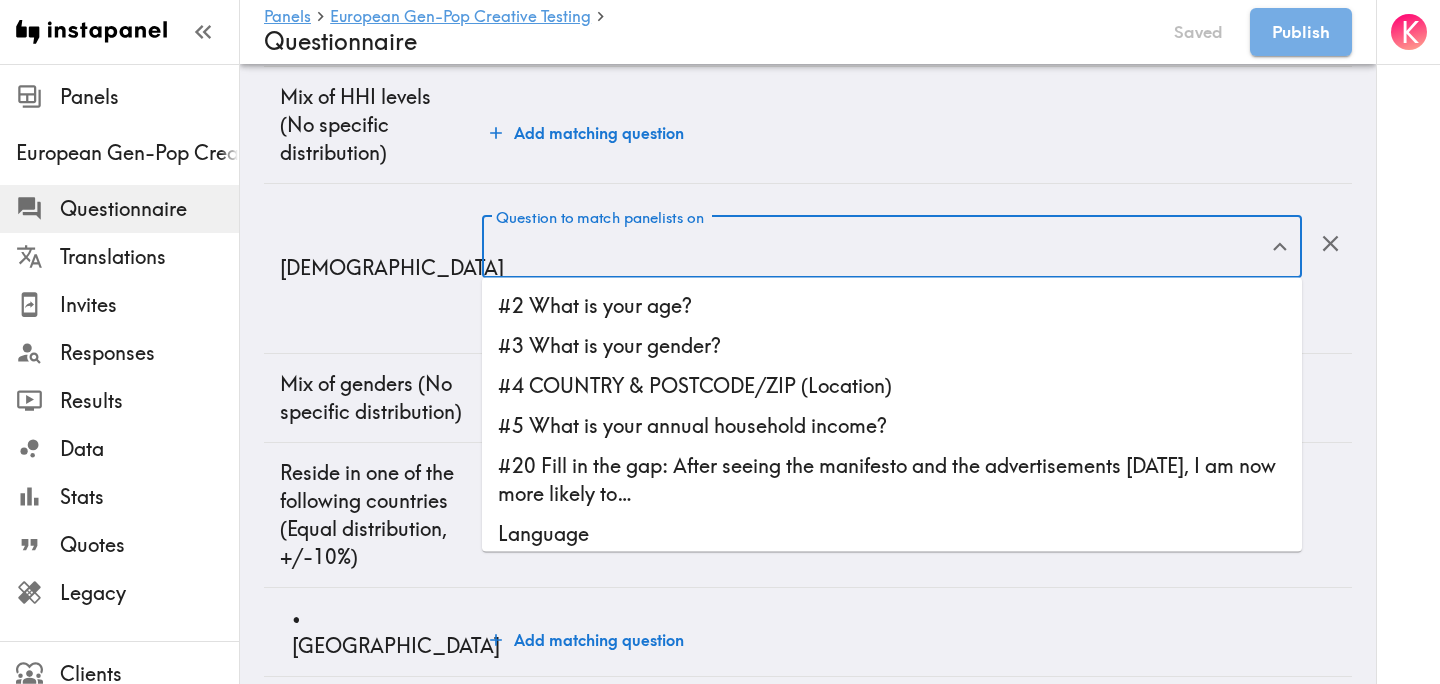 click on "#2 What is your age?" at bounding box center (892, 306) 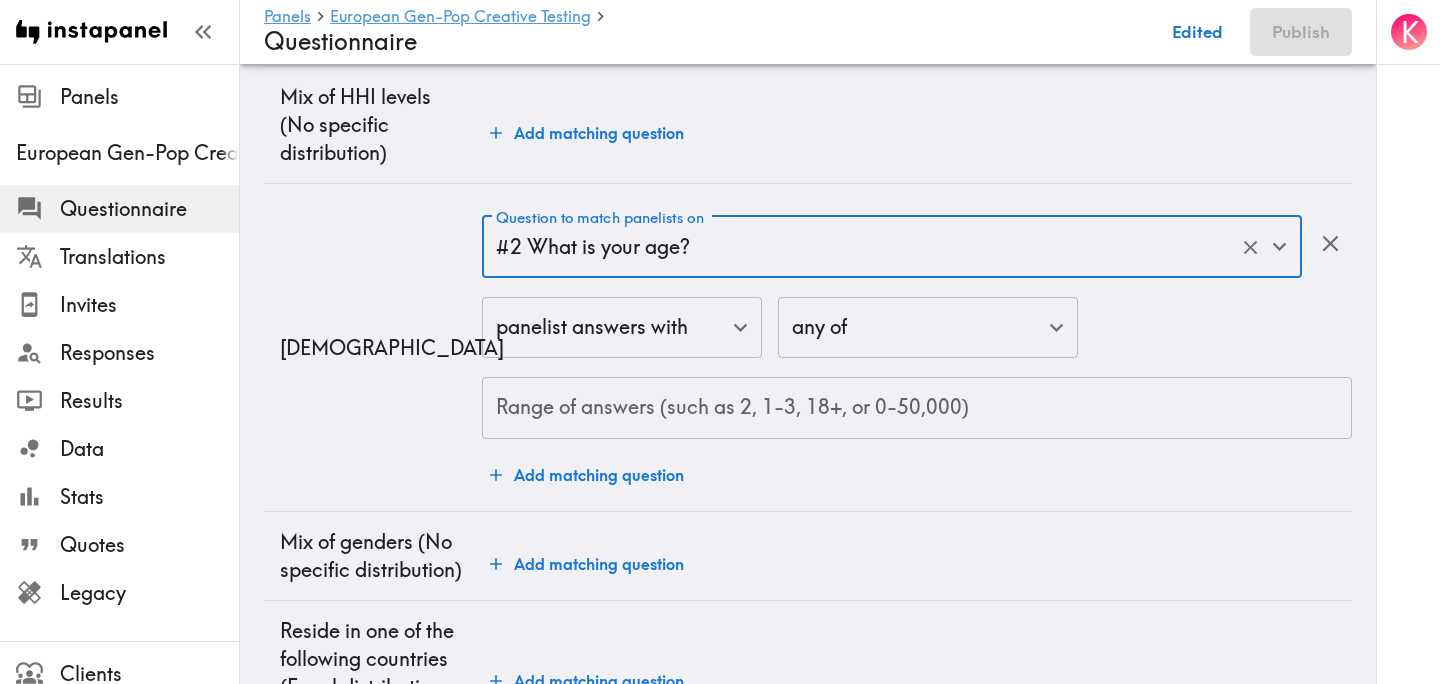 click on "Range of answers (such as 2, 1-3, 18+, or 0-50,000) Range of answers (such as 2, 1-3, 18+, or 0-50,000)" at bounding box center [917, 408] 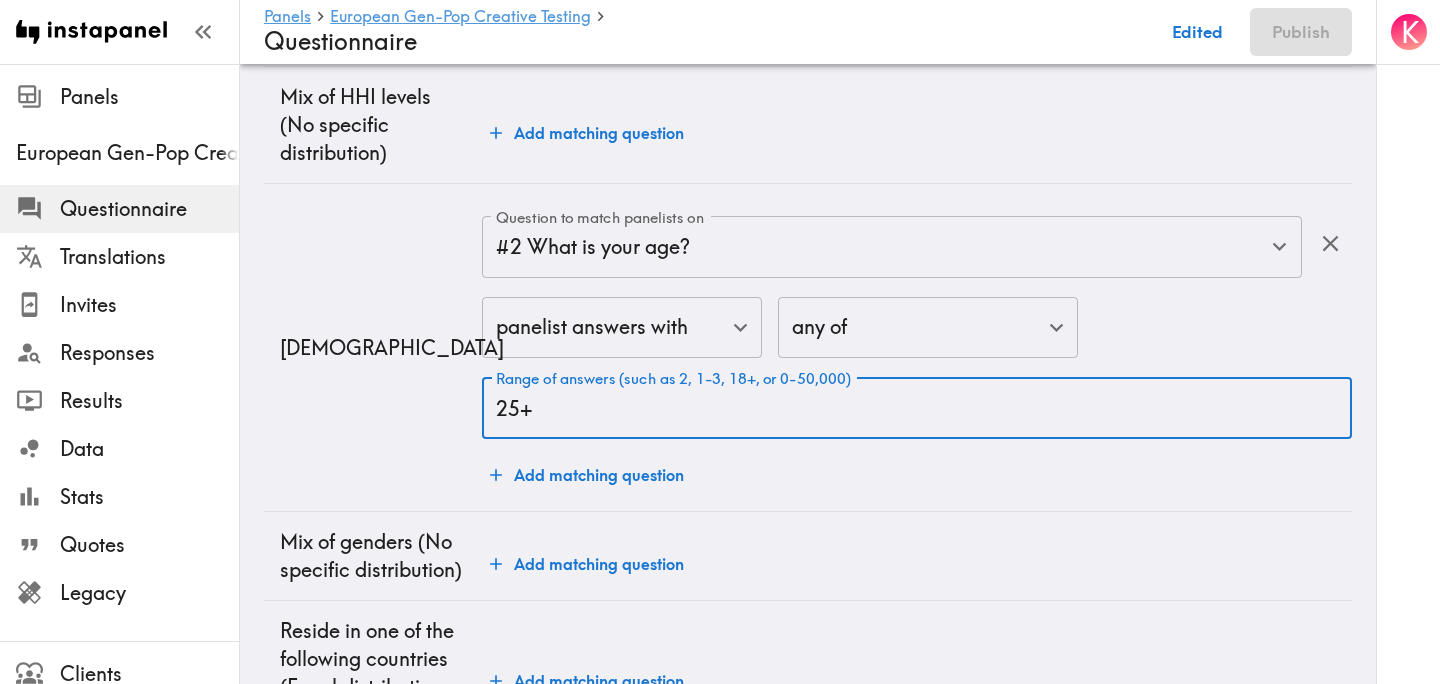 type on "25+" 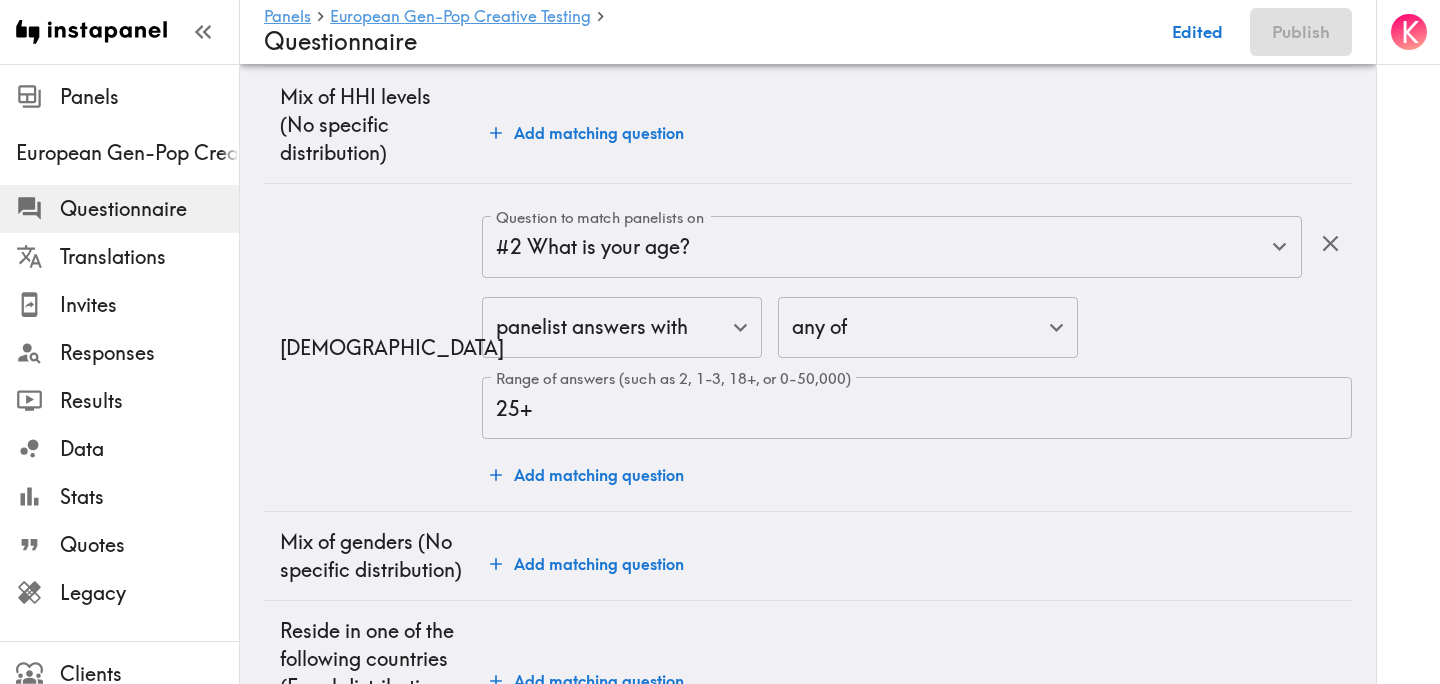 click on "25+ years old" at bounding box center (373, 347) 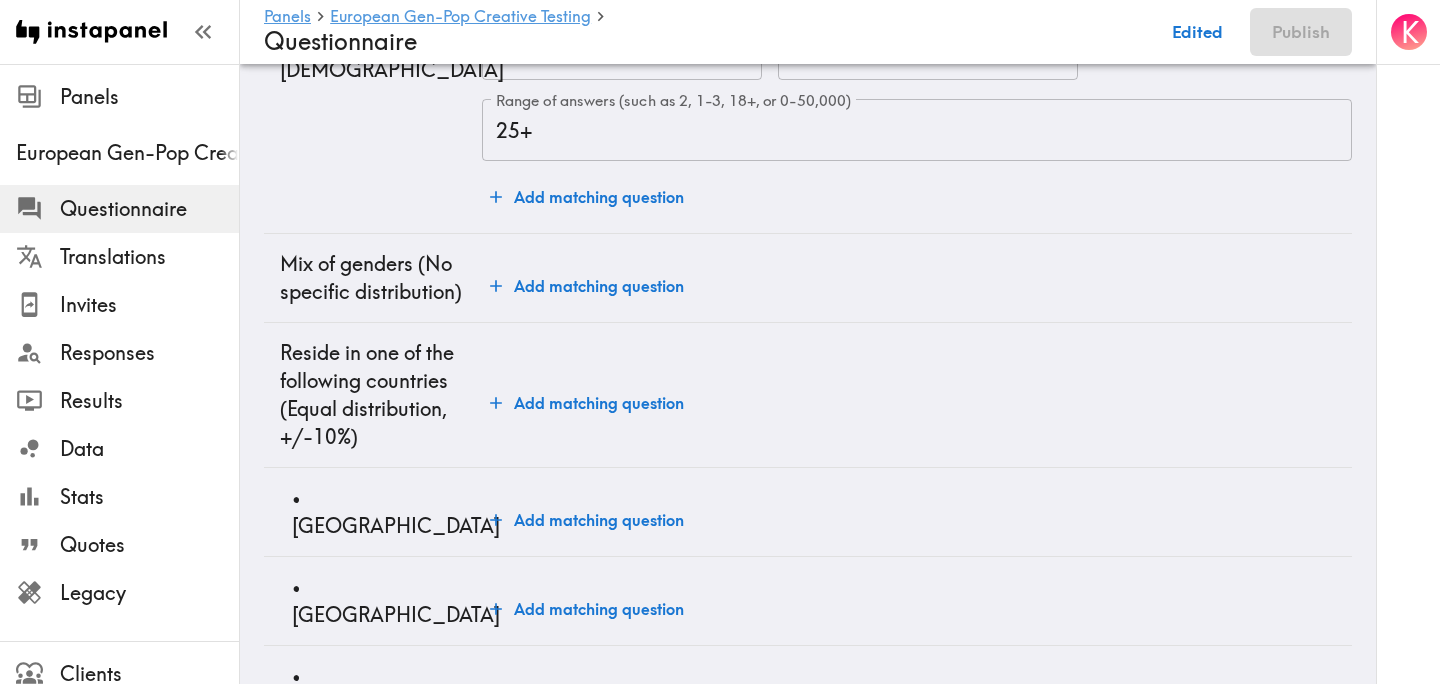 scroll, scrollTop: 702, scrollLeft: 0, axis: vertical 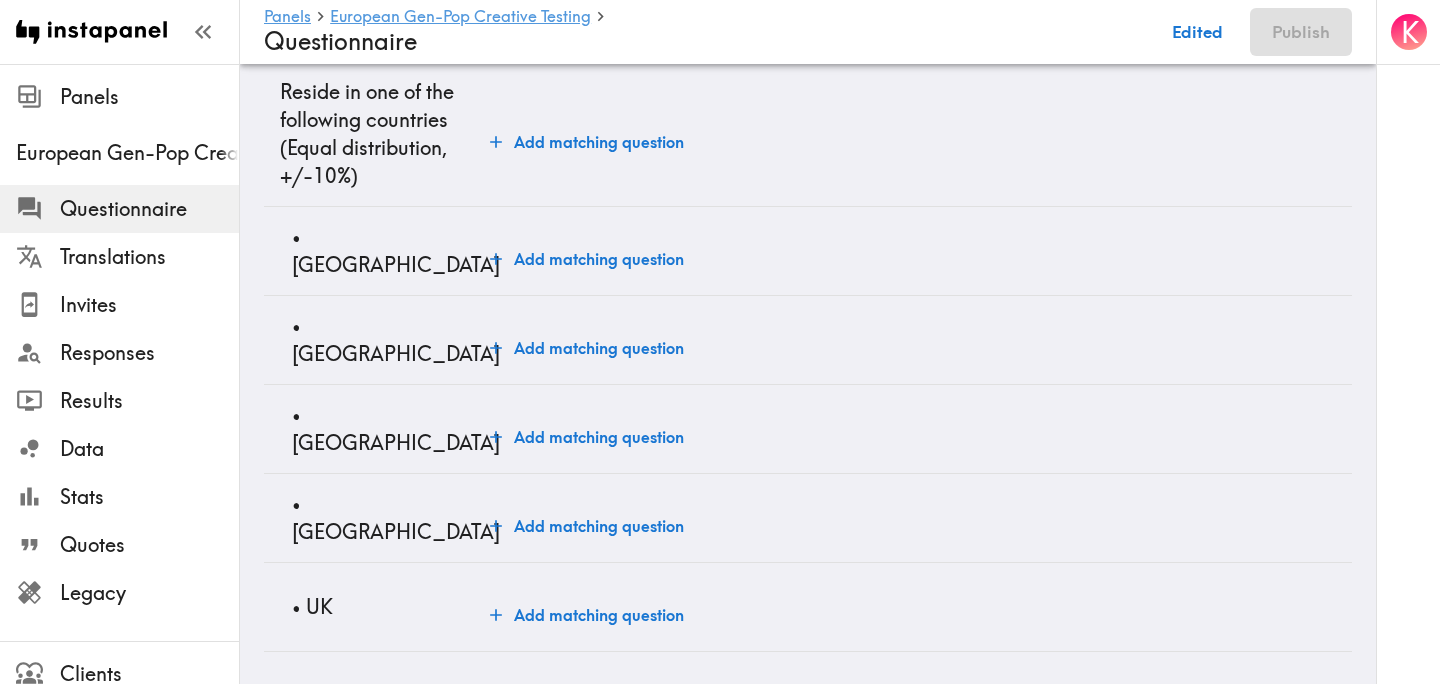 click on "Add matching question" at bounding box center (587, 259) 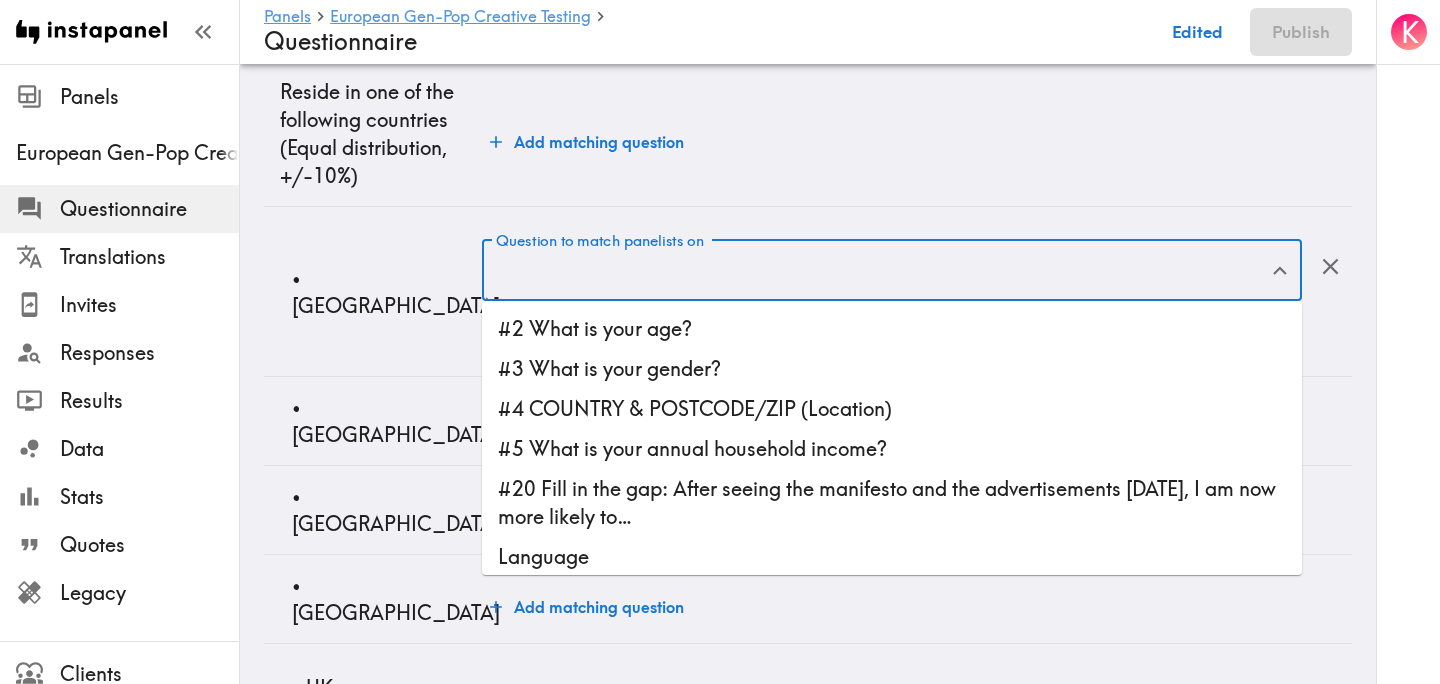 click on "Question to match panelists on" at bounding box center (877, 270) 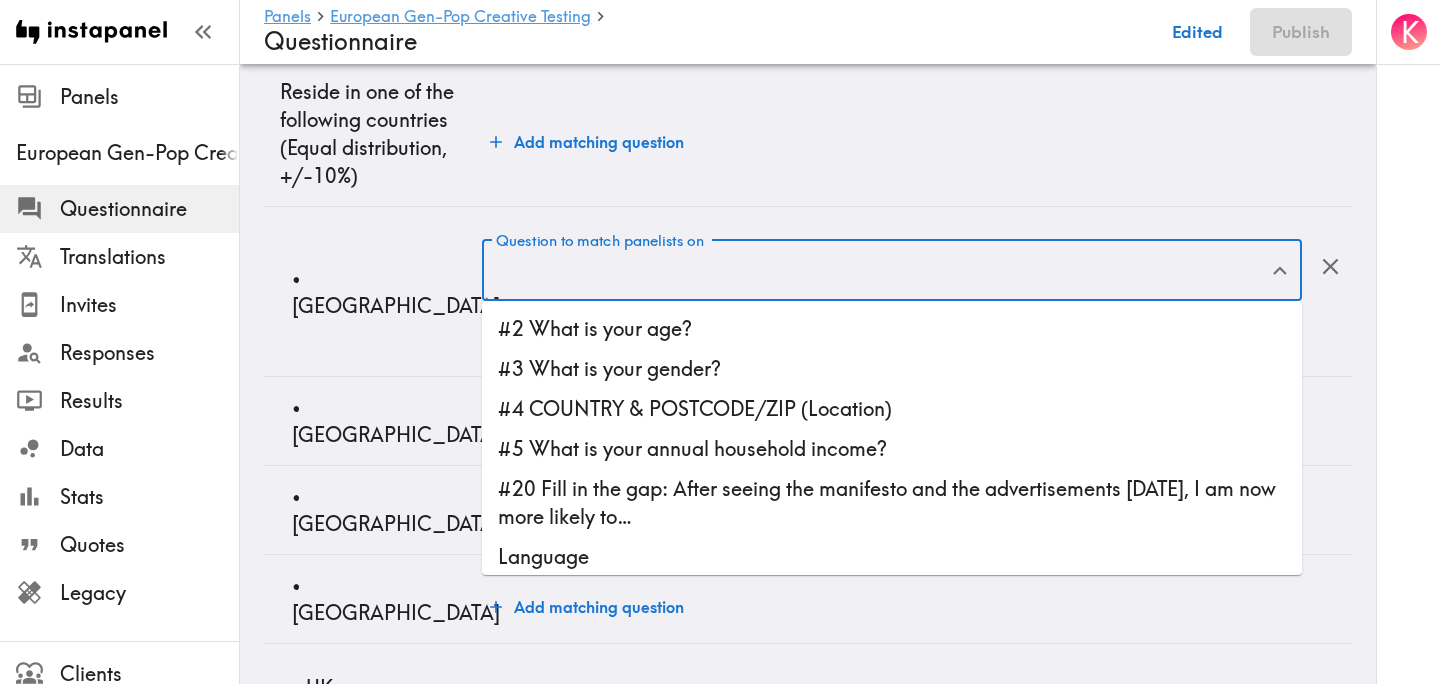 click on "#4 COUNTRY & POSTCODE/ZIP (Location)" at bounding box center [892, 409] 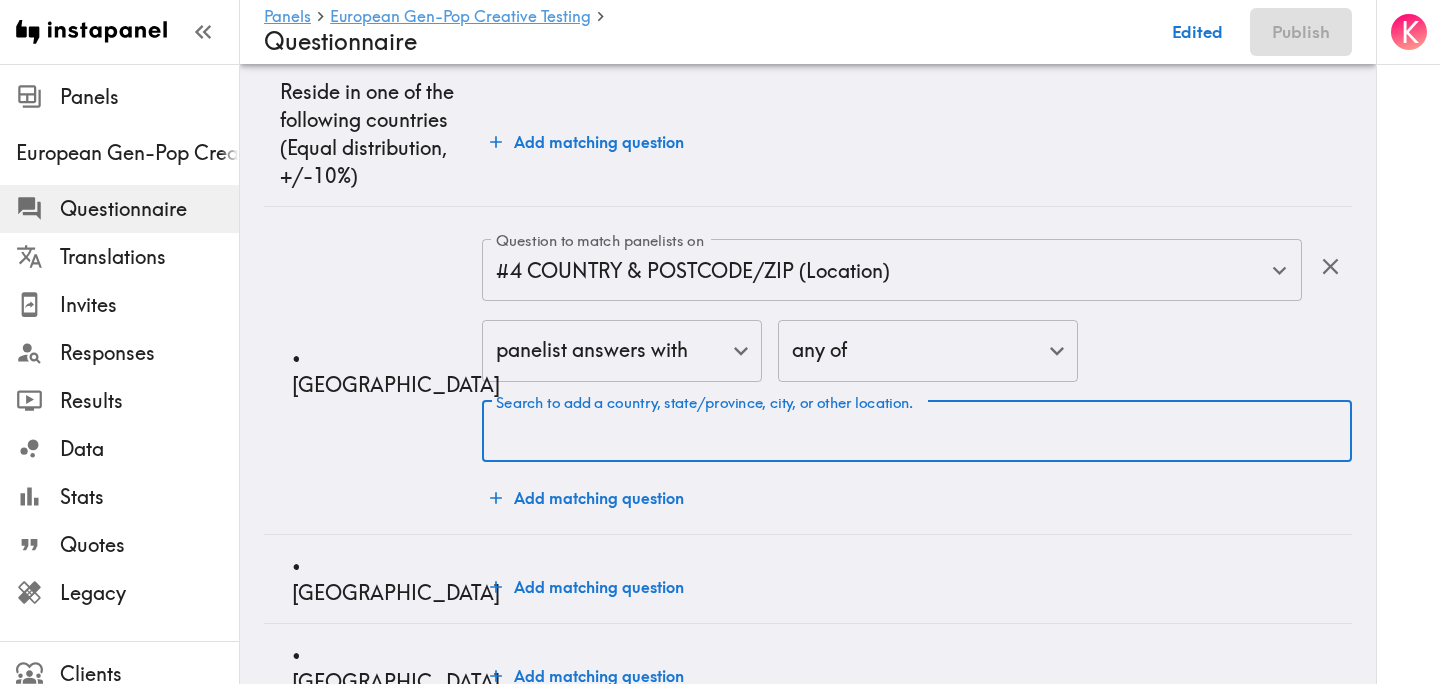 click on "Search to add a country, state/province, city, or other location." at bounding box center [917, 432] 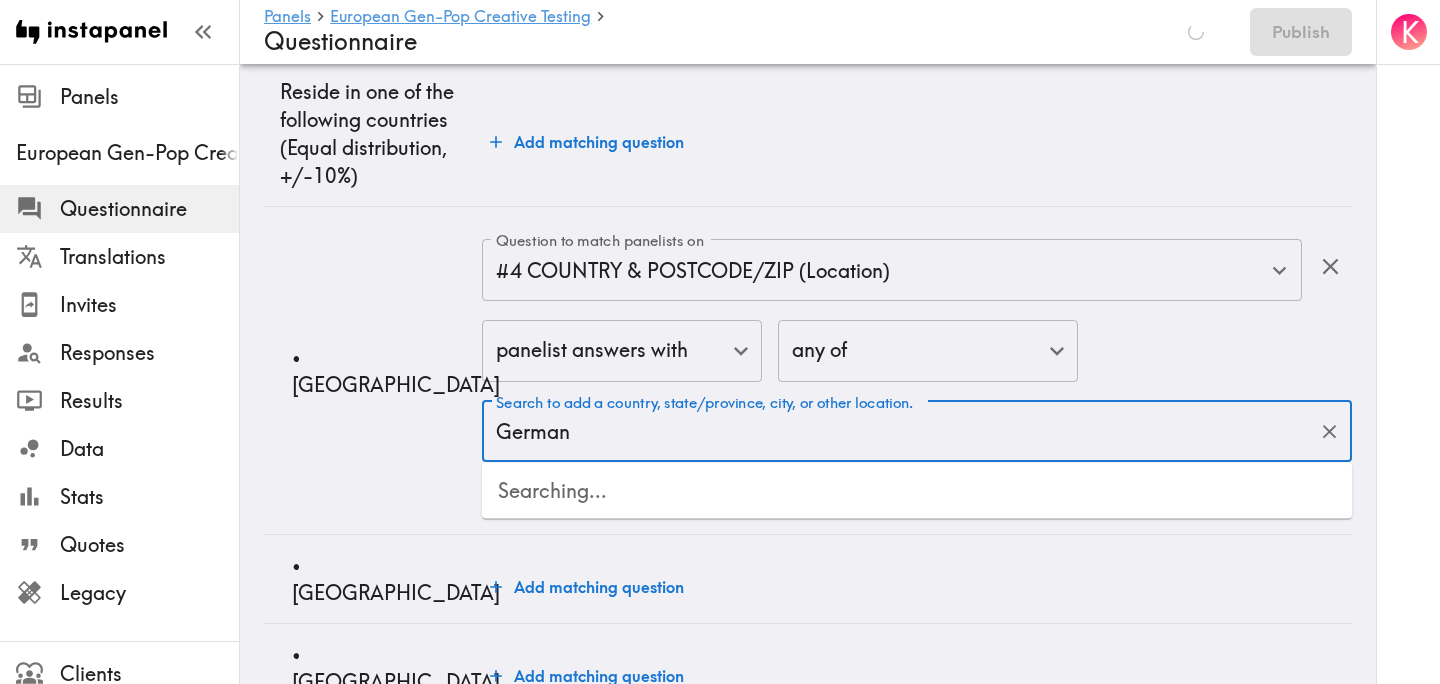 type on "[GEOGRAPHIC_DATA]" 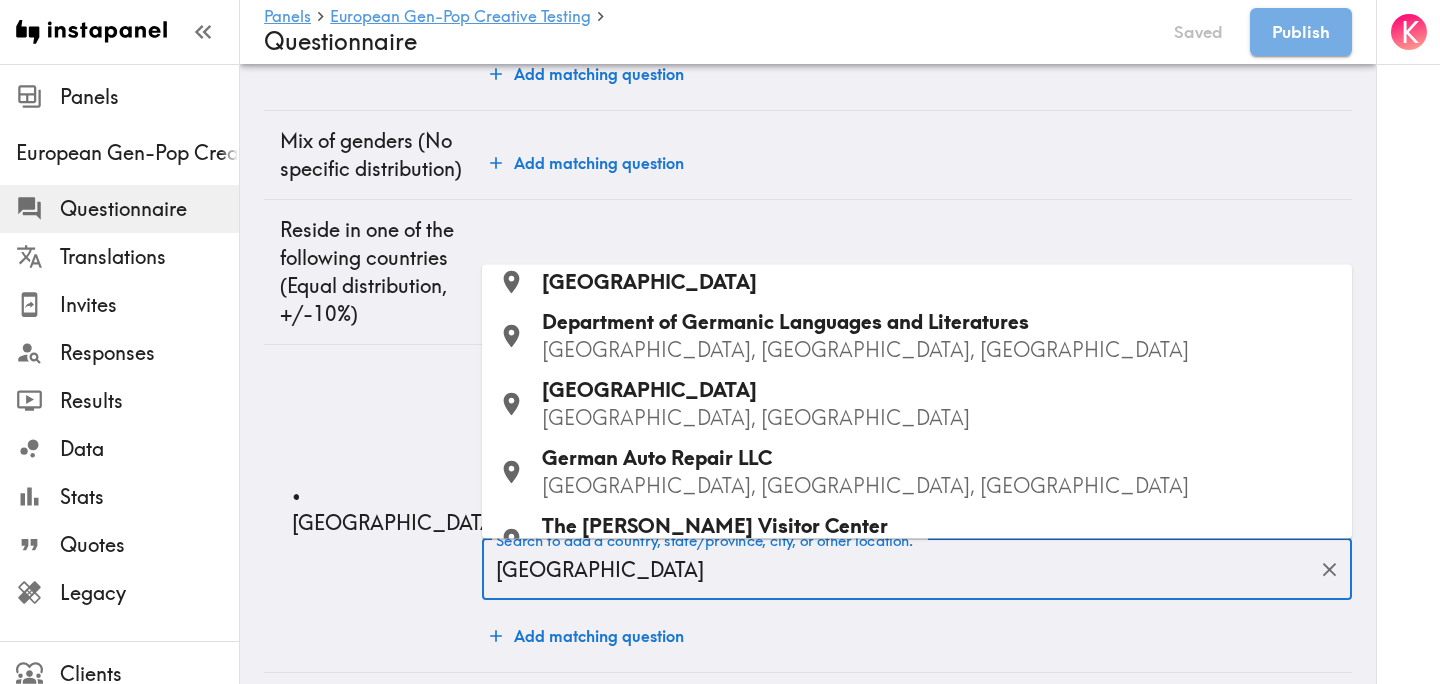 scroll, scrollTop: 12, scrollLeft: 0, axis: vertical 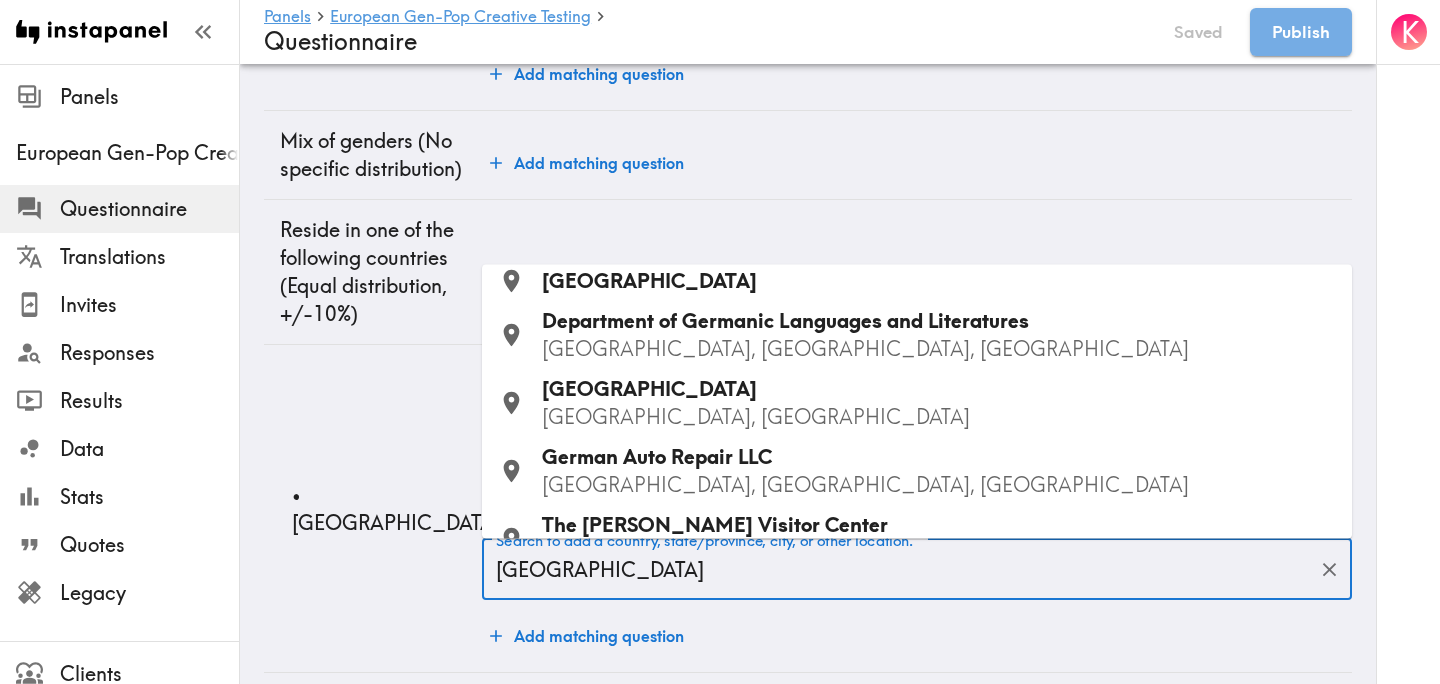 click on "[GEOGRAPHIC_DATA]" at bounding box center (939, 281) 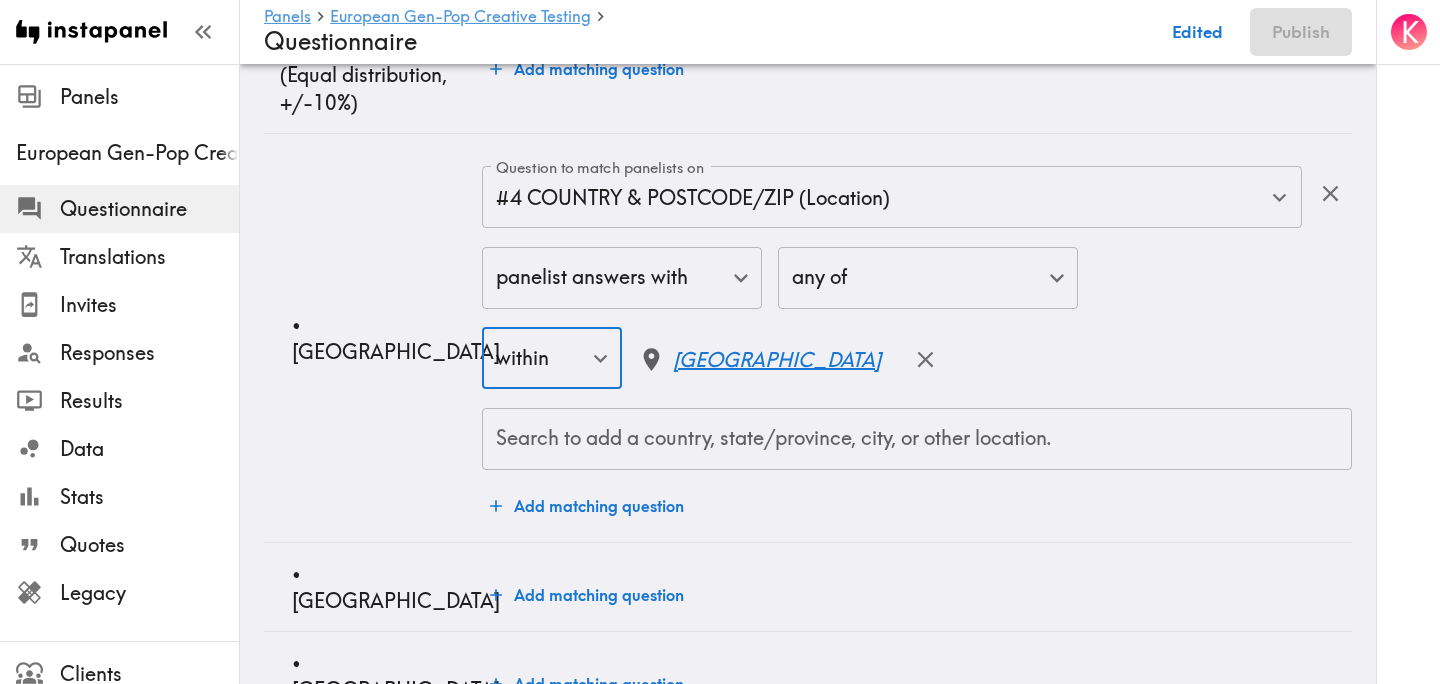 scroll, scrollTop: 942, scrollLeft: 0, axis: vertical 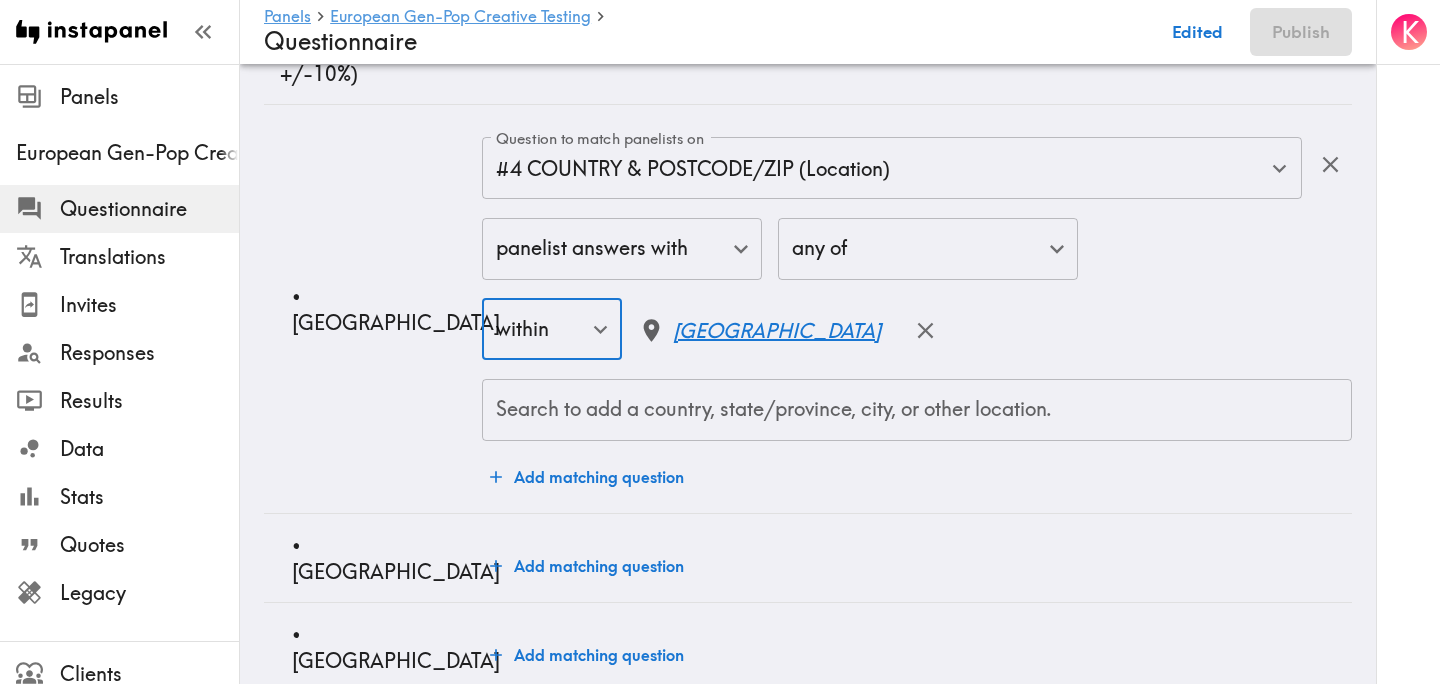 click on "Add matching question" at bounding box center [587, 566] 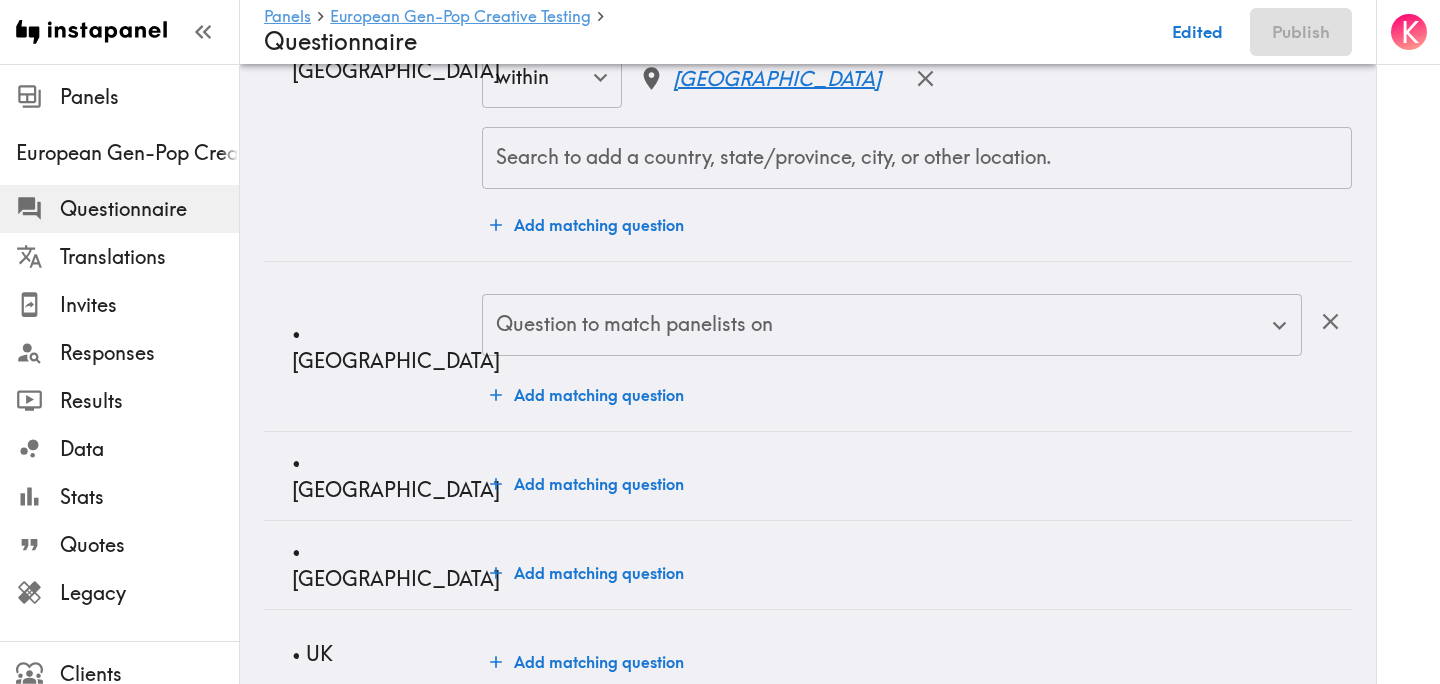 scroll, scrollTop: 1198, scrollLeft: 0, axis: vertical 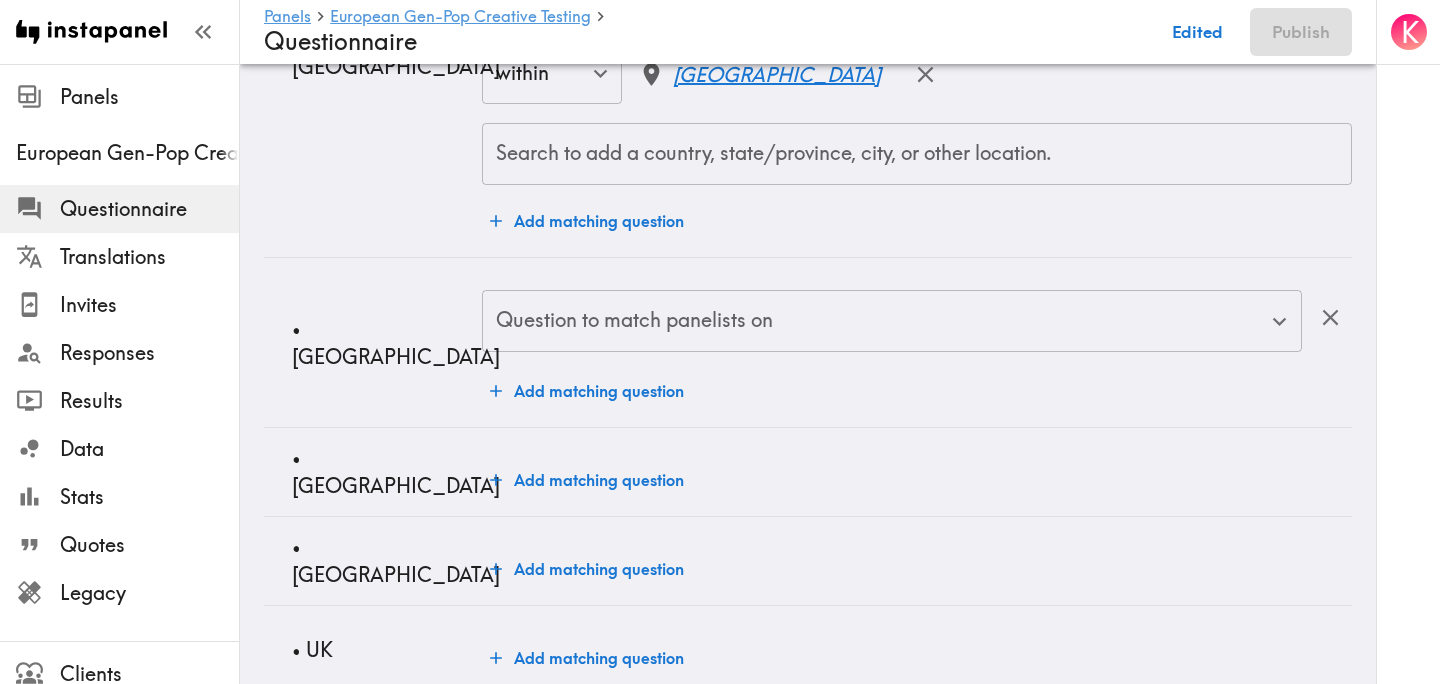 click on "Question to match panelists on" at bounding box center [877, 321] 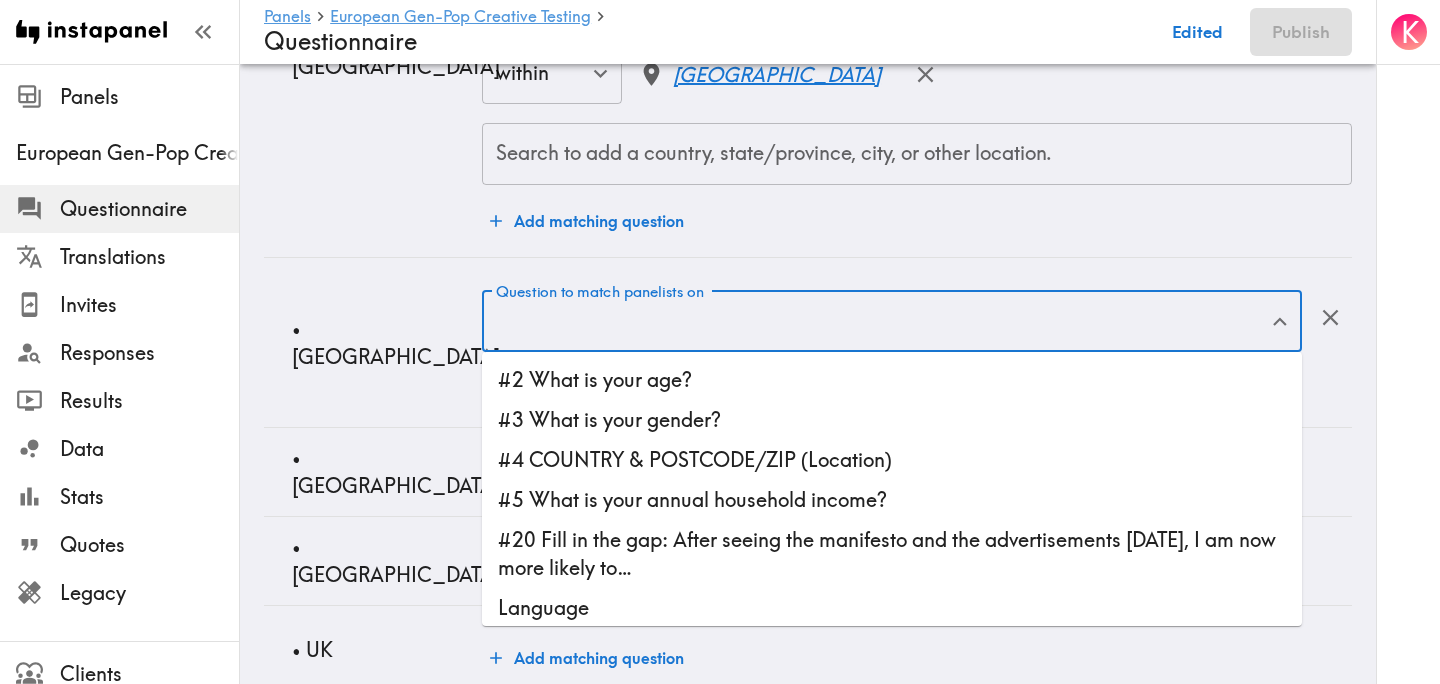 click on "#4 COUNTRY & POSTCODE/ZIP (Location)" at bounding box center [892, 460] 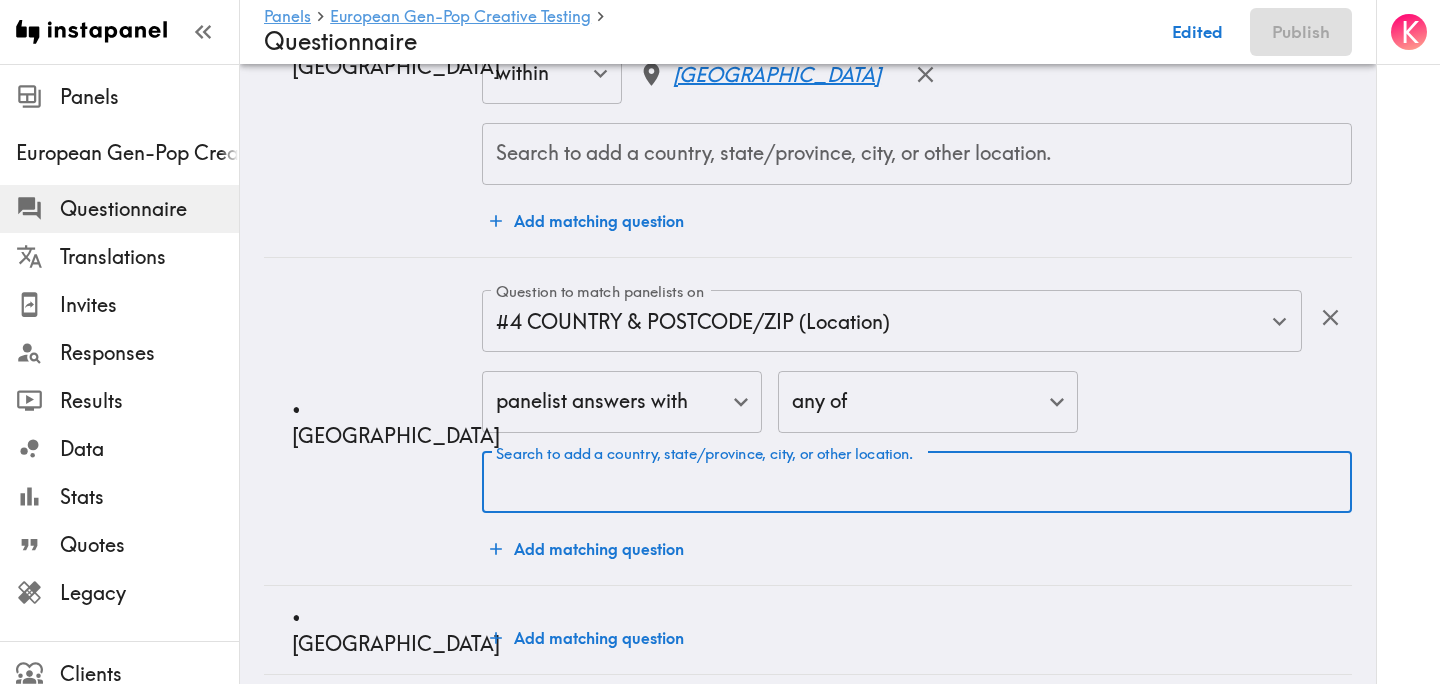 click on "Search to add a country, state/province, city, or other location." at bounding box center (917, 483) 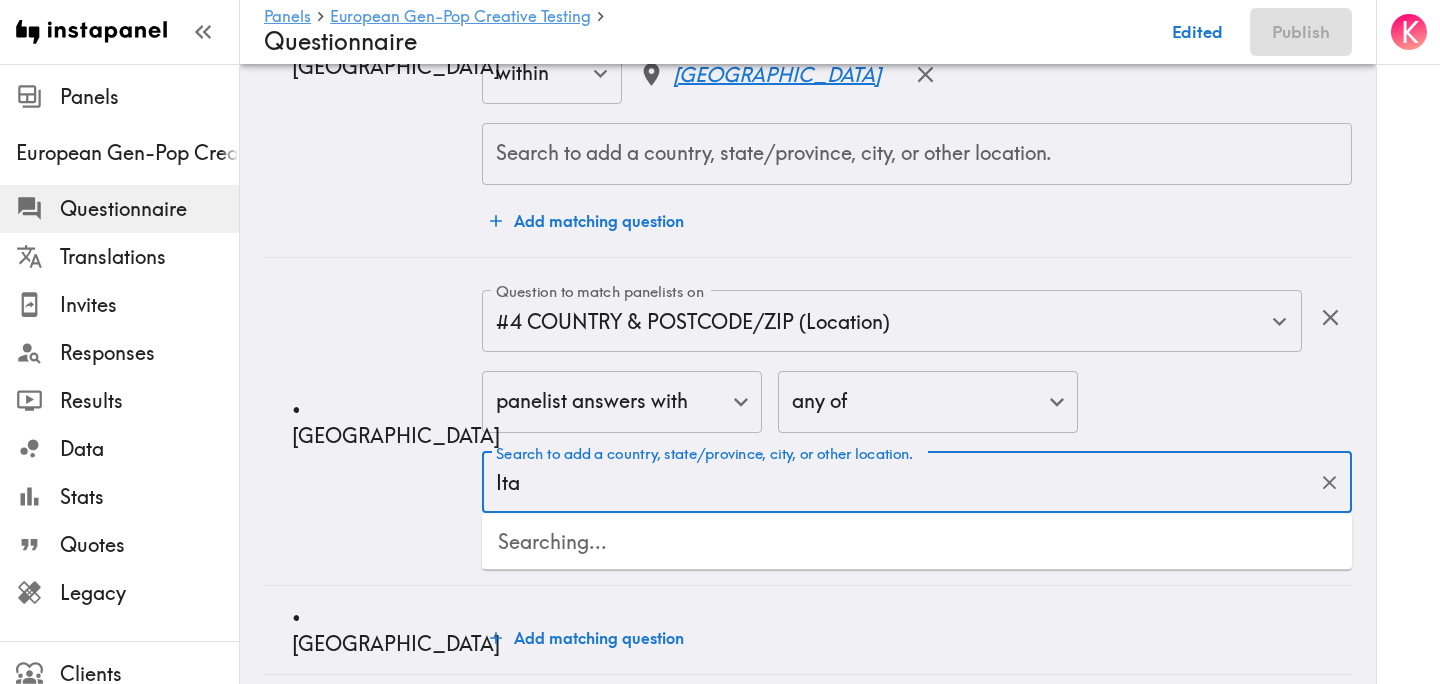 type on "Ital" 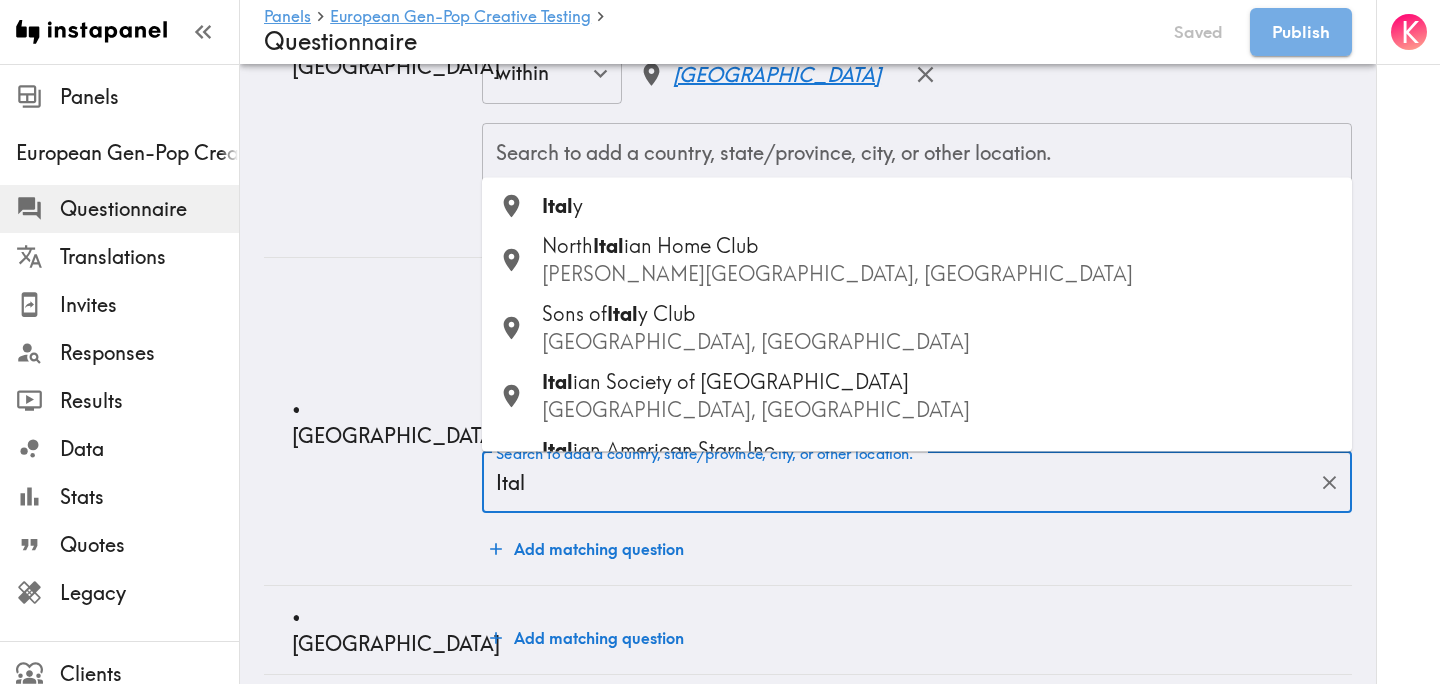 click on "Ital y" at bounding box center (939, 206) 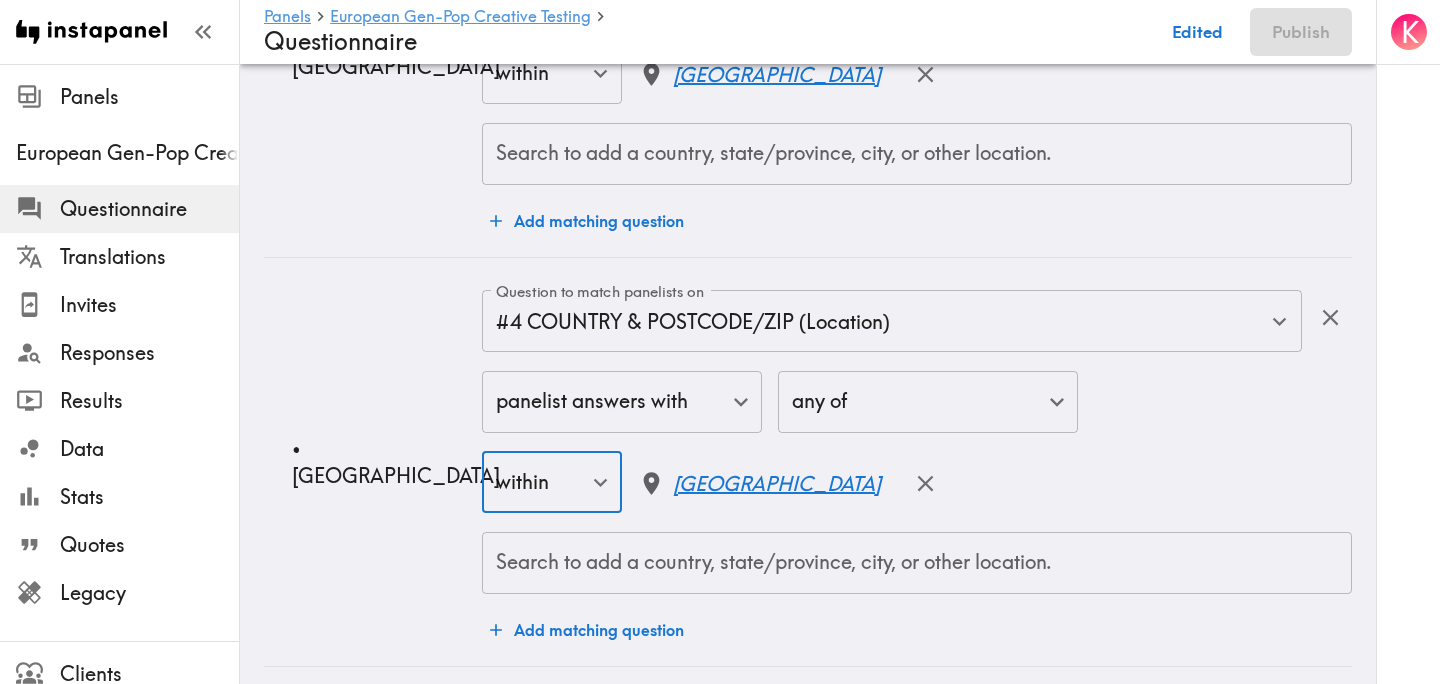 click on "•    Italy" at bounding box center (373, 462) 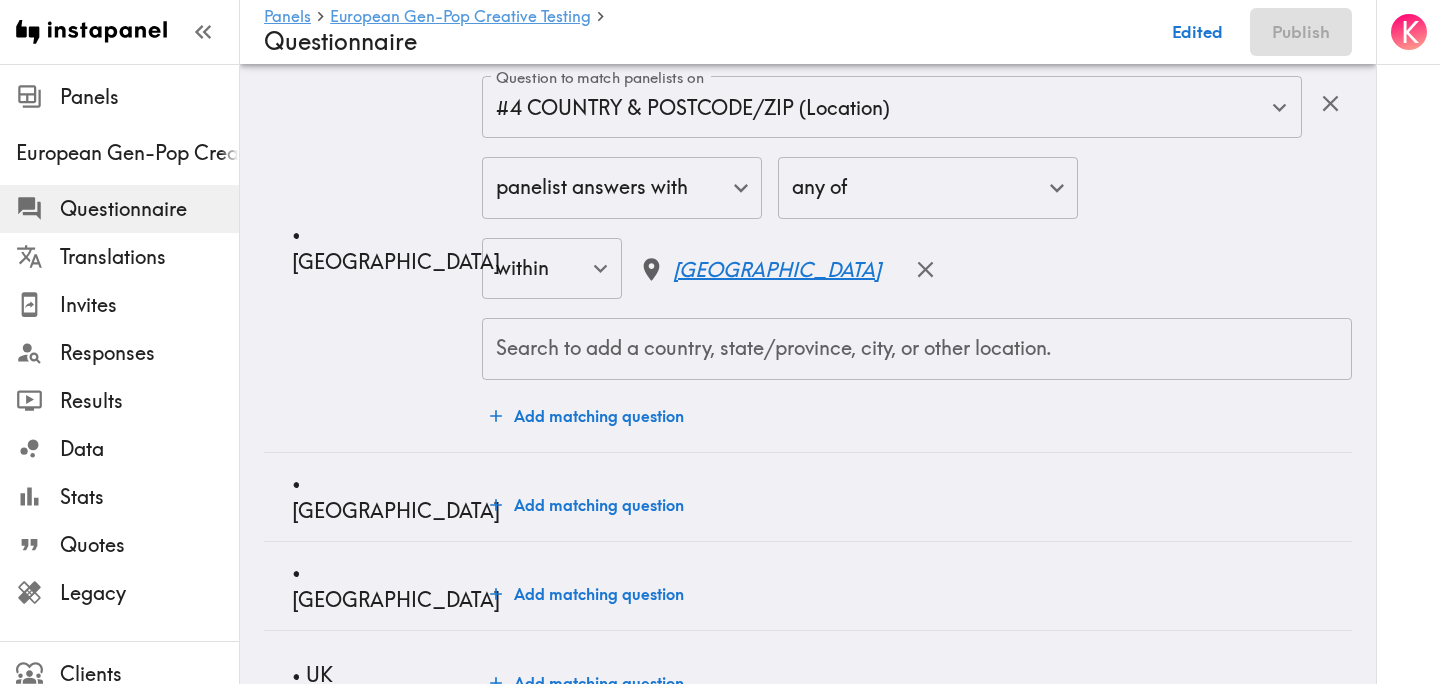 scroll, scrollTop: 1480, scrollLeft: 0, axis: vertical 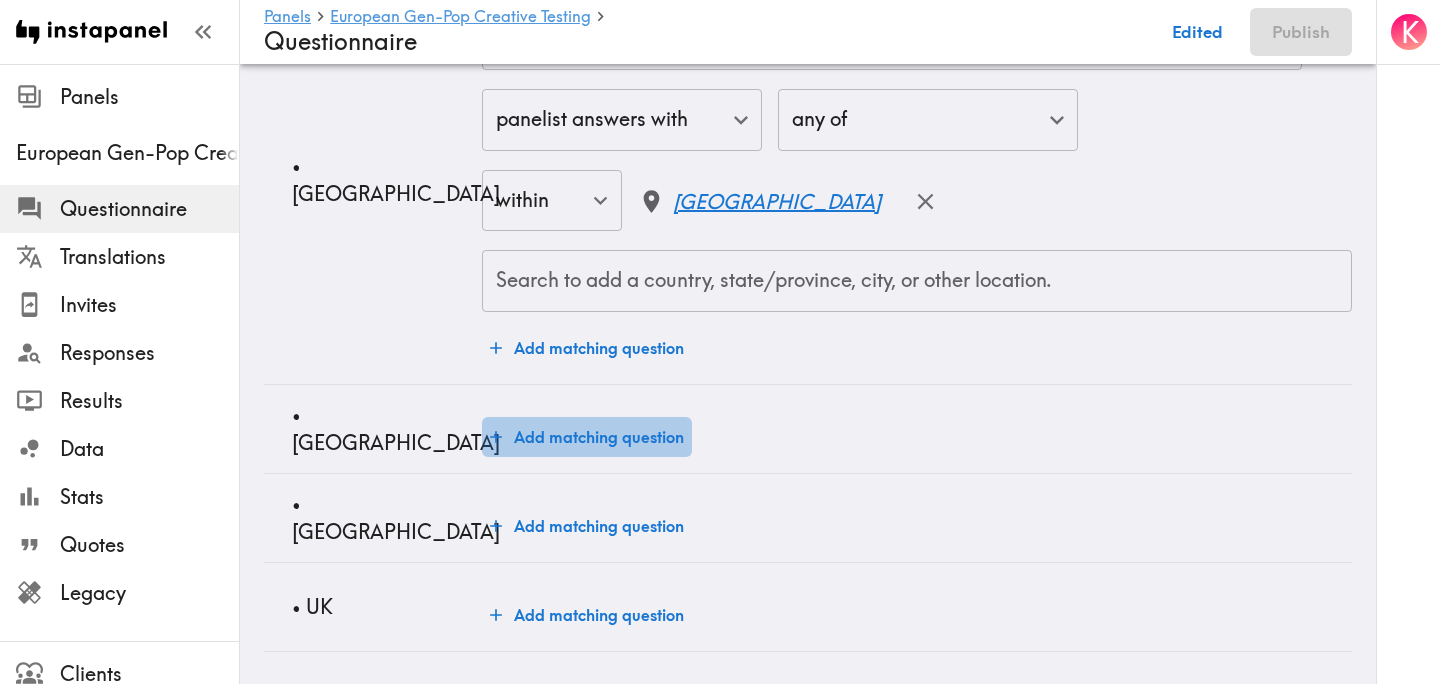 click on "Add matching question" at bounding box center [587, 437] 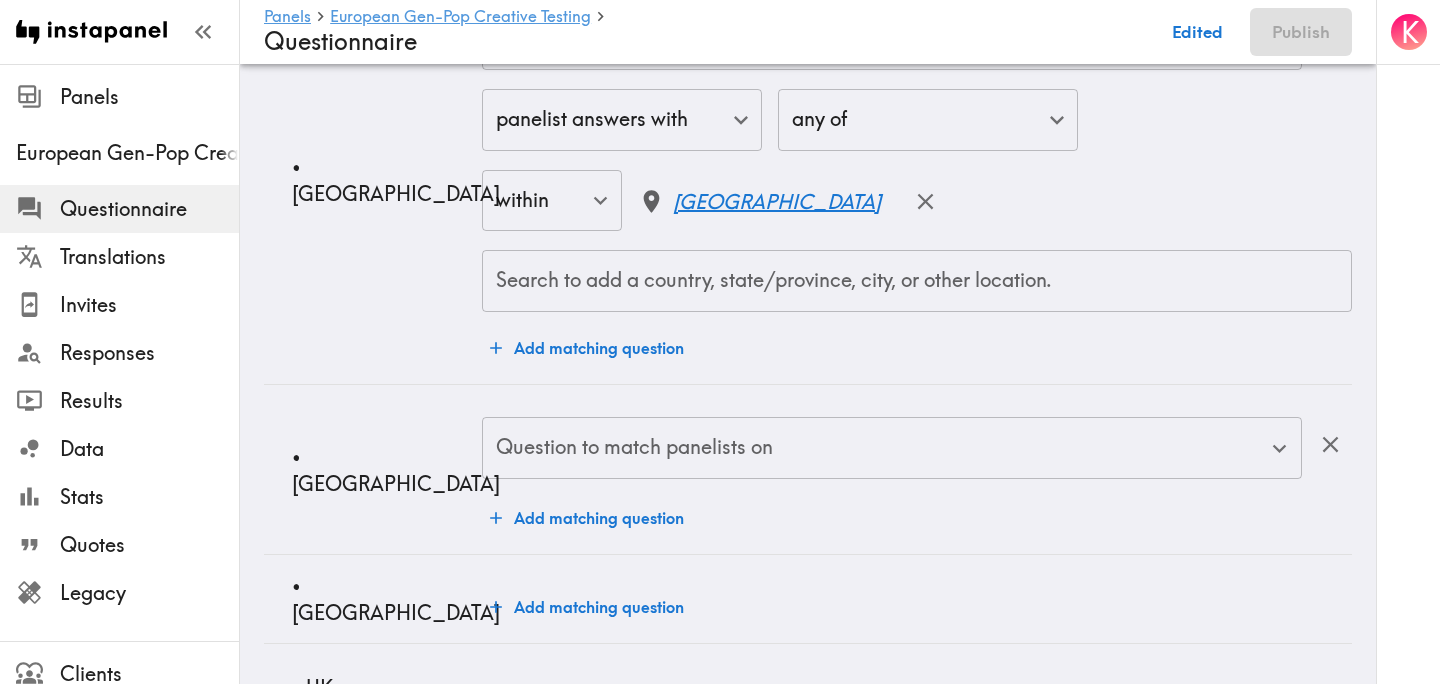 click on "Question to match panelists on" at bounding box center [877, 448] 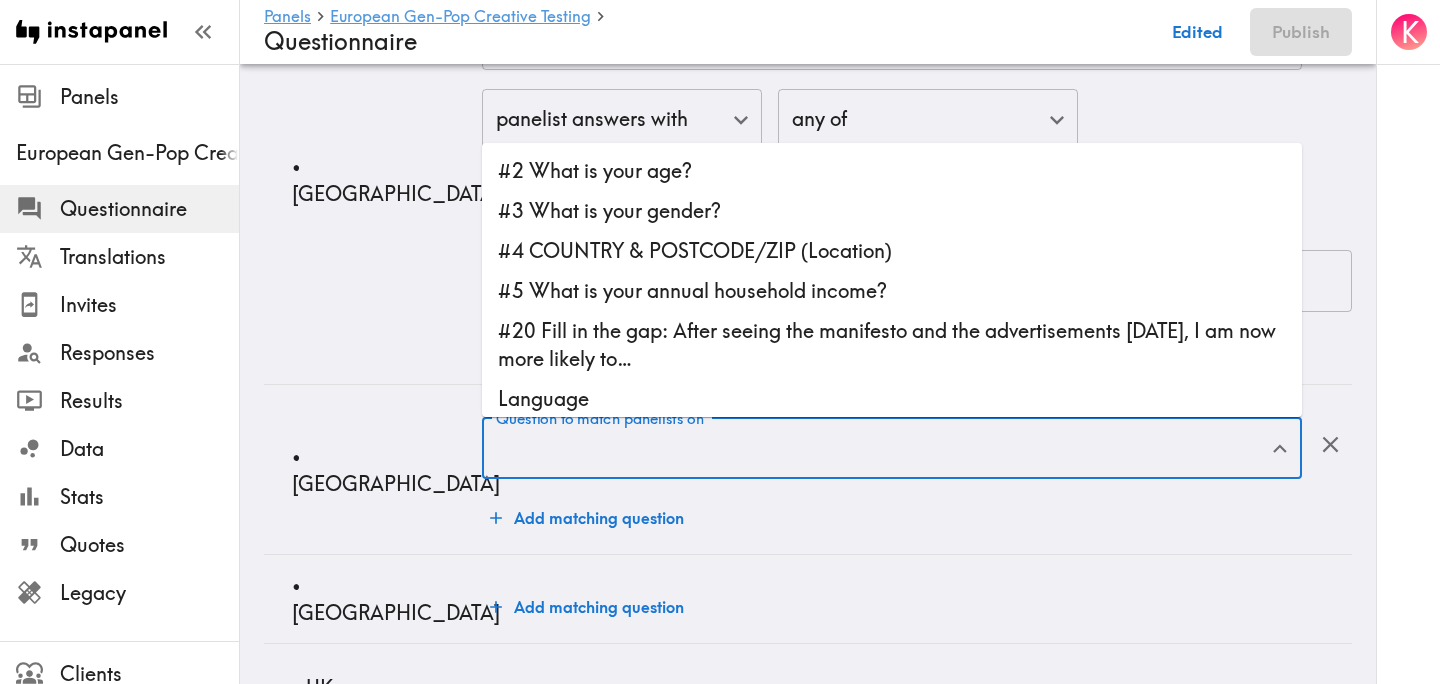 click on "#4 COUNTRY & POSTCODE/ZIP (Location)" at bounding box center (892, 251) 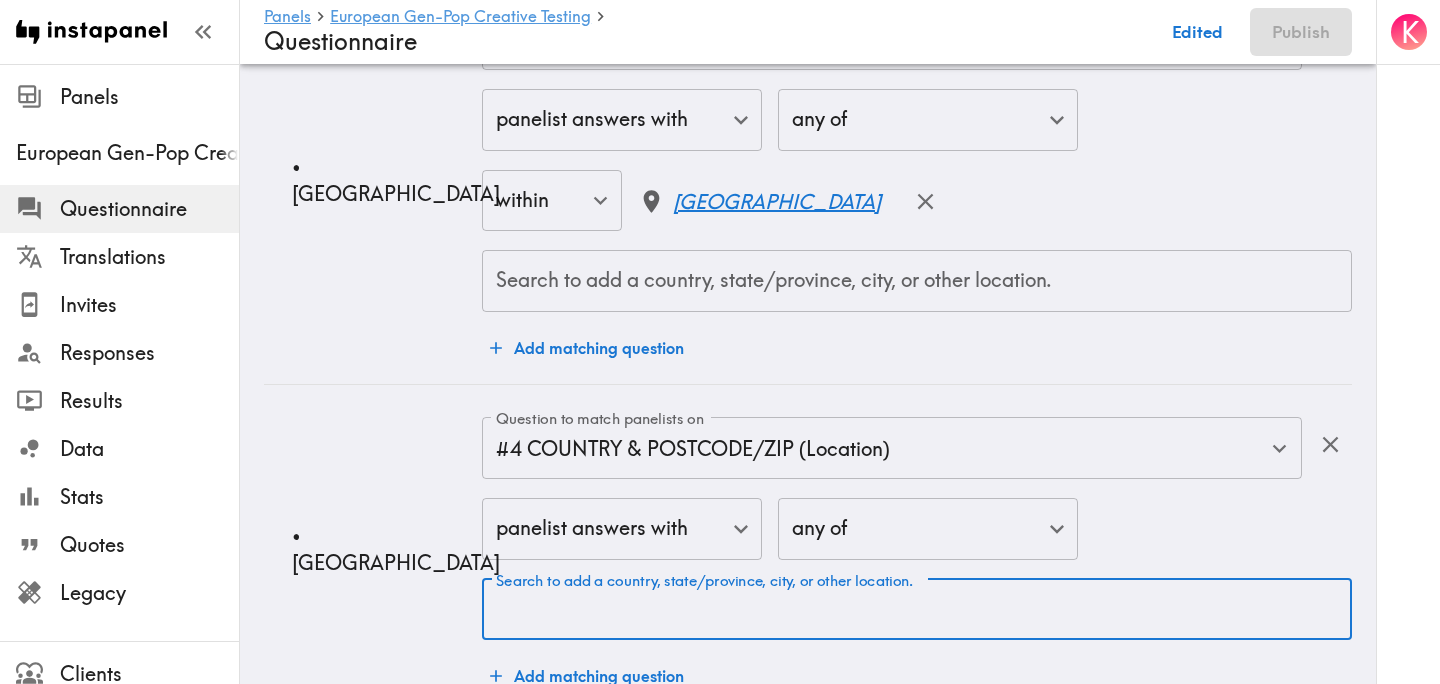 click on "Search to add a country, state/province, city, or other location." at bounding box center (917, 610) 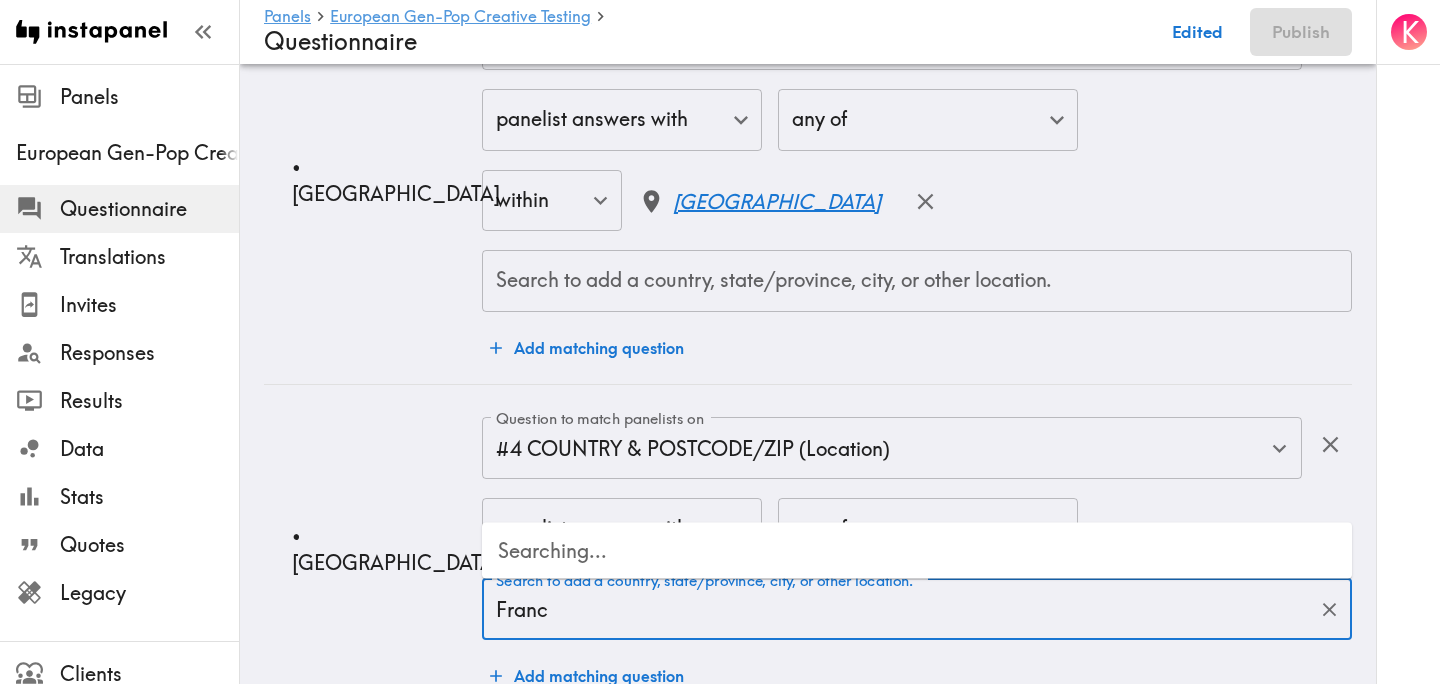 type on "[GEOGRAPHIC_DATA]" 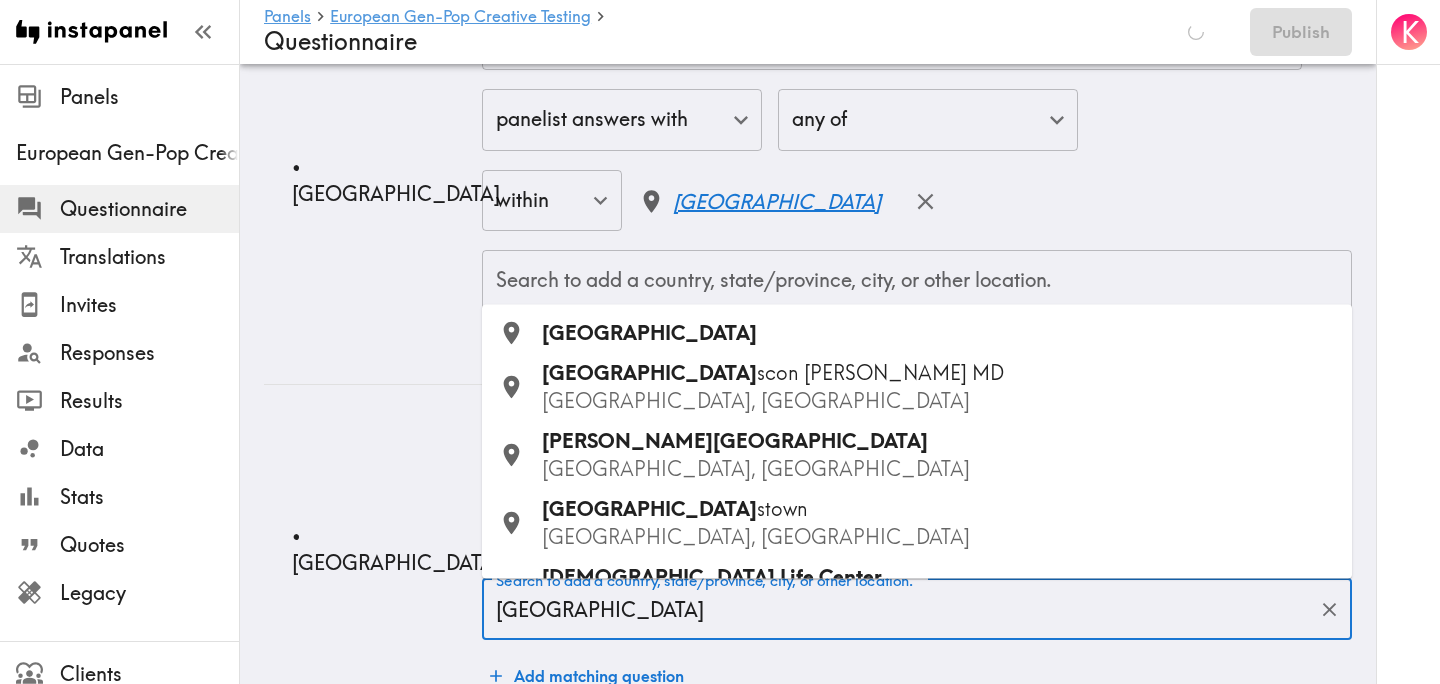 click on "France" at bounding box center (939, 333) 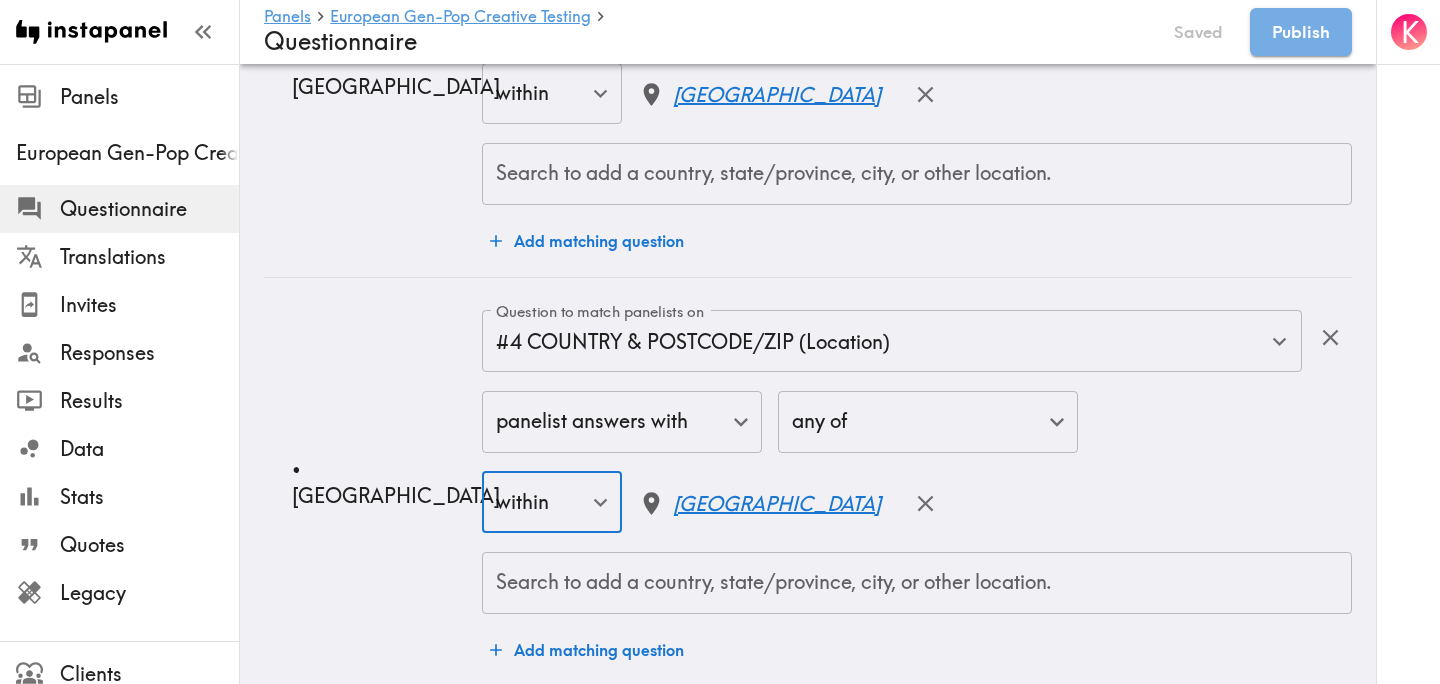 scroll, scrollTop: 1800, scrollLeft: 0, axis: vertical 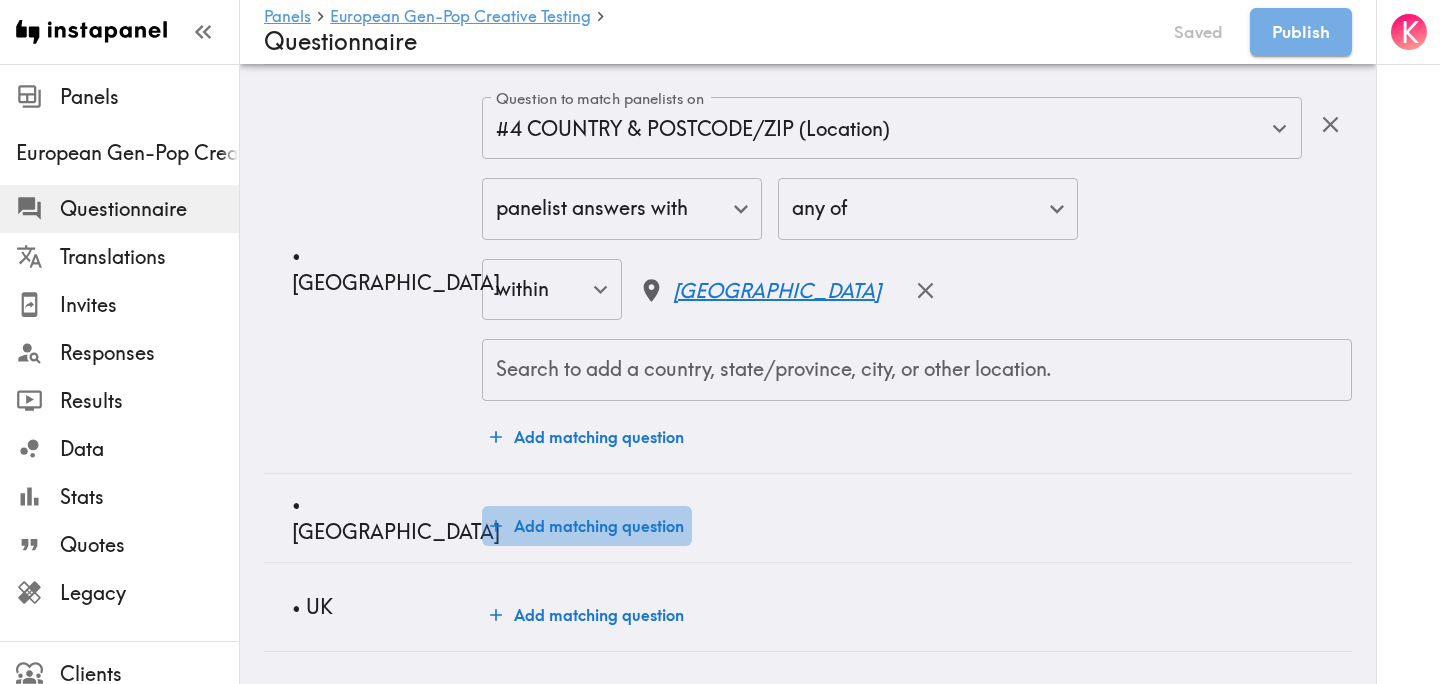 click on "Add matching question" at bounding box center (587, 526) 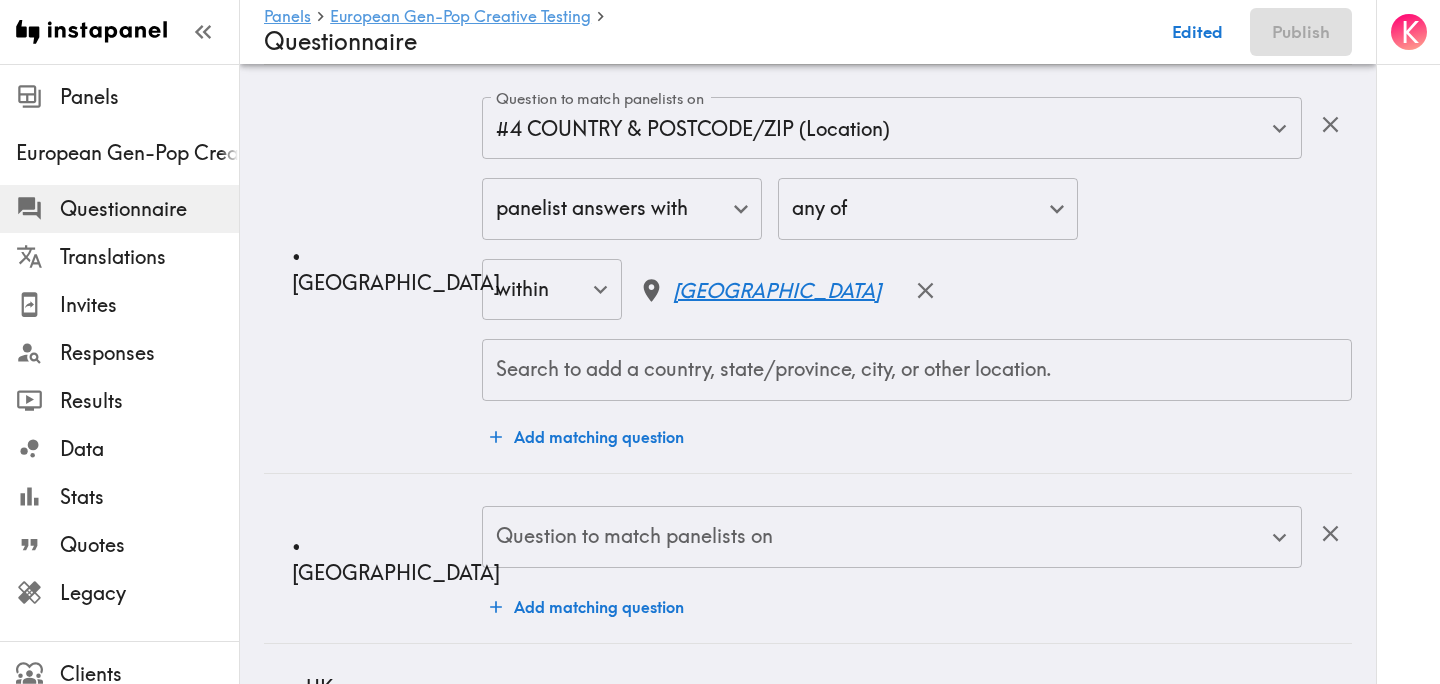 click on "Question to match panelists on" at bounding box center (877, 537) 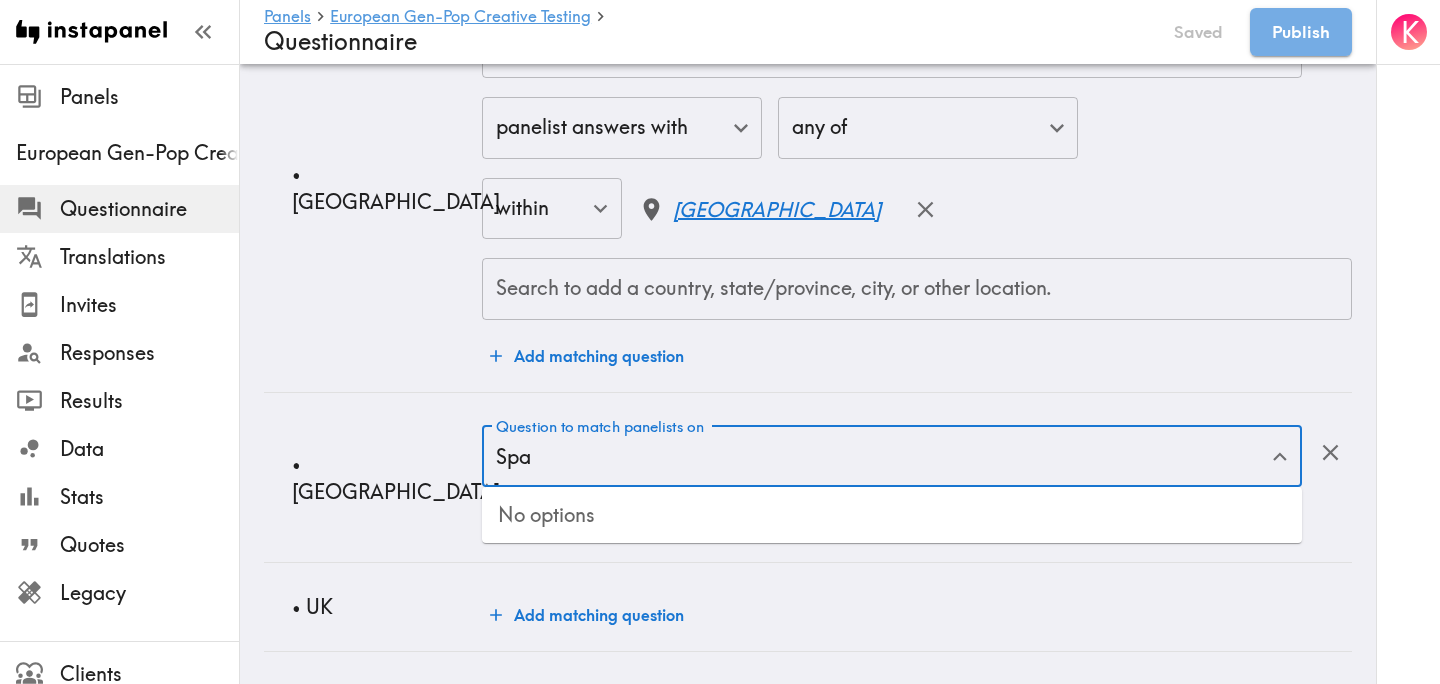 scroll, scrollTop: 1743, scrollLeft: 0, axis: vertical 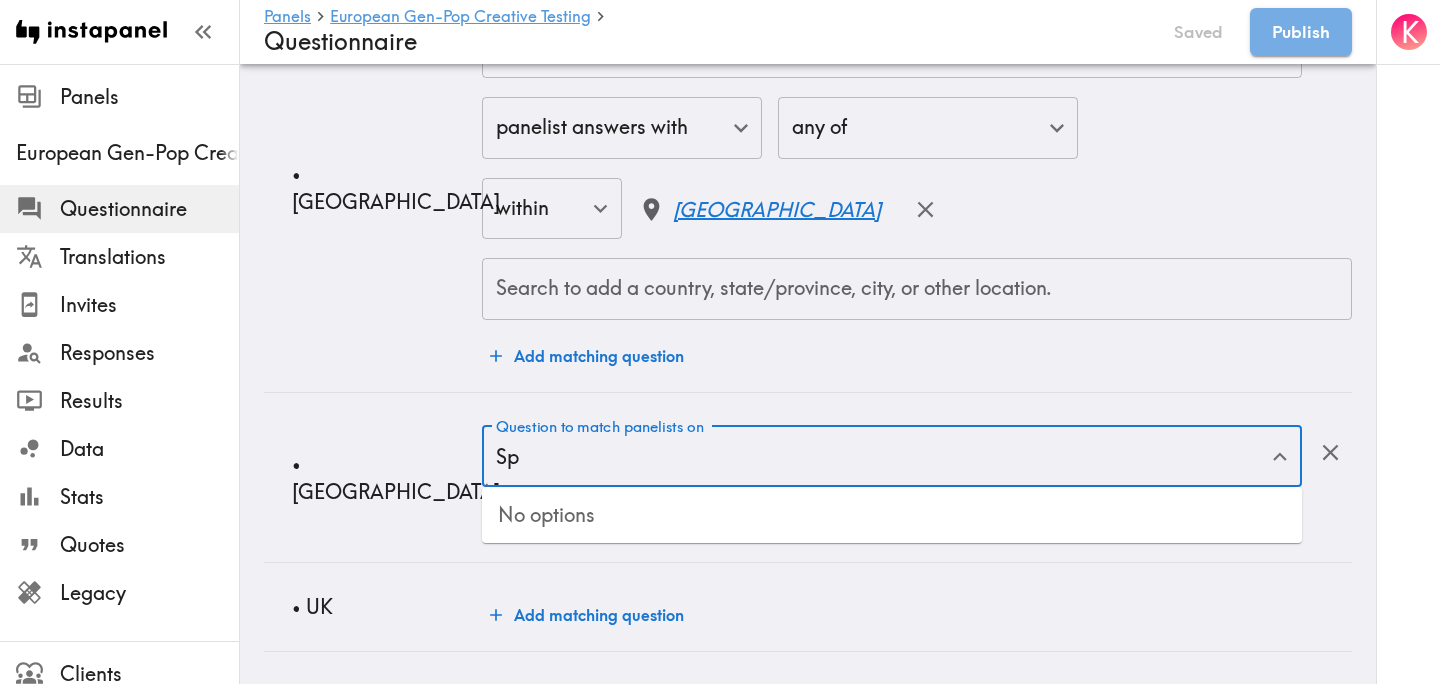 type on "S" 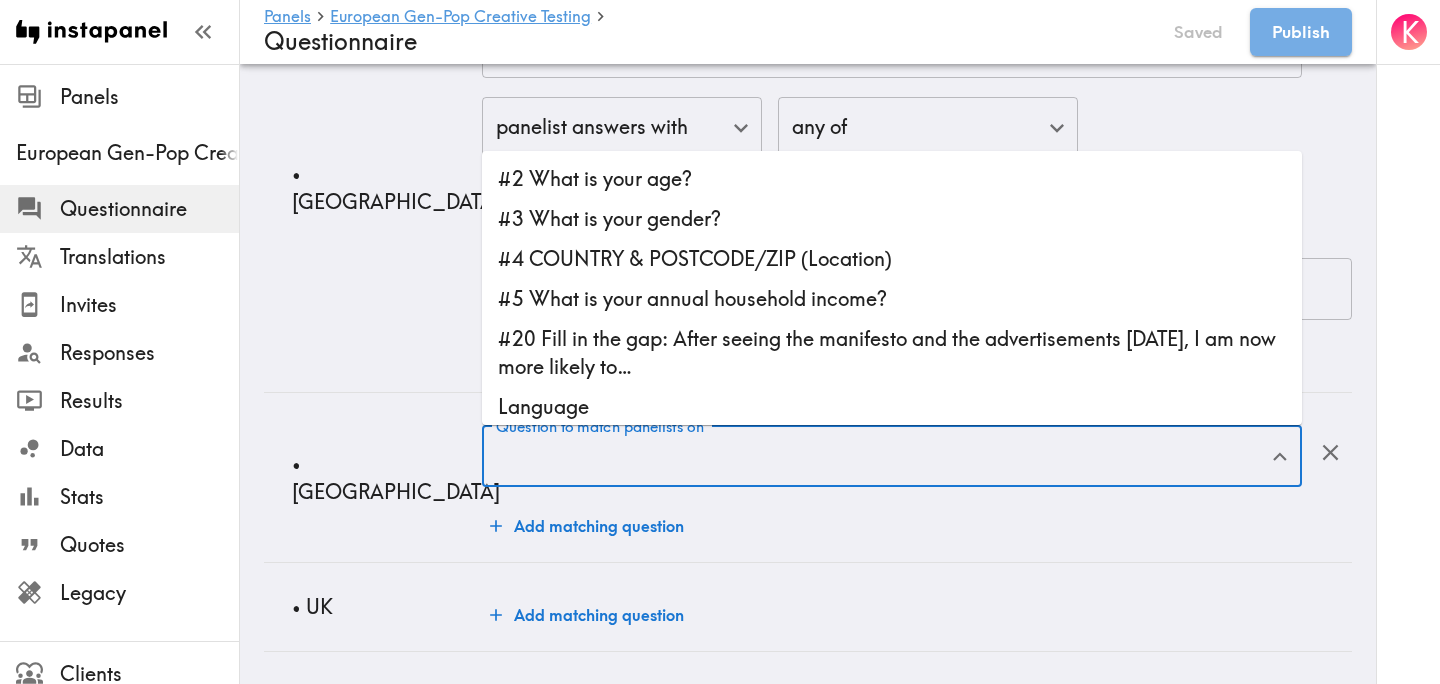 click on "#4 COUNTRY & POSTCODE/ZIP (Location)" at bounding box center (892, 259) 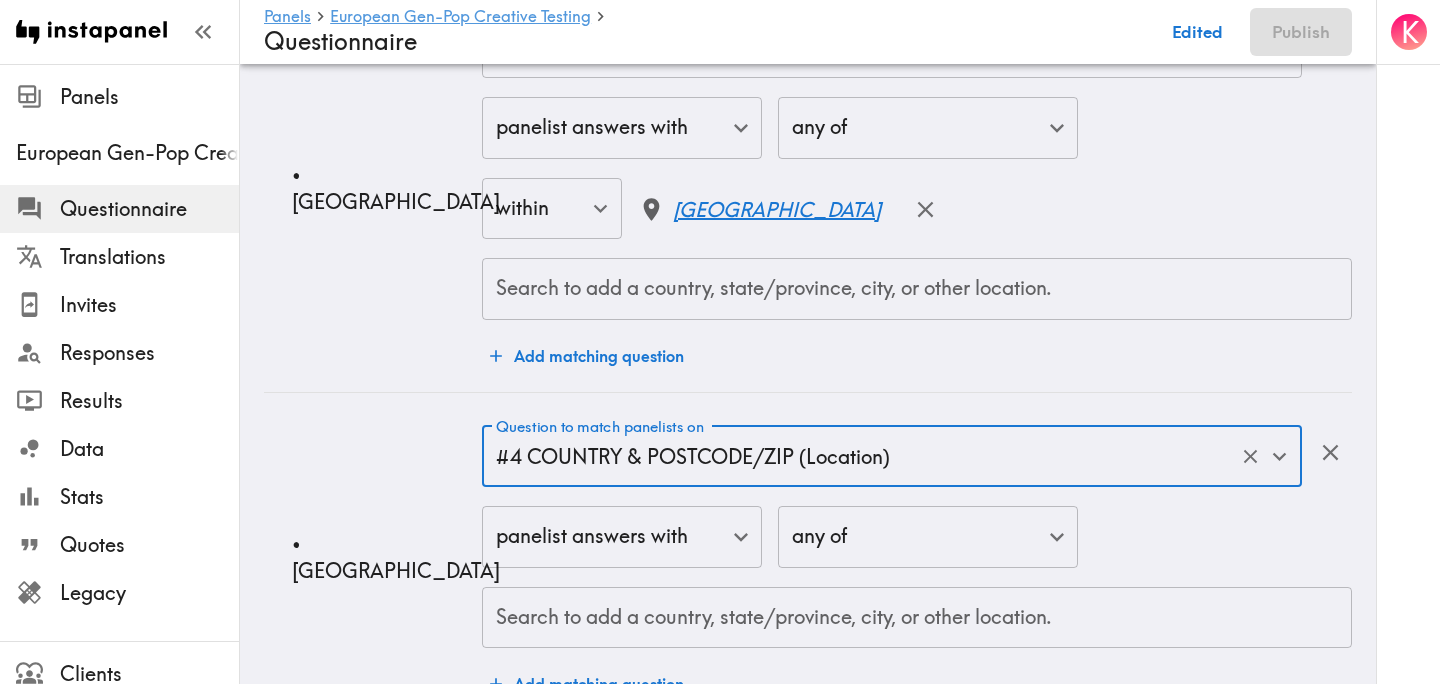 click on "Search to add a country, state/province, city, or other location. Search to add a country, state/province, city, or other location." at bounding box center (917, 618) 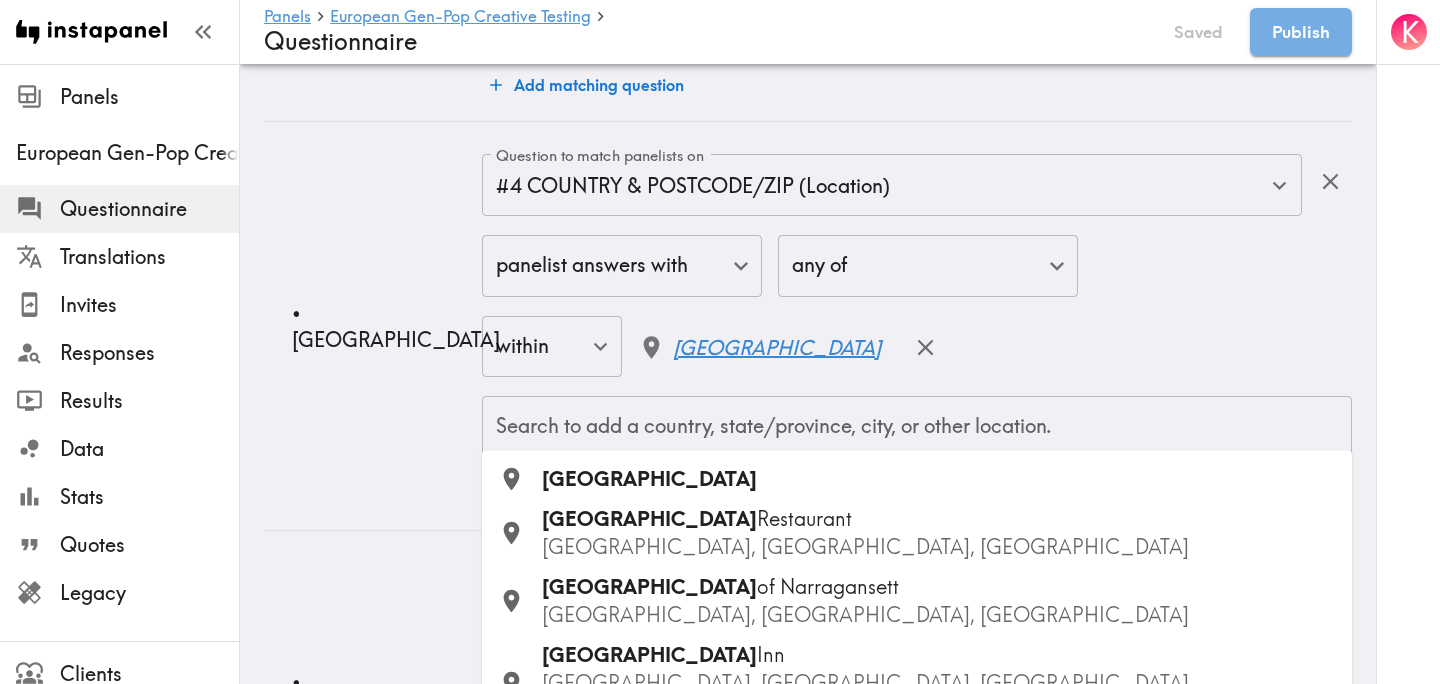 type on "[GEOGRAPHIC_DATA]" 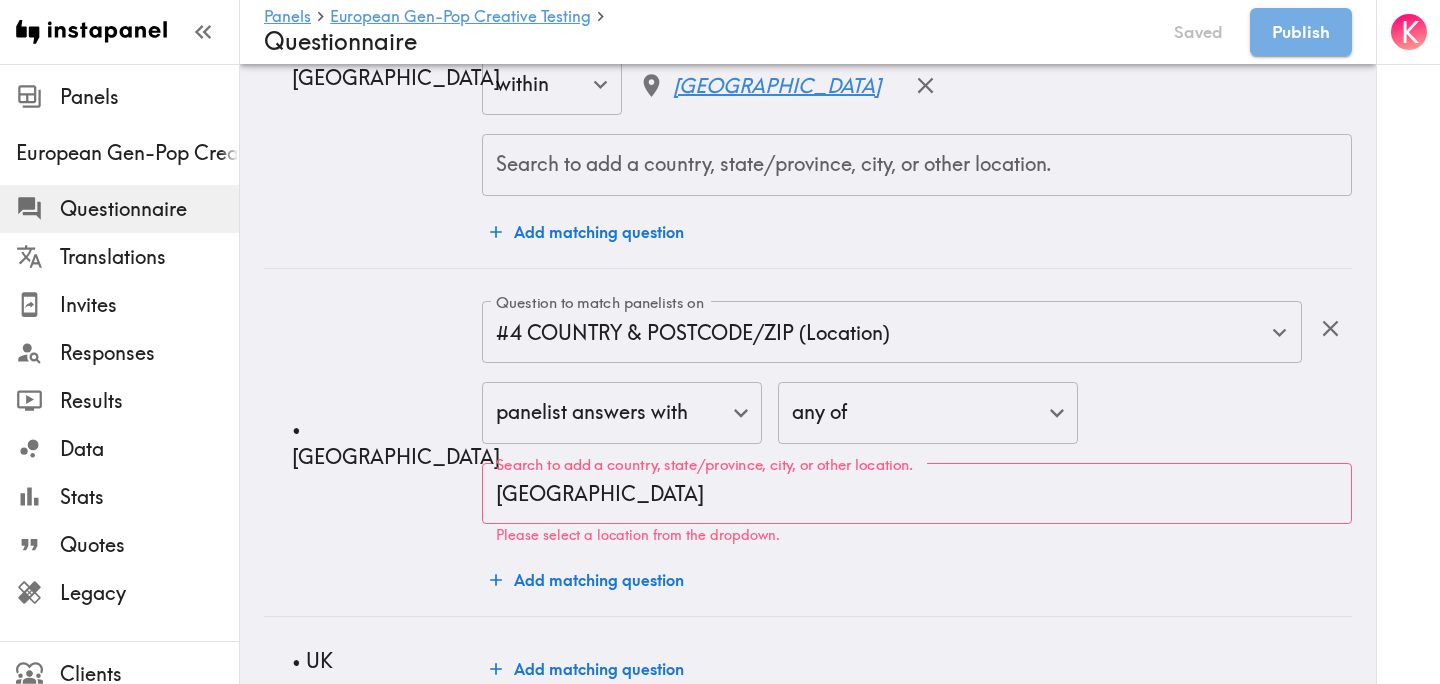 scroll, scrollTop: 2033, scrollLeft: 0, axis: vertical 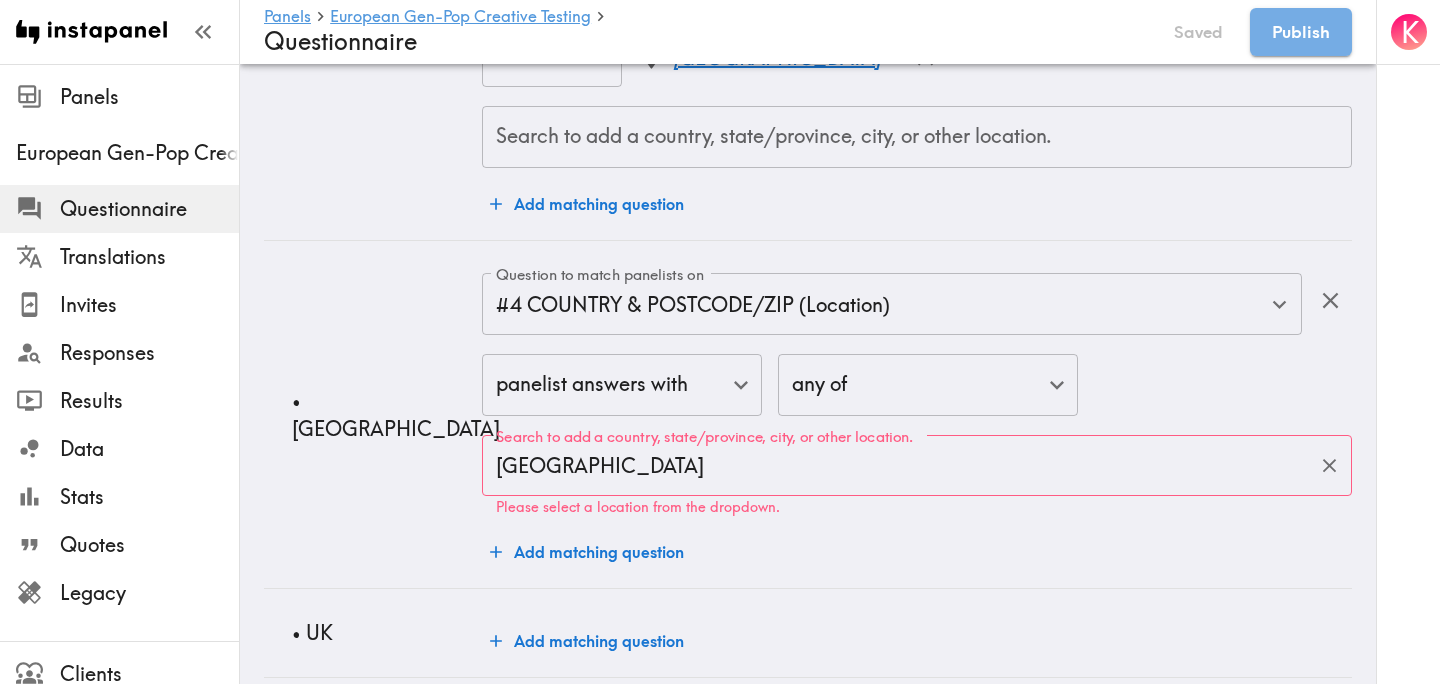 click on "[GEOGRAPHIC_DATA]" at bounding box center (902, 466) 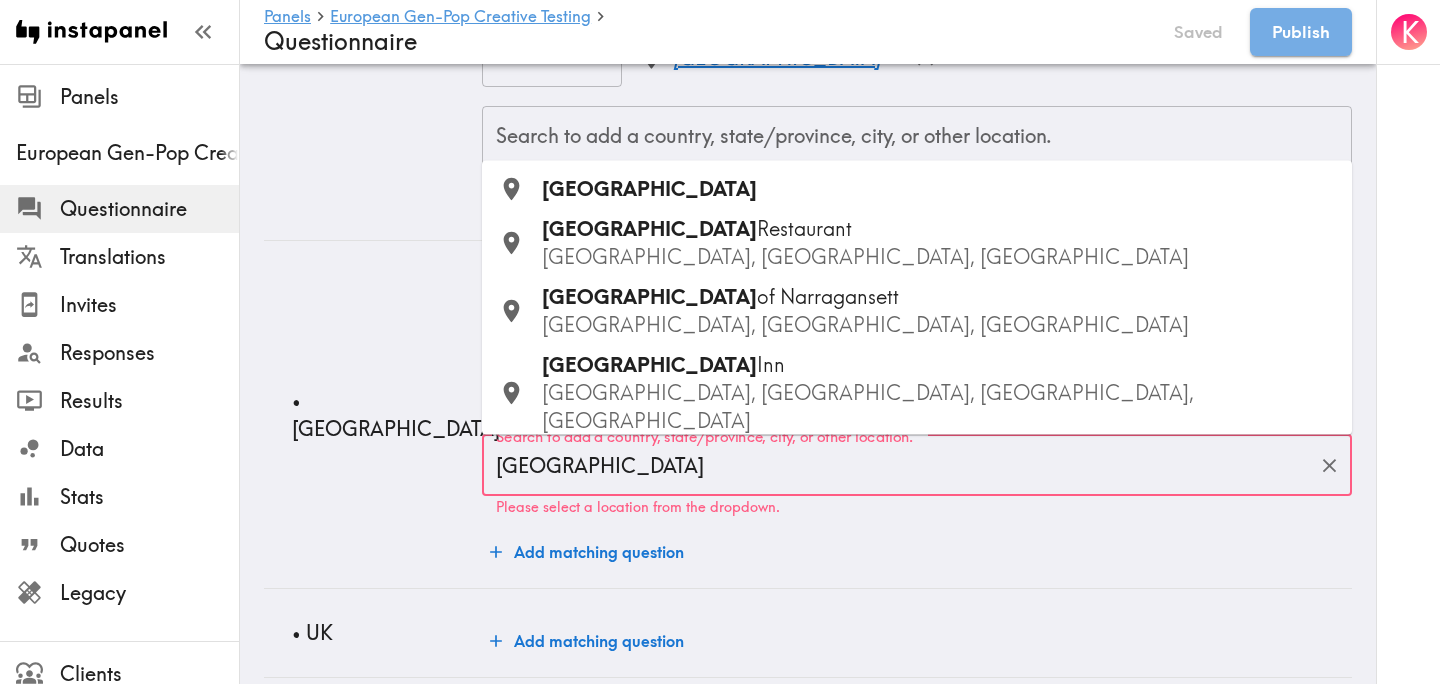 click on "Spain" at bounding box center (939, 189) 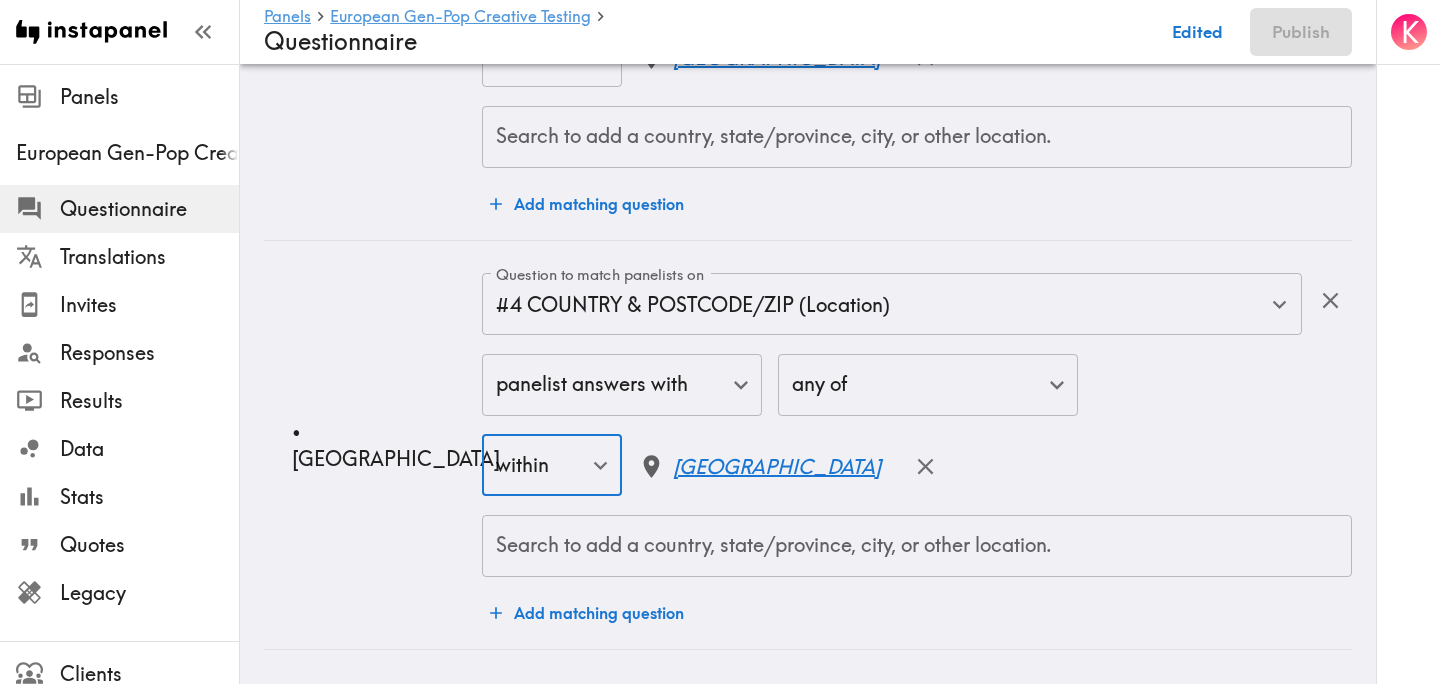 click on "•    Spain" at bounding box center [373, 445] 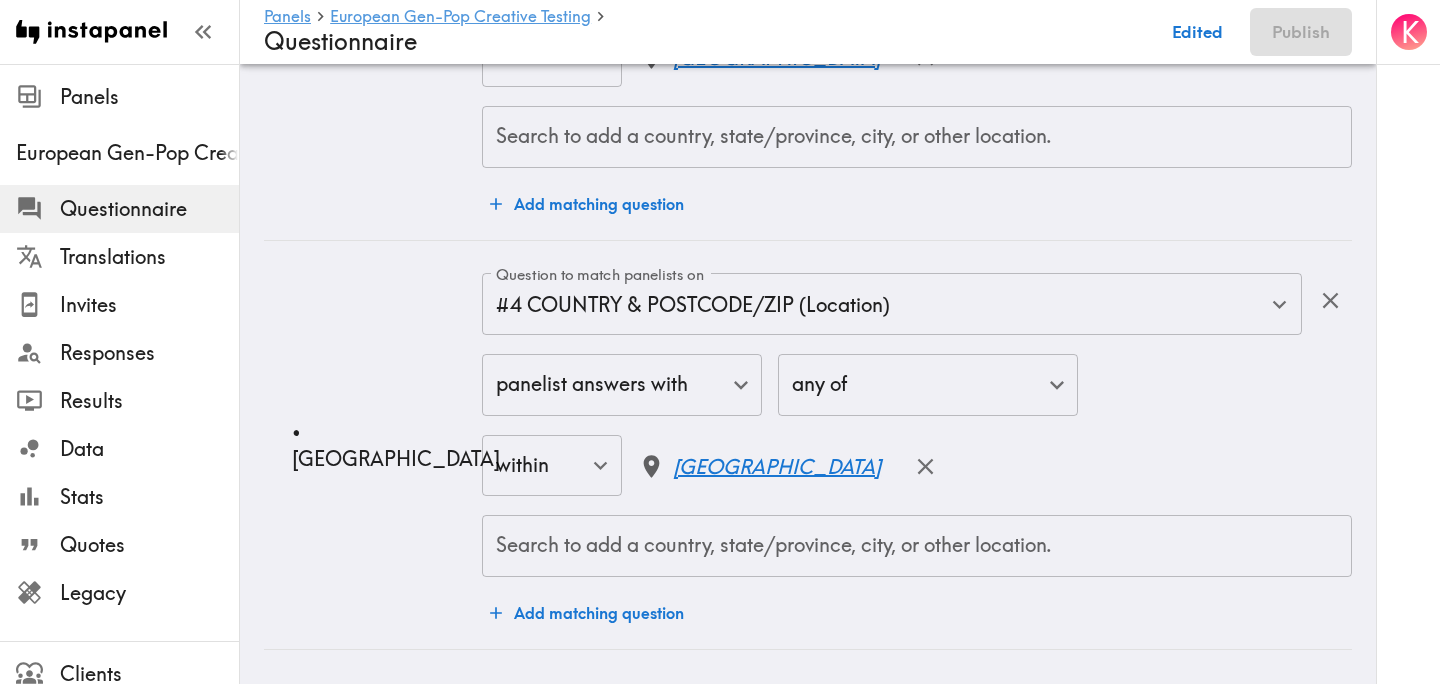scroll, scrollTop: 2120, scrollLeft: 0, axis: vertical 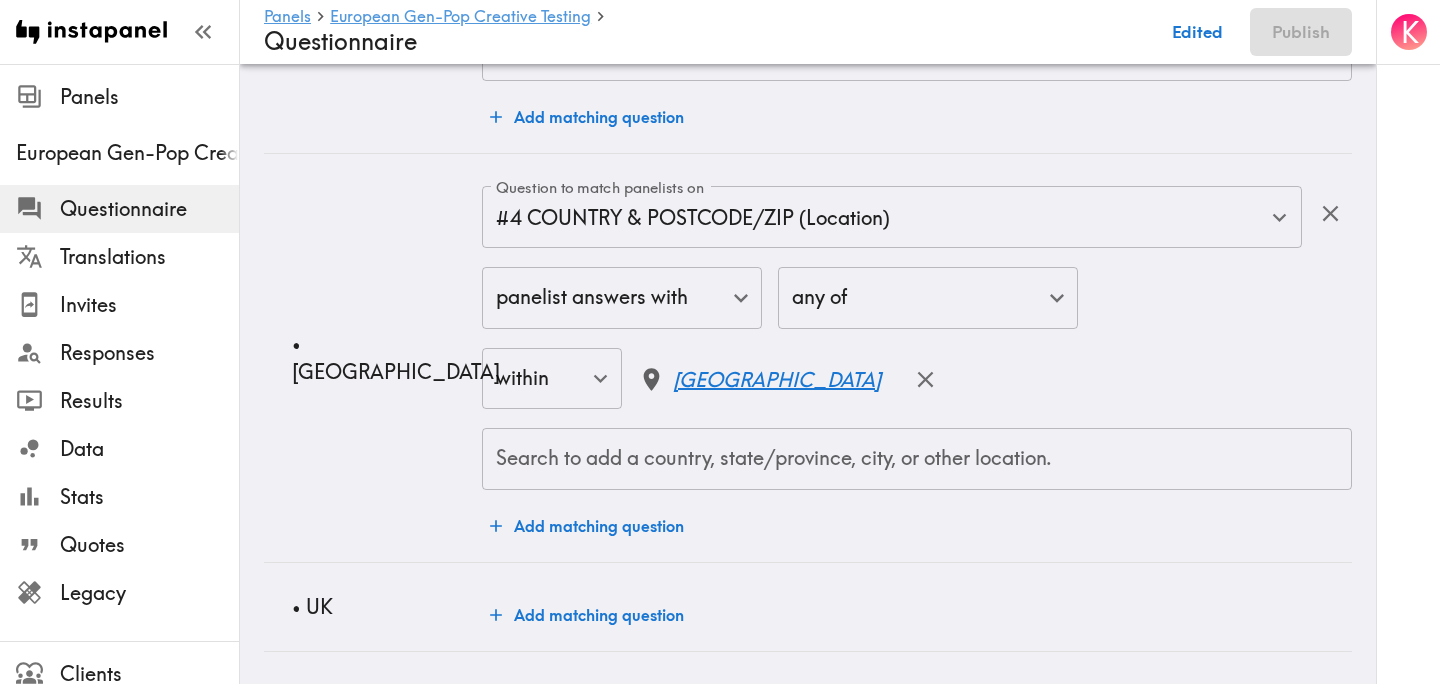click on "Add matching question" at bounding box center (587, 615) 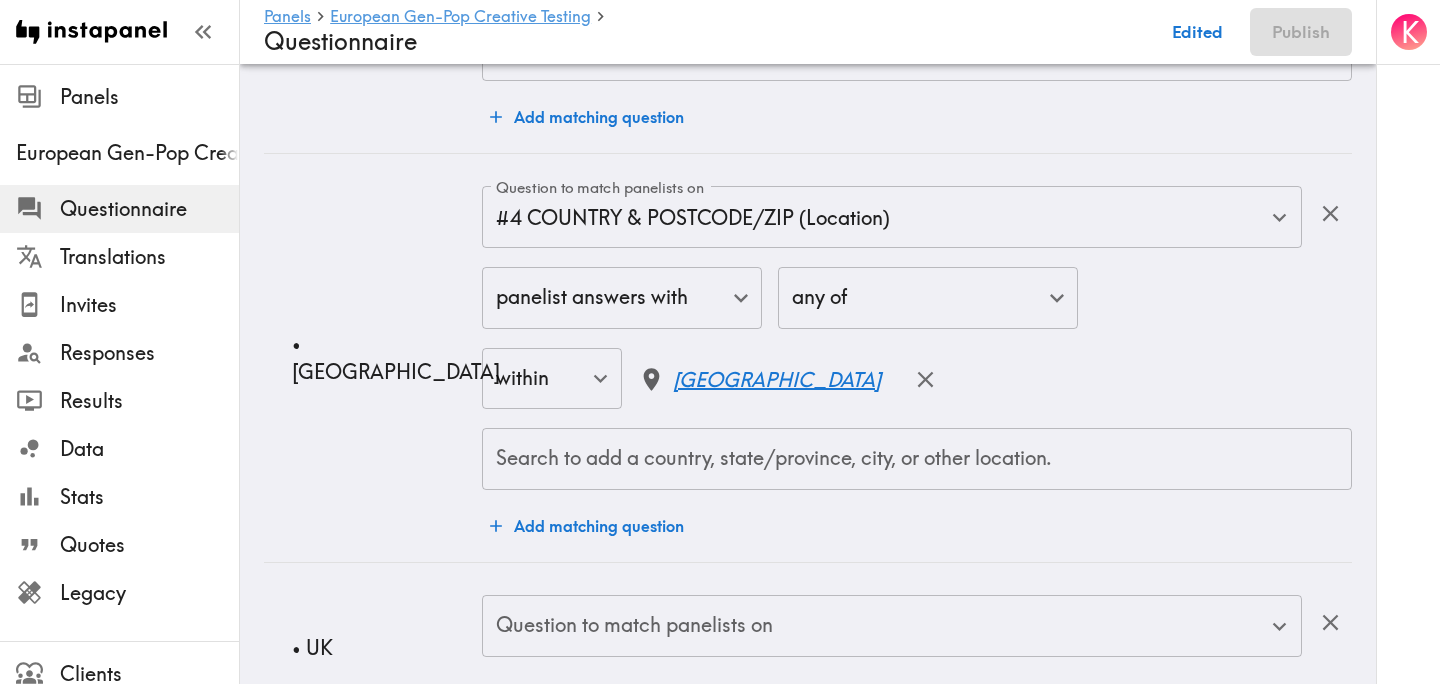 scroll, scrollTop: 2201, scrollLeft: 0, axis: vertical 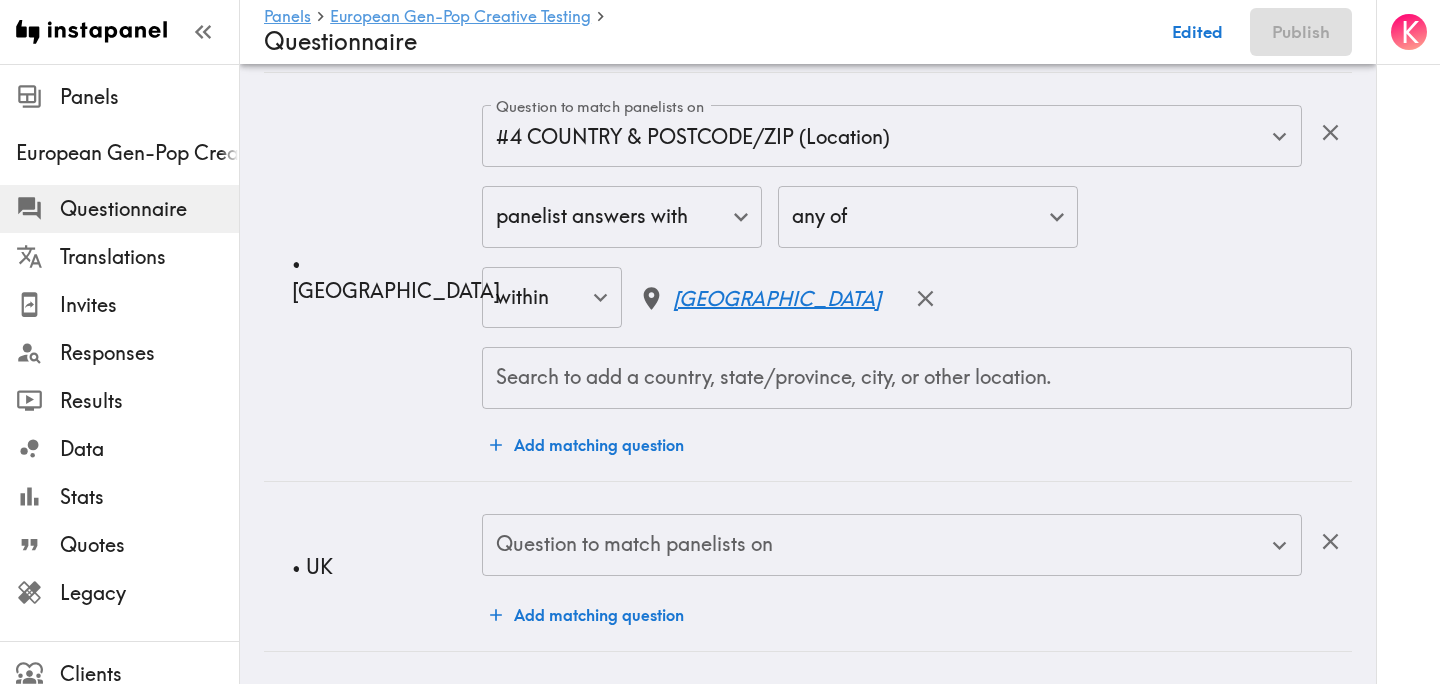 click on "Question to match panelists on Question to match panelists on" at bounding box center [892, 546] 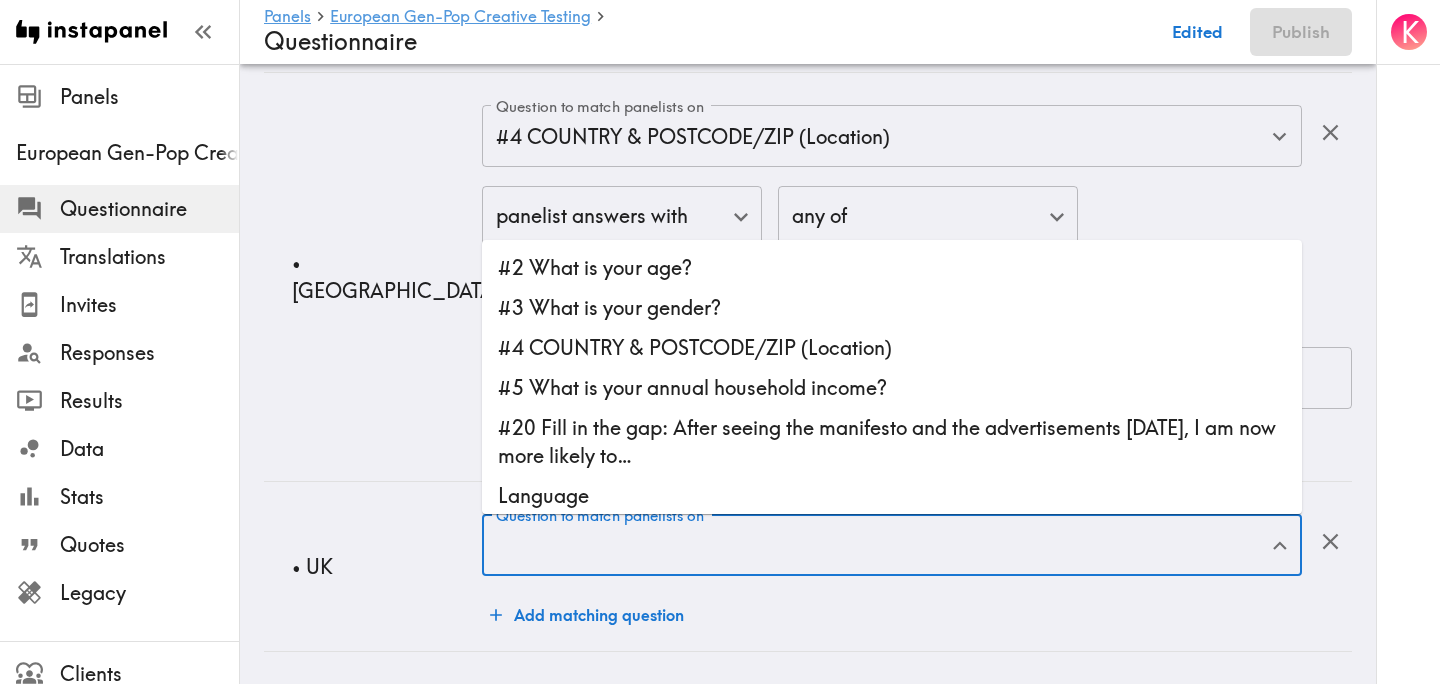 click on "#4 COUNTRY & POSTCODE/ZIP (Location)" at bounding box center (892, 348) 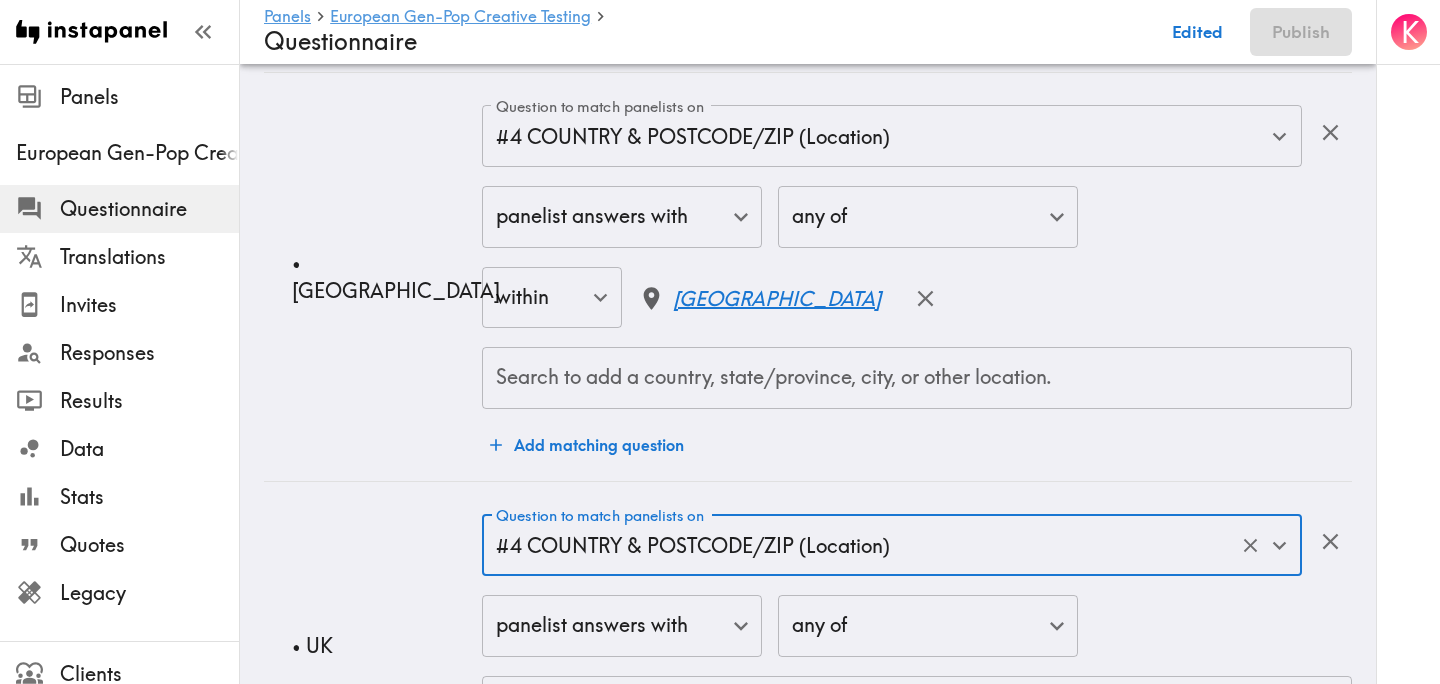 scroll, scrollTop: 2359, scrollLeft: 0, axis: vertical 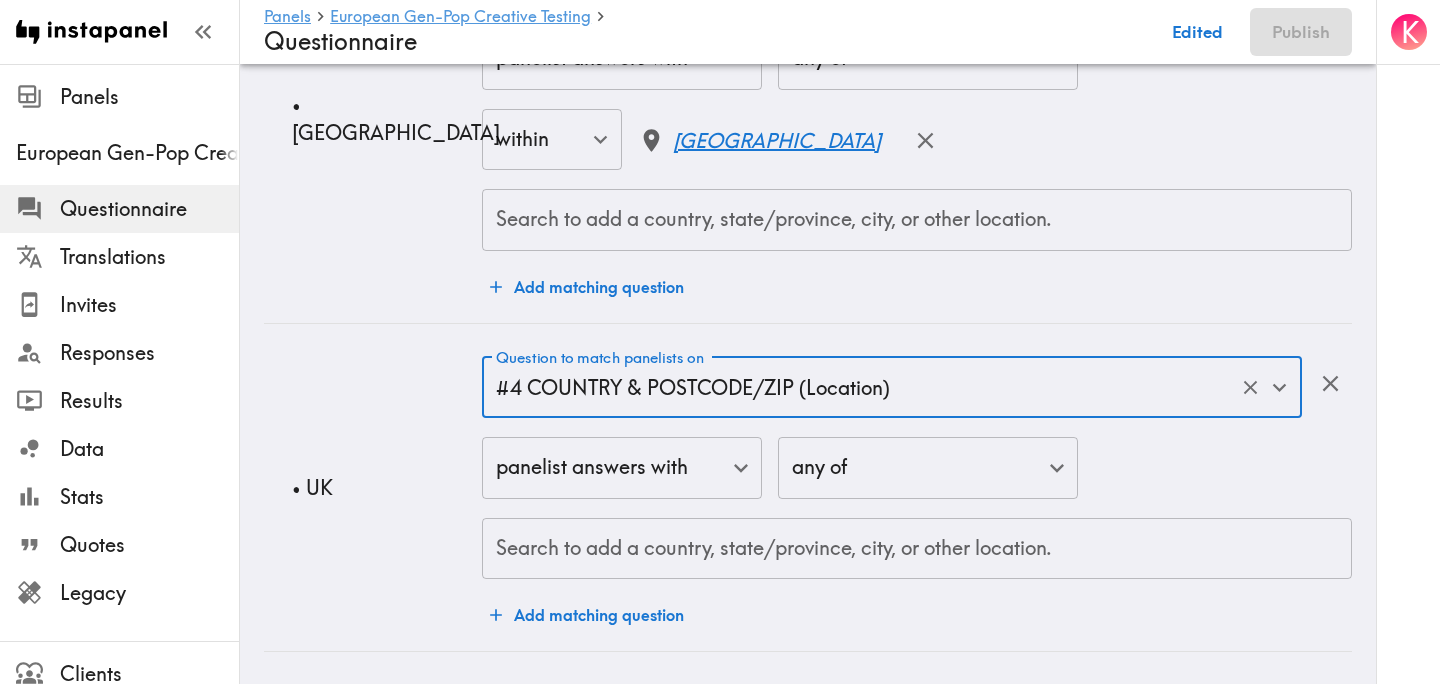 click on "Search to add a country, state/province, city, or other location." at bounding box center [917, 549] 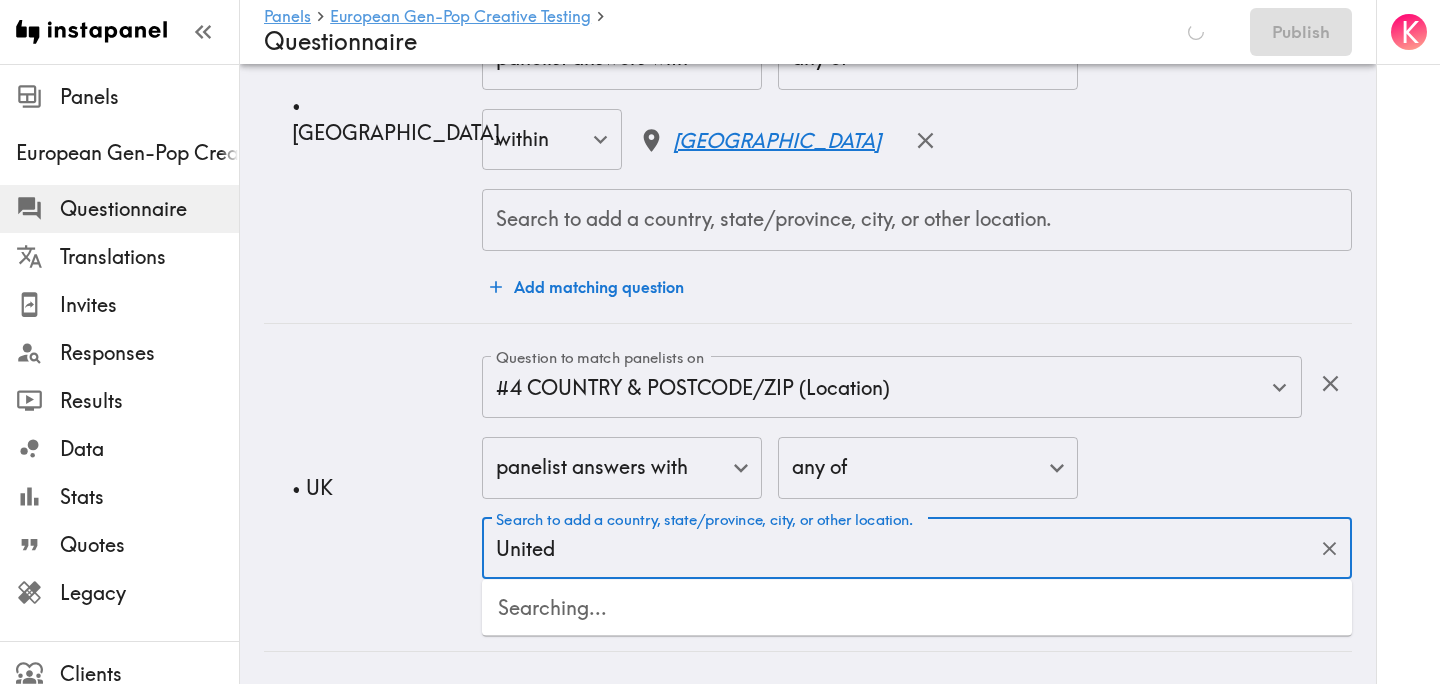 type on "United" 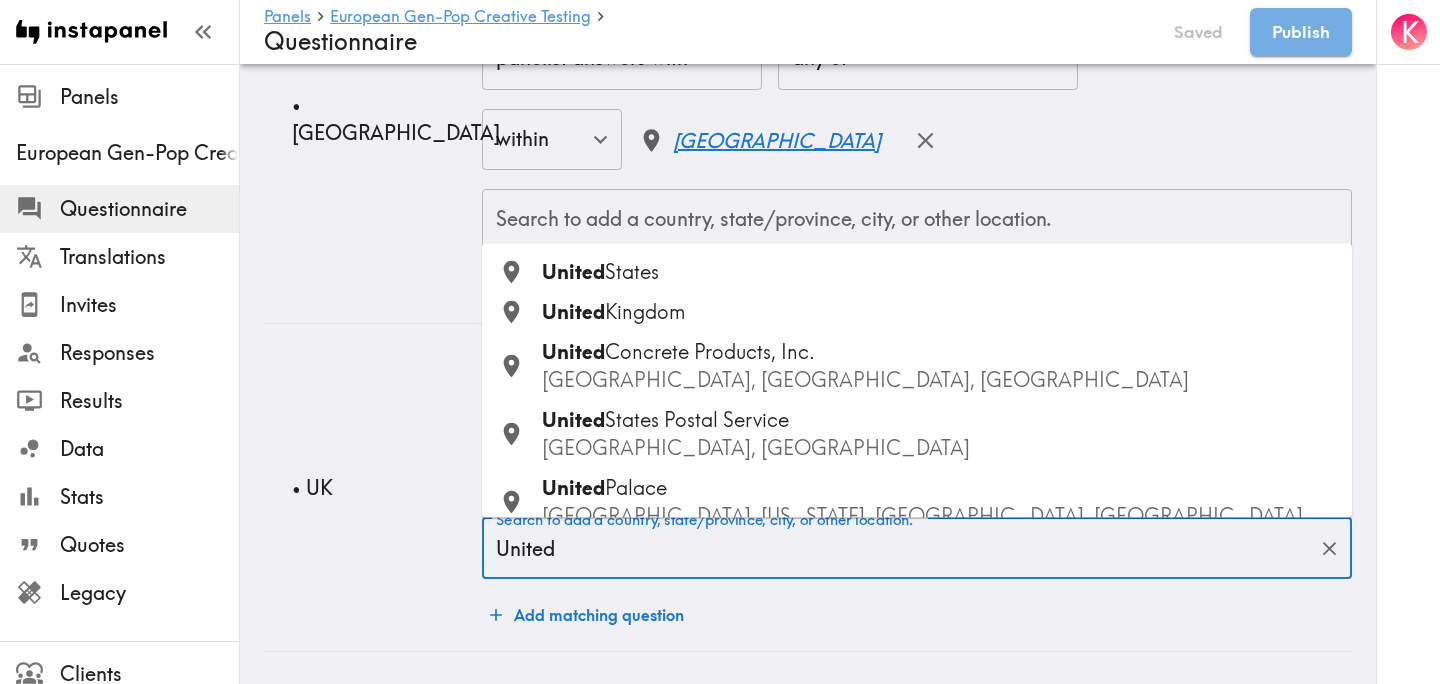 click on "Kingdom" at bounding box center (645, 311) 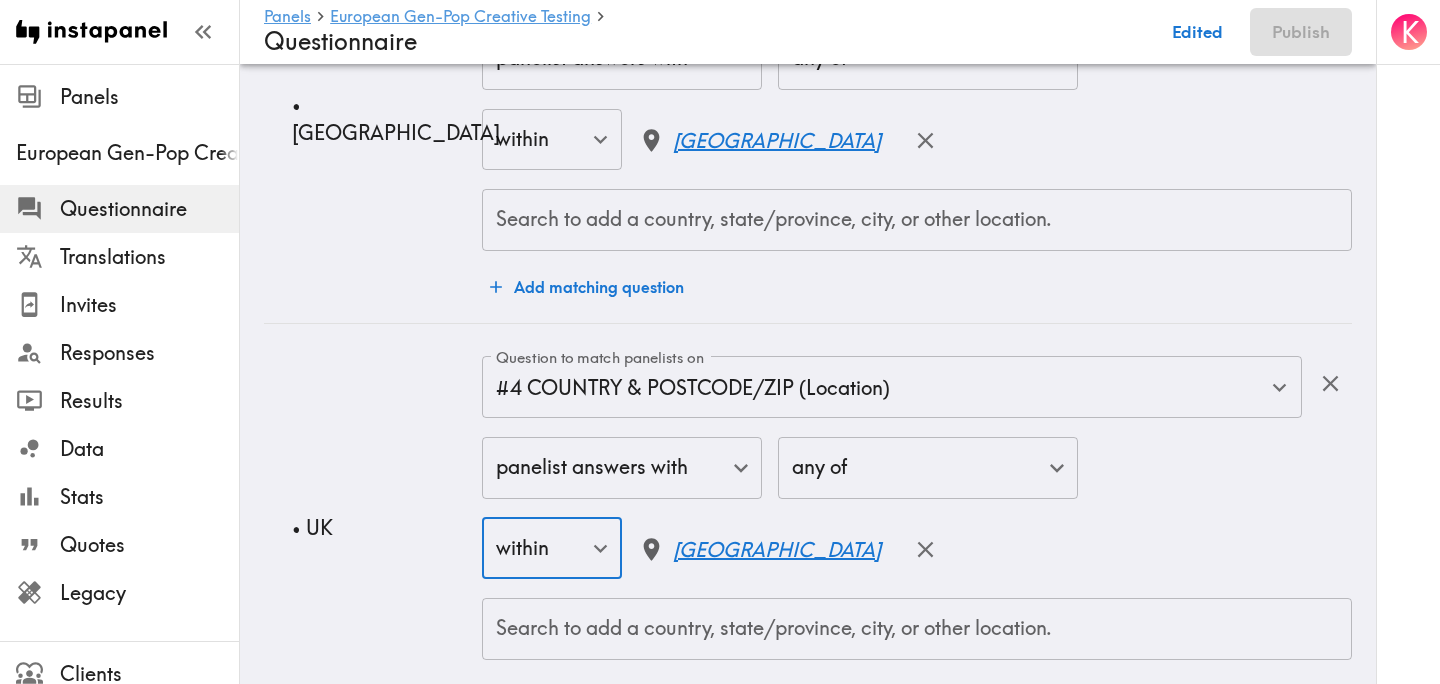click on "•    UK" at bounding box center (373, 528) 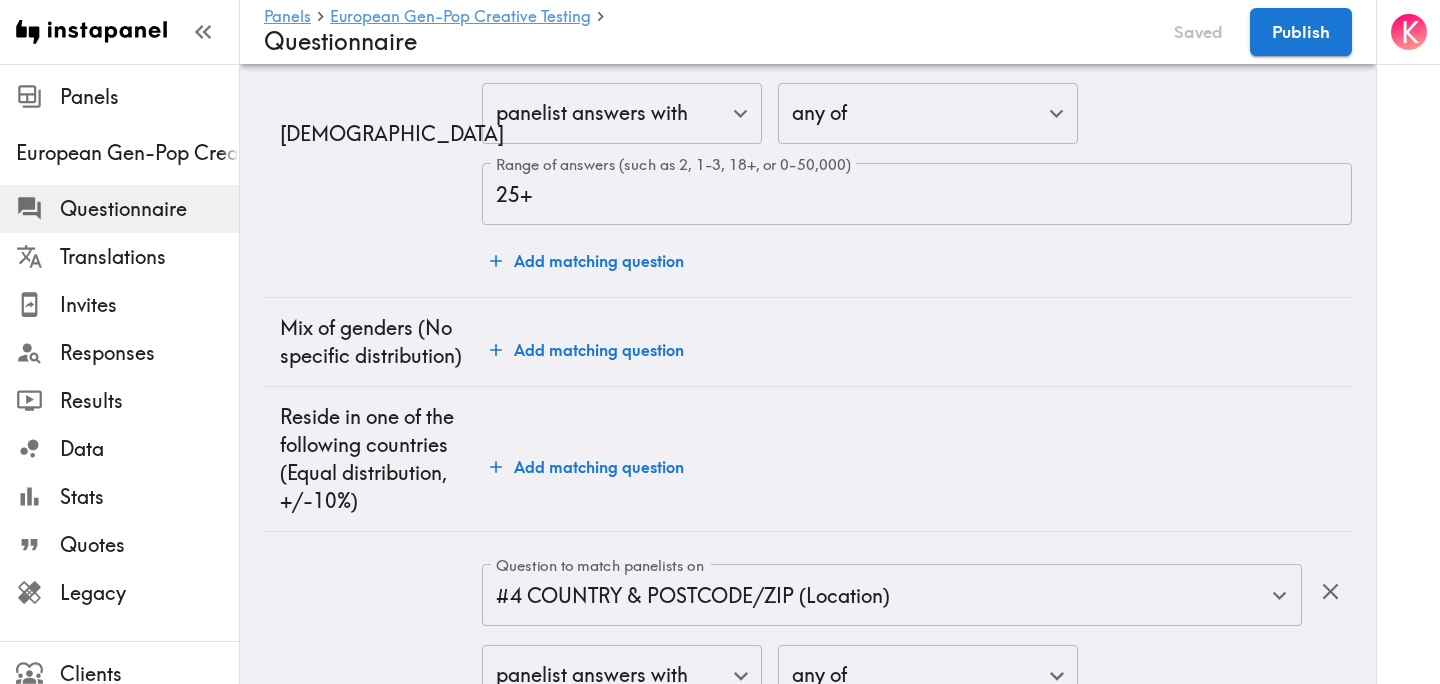scroll, scrollTop: 0, scrollLeft: 0, axis: both 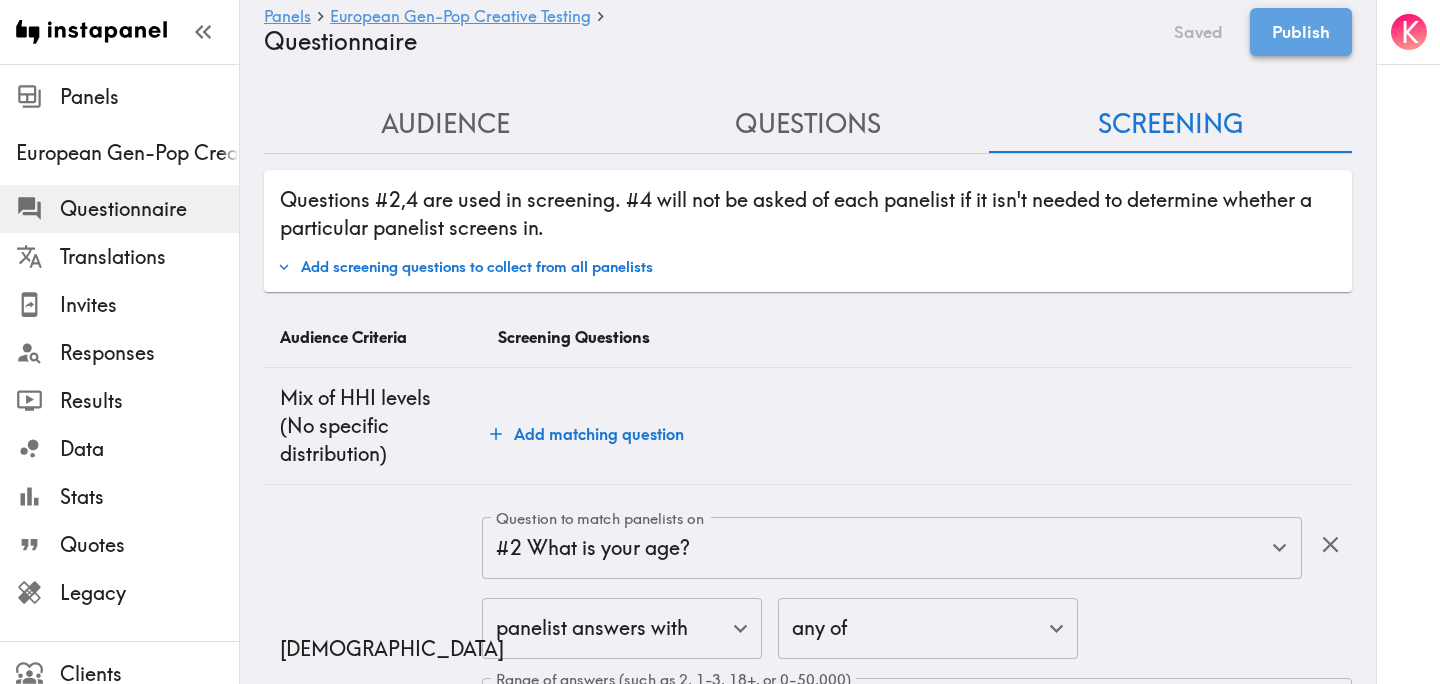 click on "Publish" at bounding box center (1301, 32) 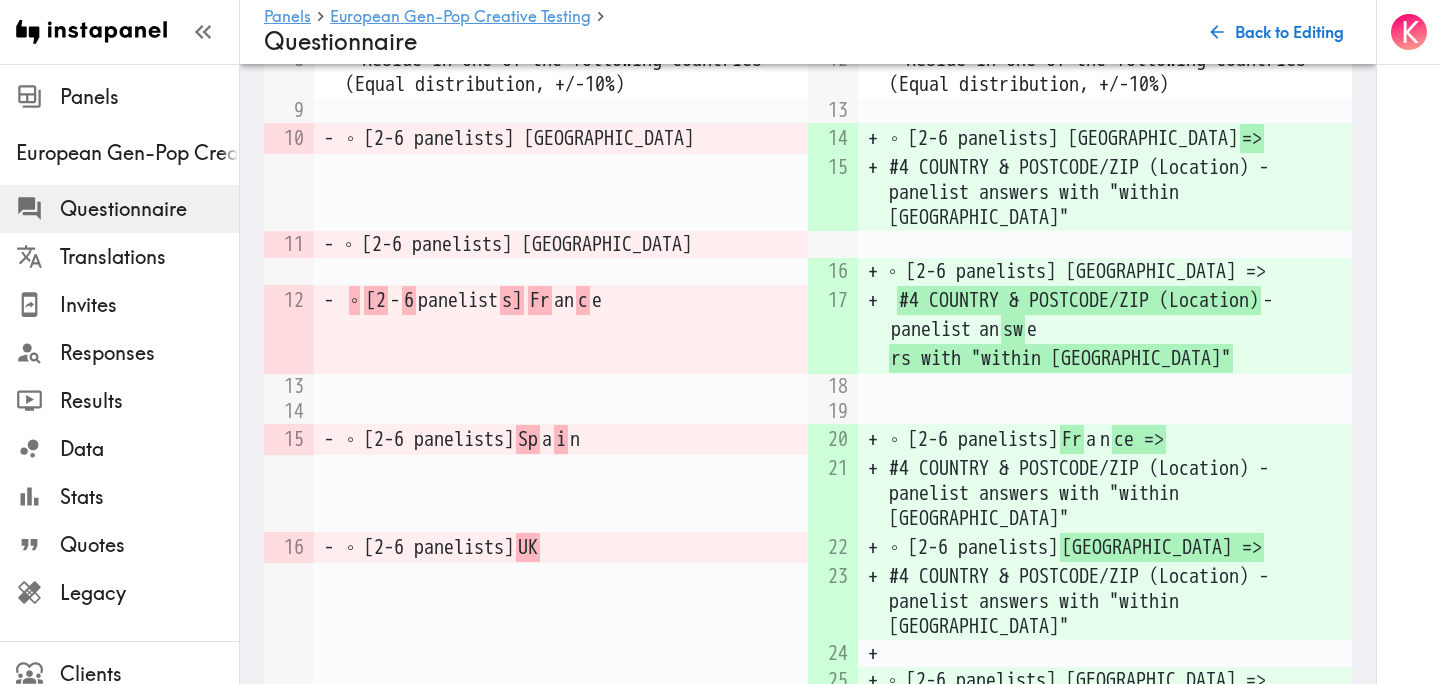 scroll, scrollTop: 1250, scrollLeft: 0, axis: vertical 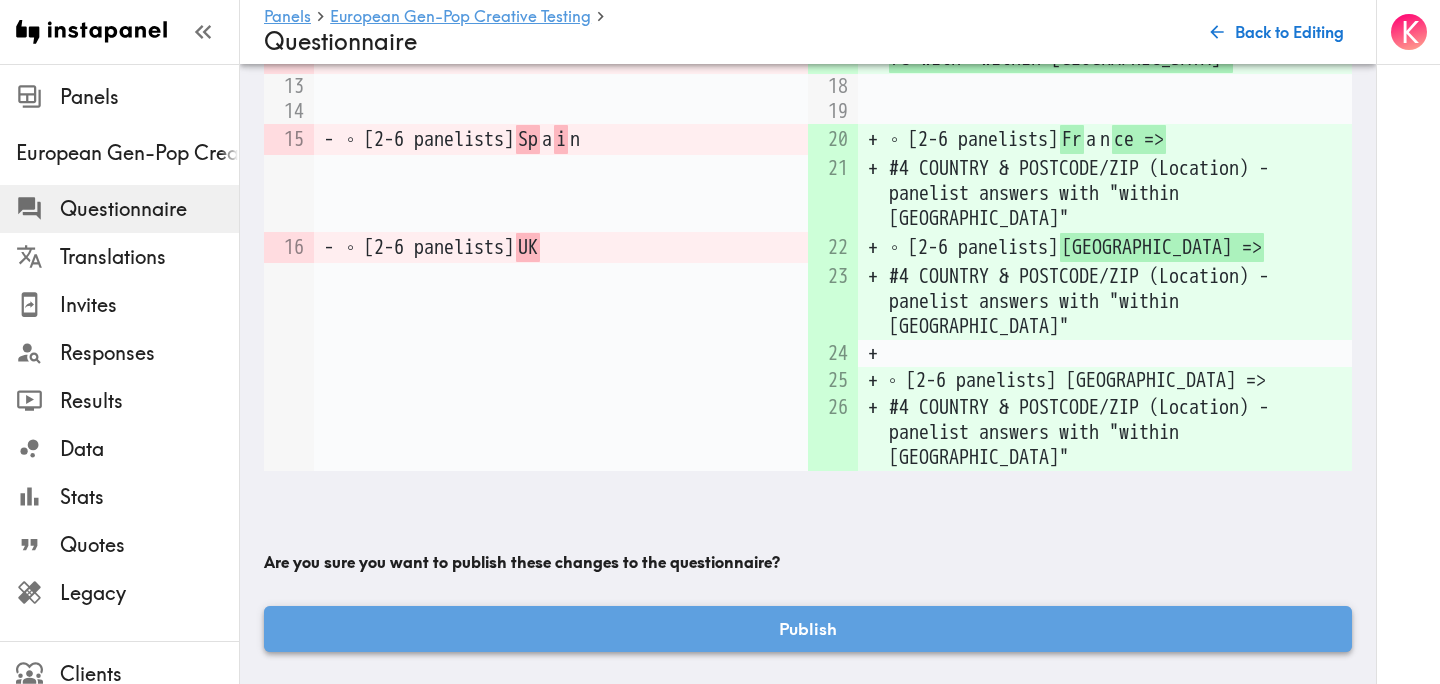 click on "Publish" at bounding box center [808, 629] 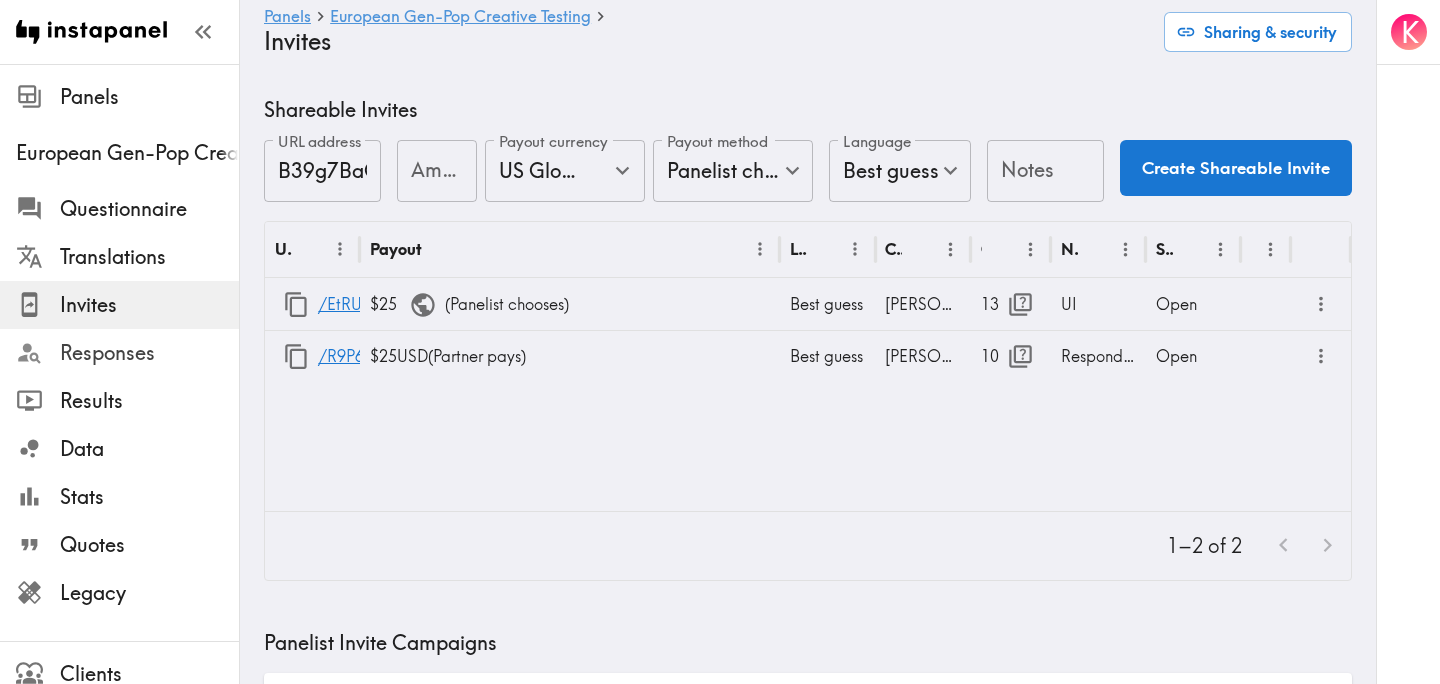 click on "Responses" at bounding box center [149, 353] 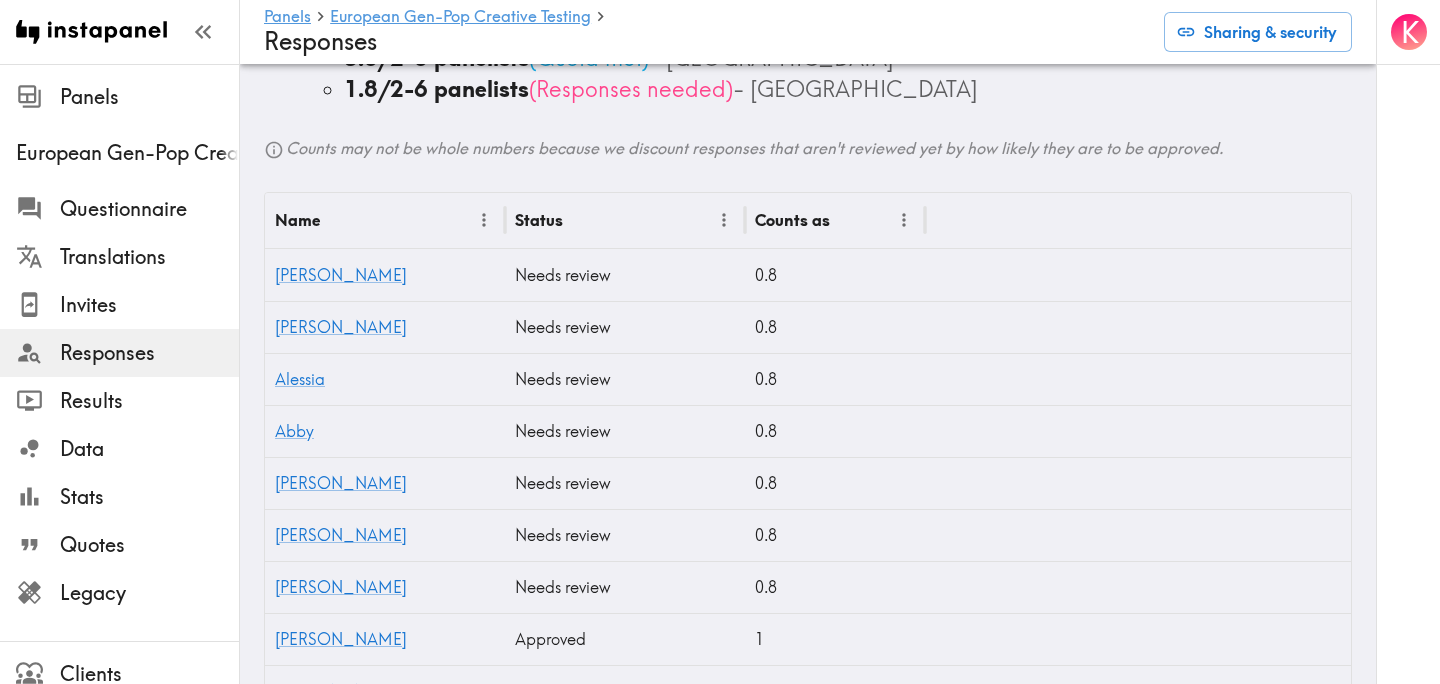 scroll, scrollTop: 363, scrollLeft: 0, axis: vertical 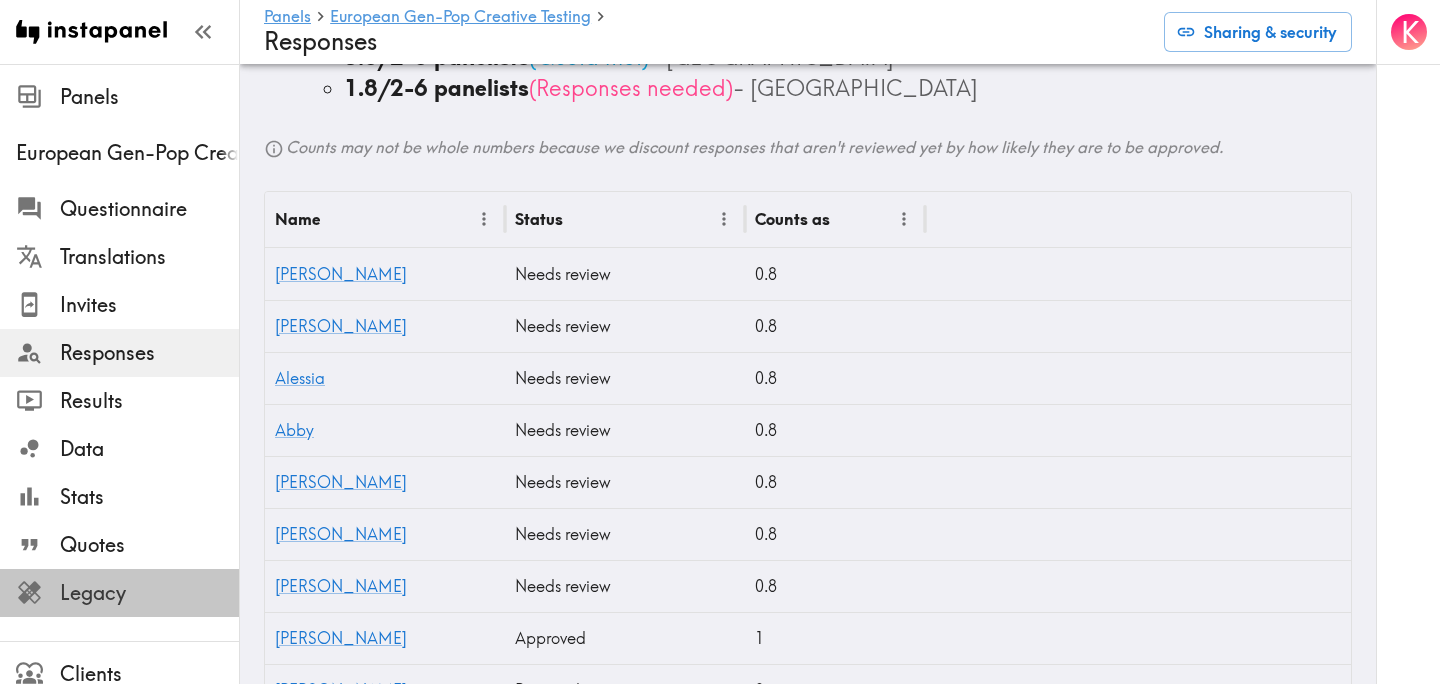 click on "Legacy" at bounding box center [149, 593] 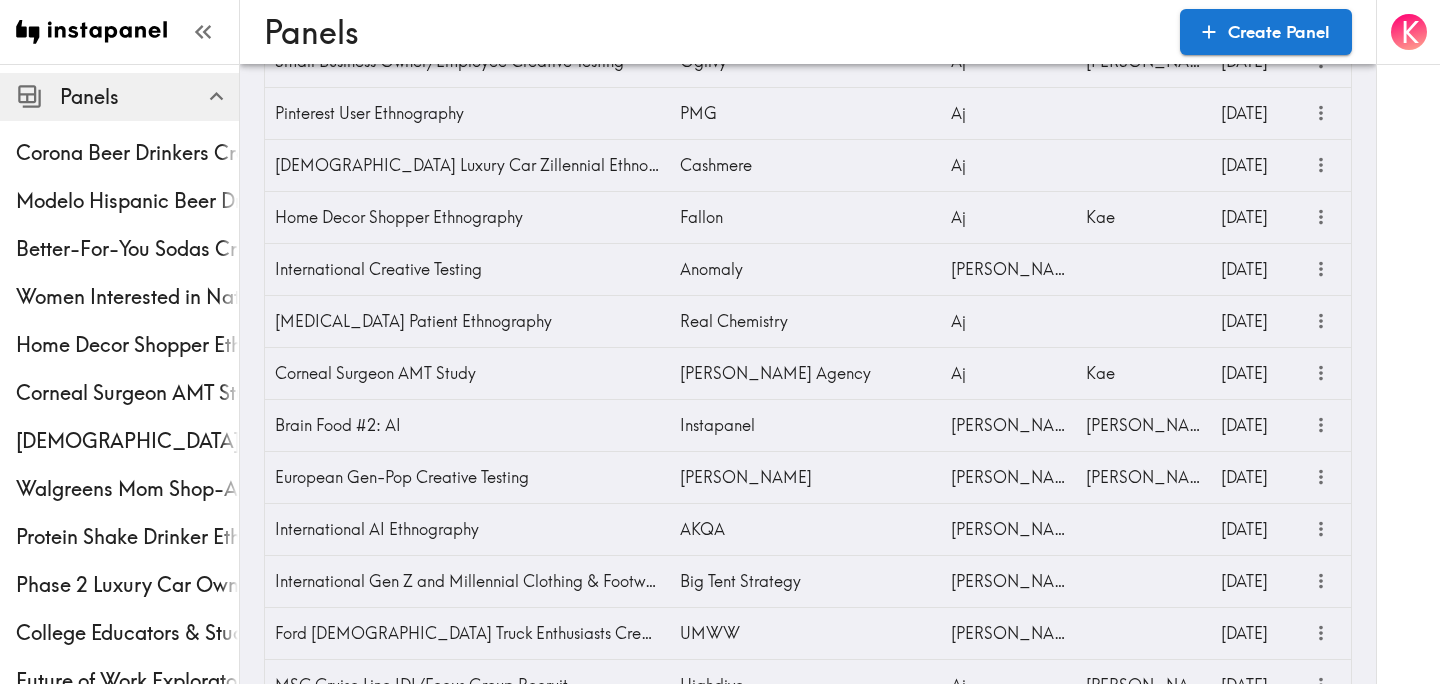 scroll, scrollTop: 1003, scrollLeft: 0, axis: vertical 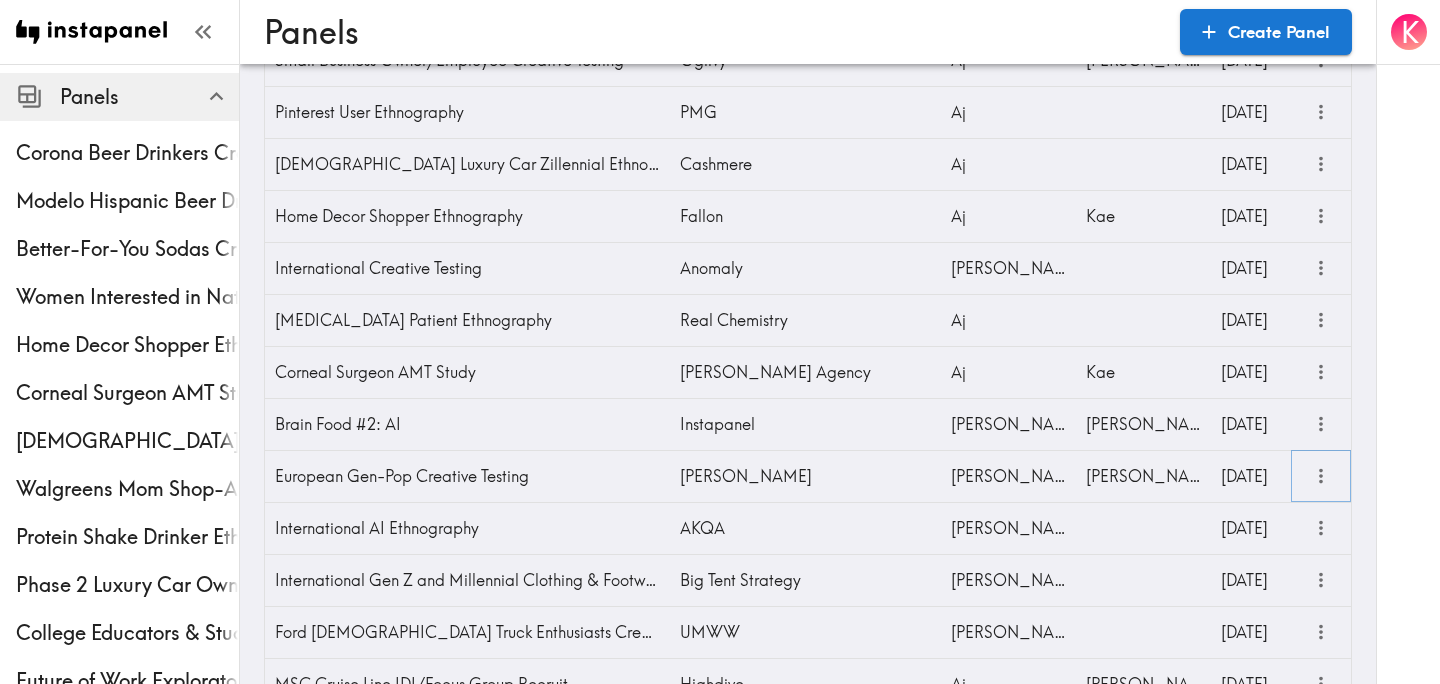 click 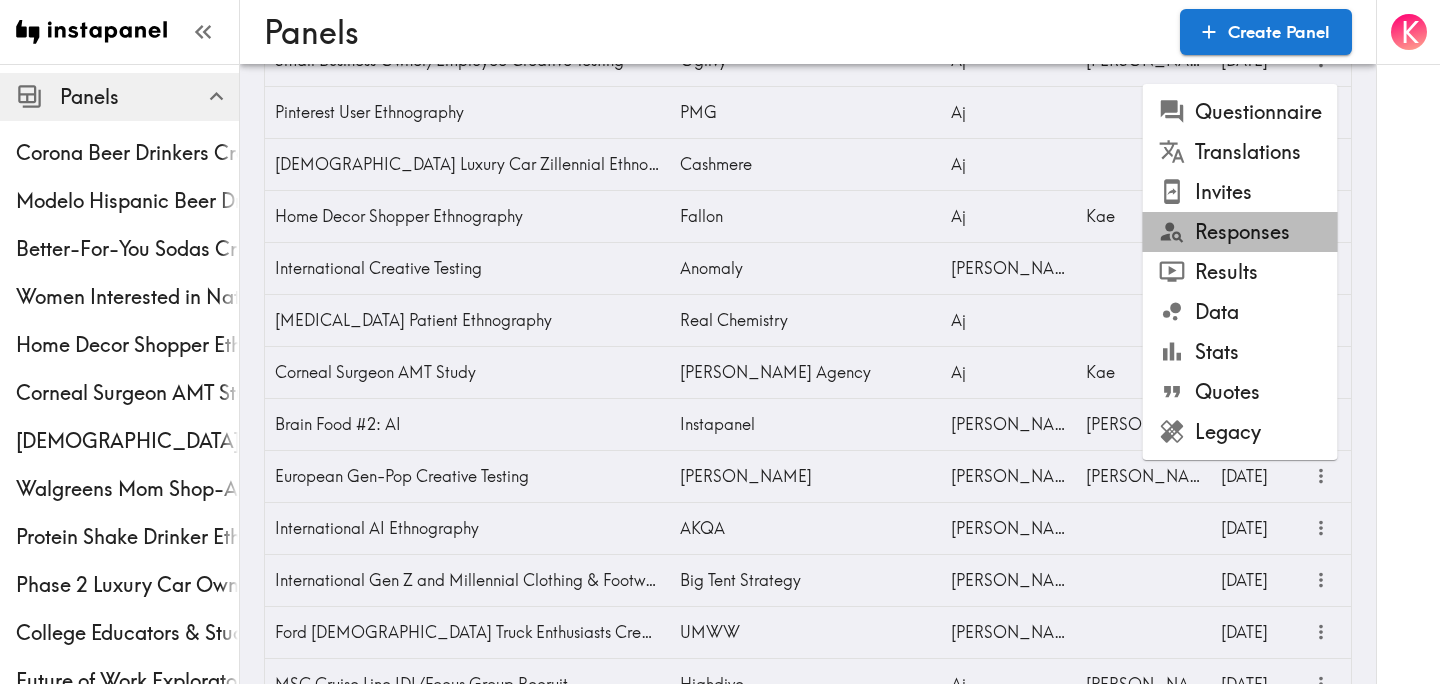 click on "Responses" at bounding box center (1240, 232) 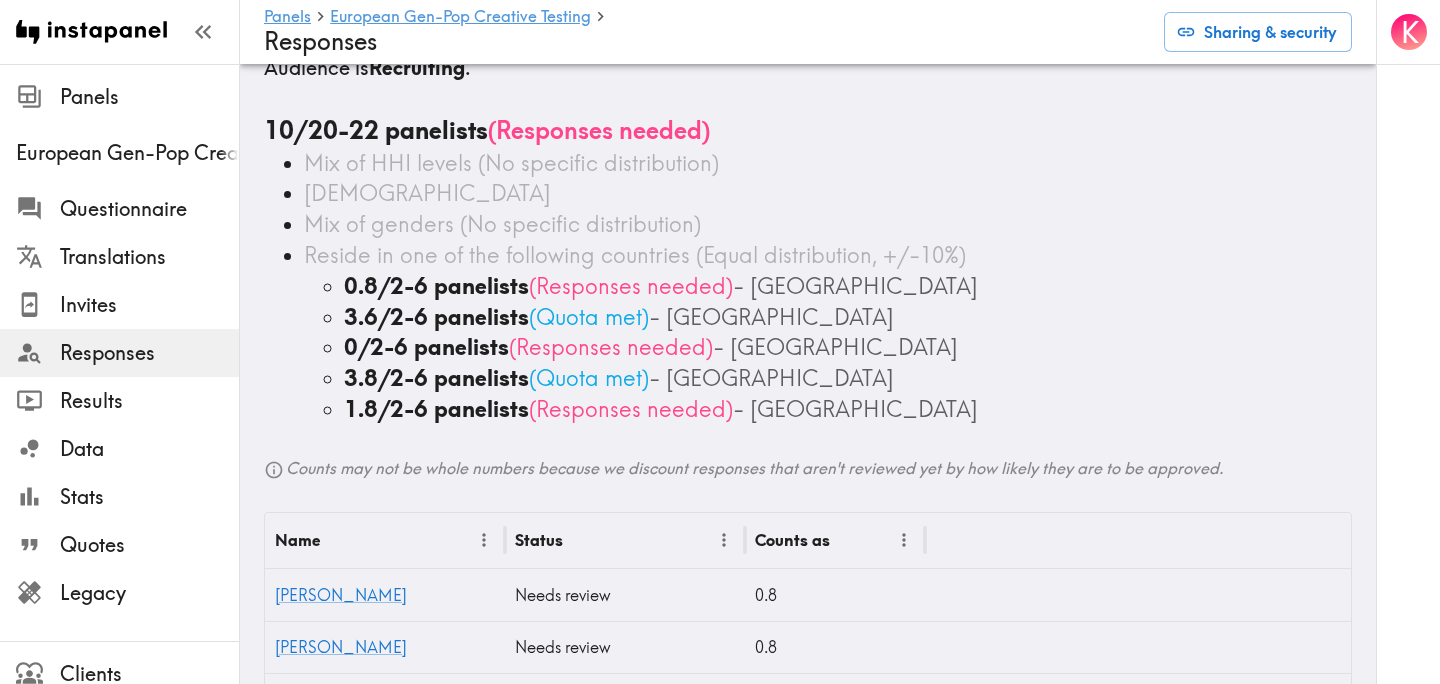 scroll, scrollTop: 40, scrollLeft: 0, axis: vertical 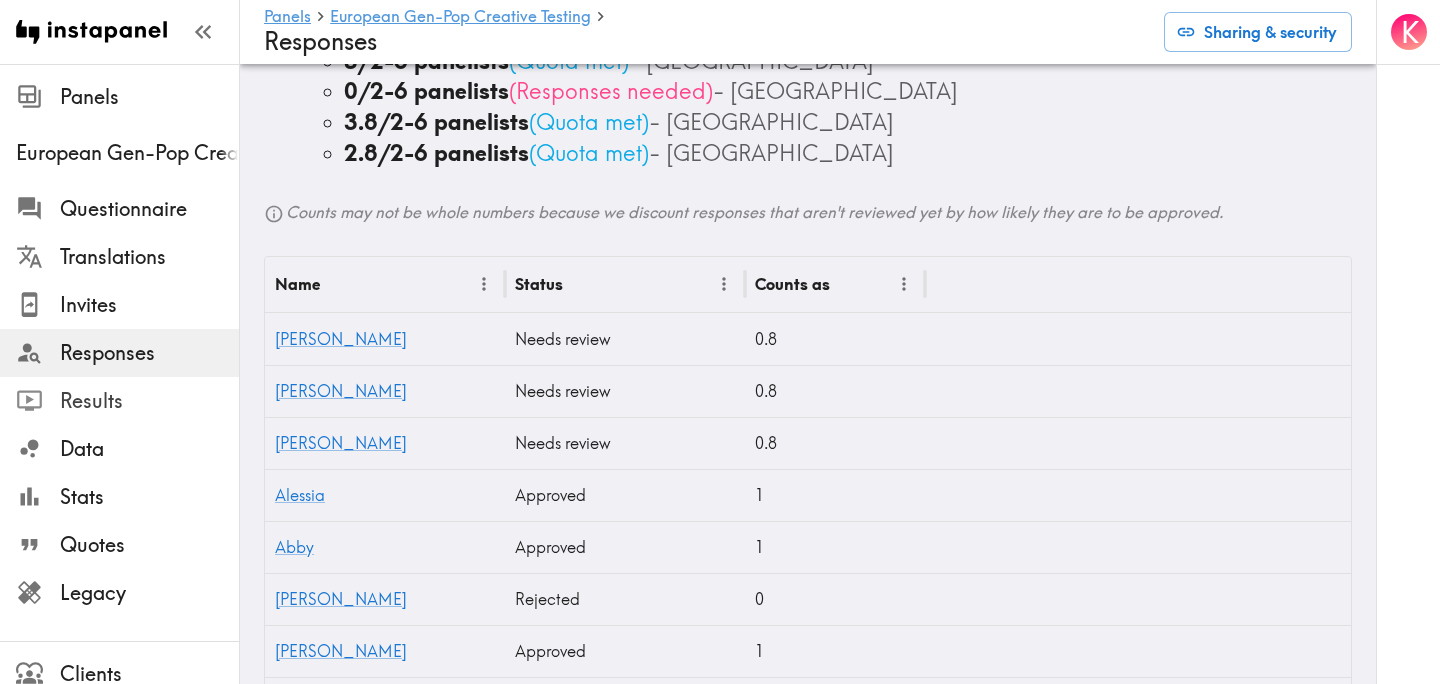 click on "Results" at bounding box center [149, 401] 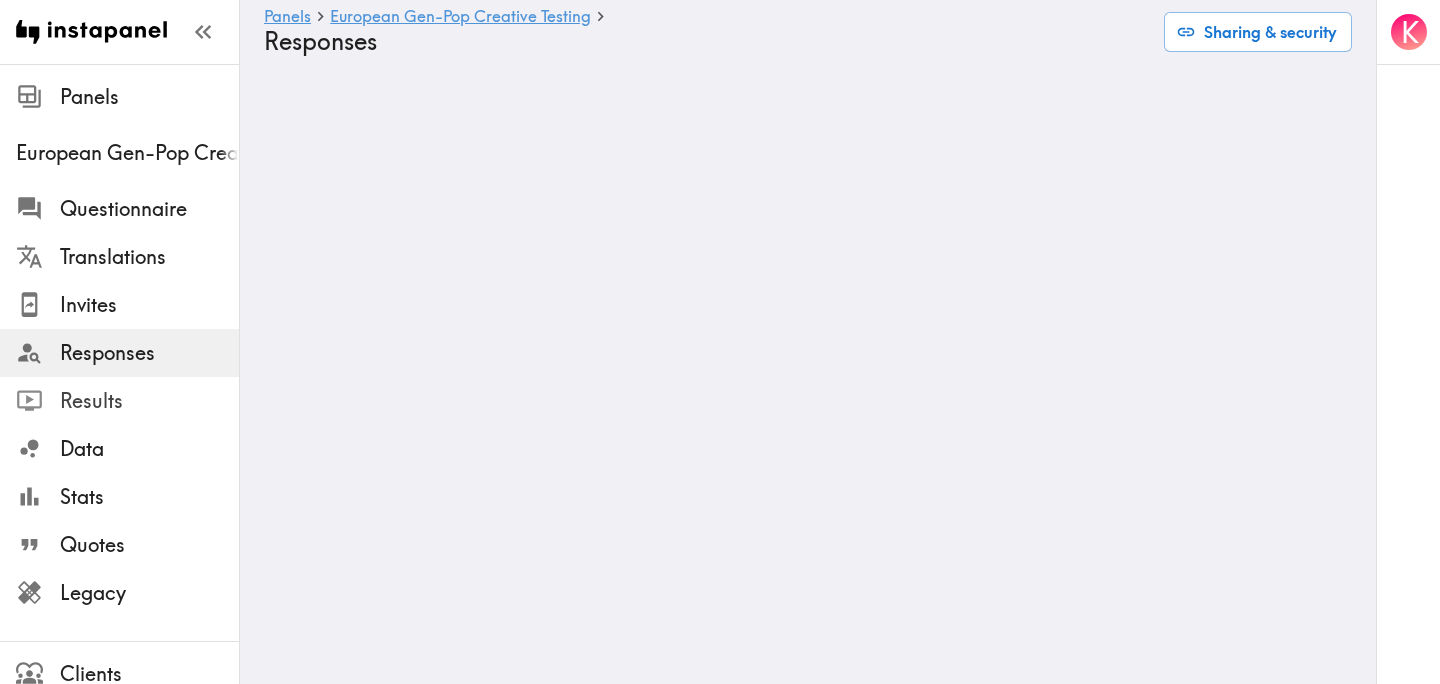 scroll, scrollTop: 0, scrollLeft: 0, axis: both 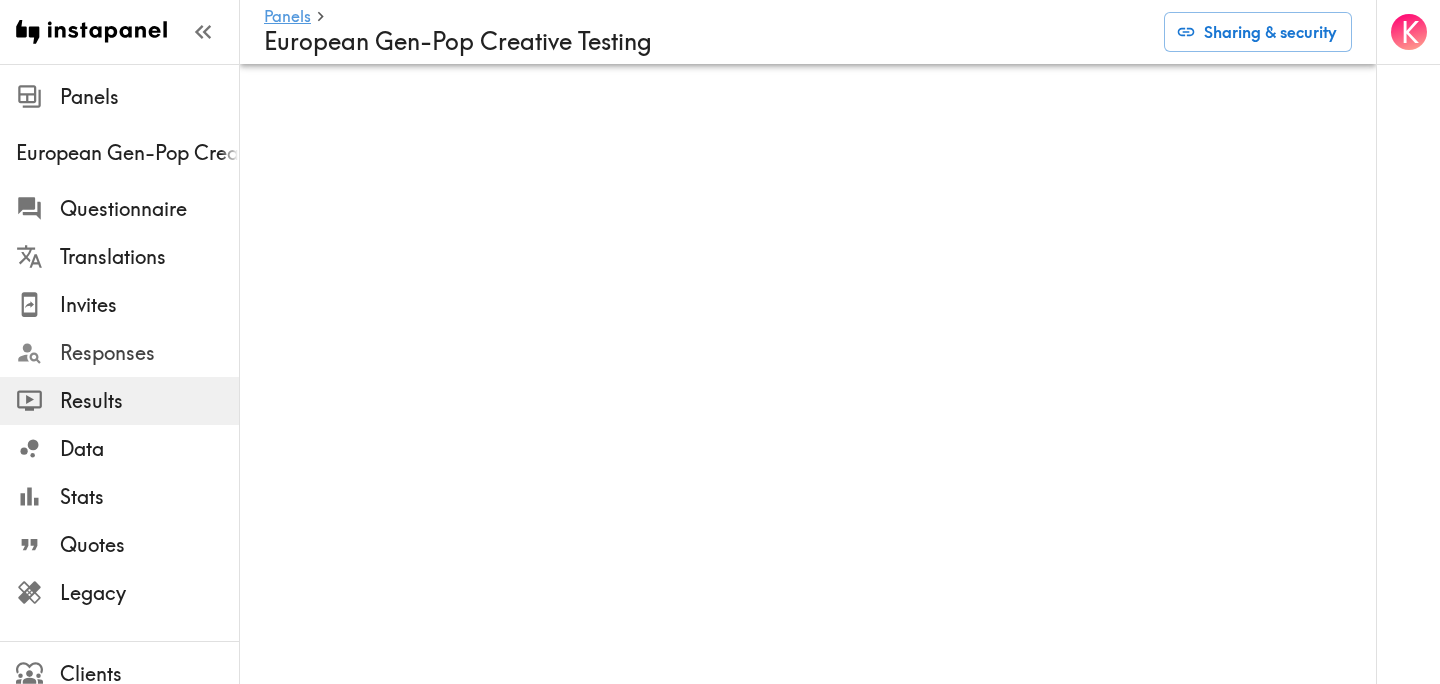 click on "Responses" at bounding box center [149, 353] 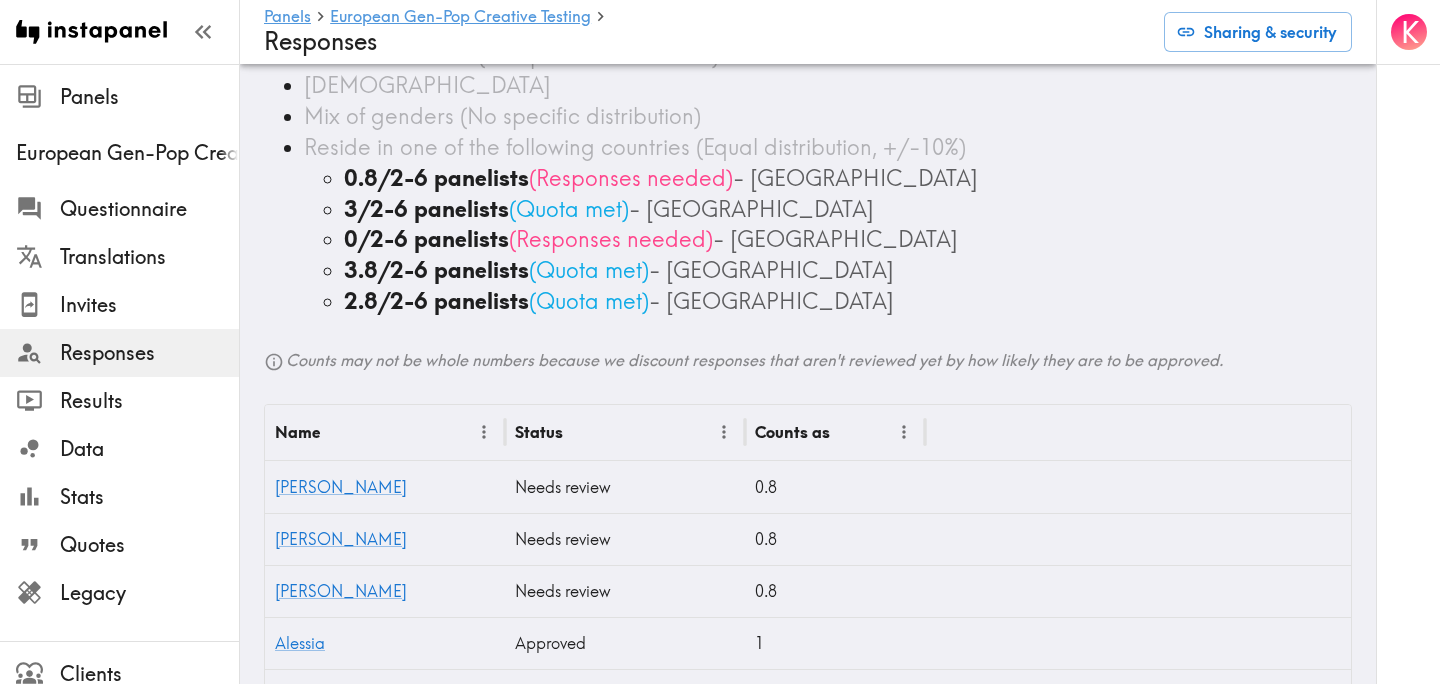 scroll, scrollTop: 142, scrollLeft: 0, axis: vertical 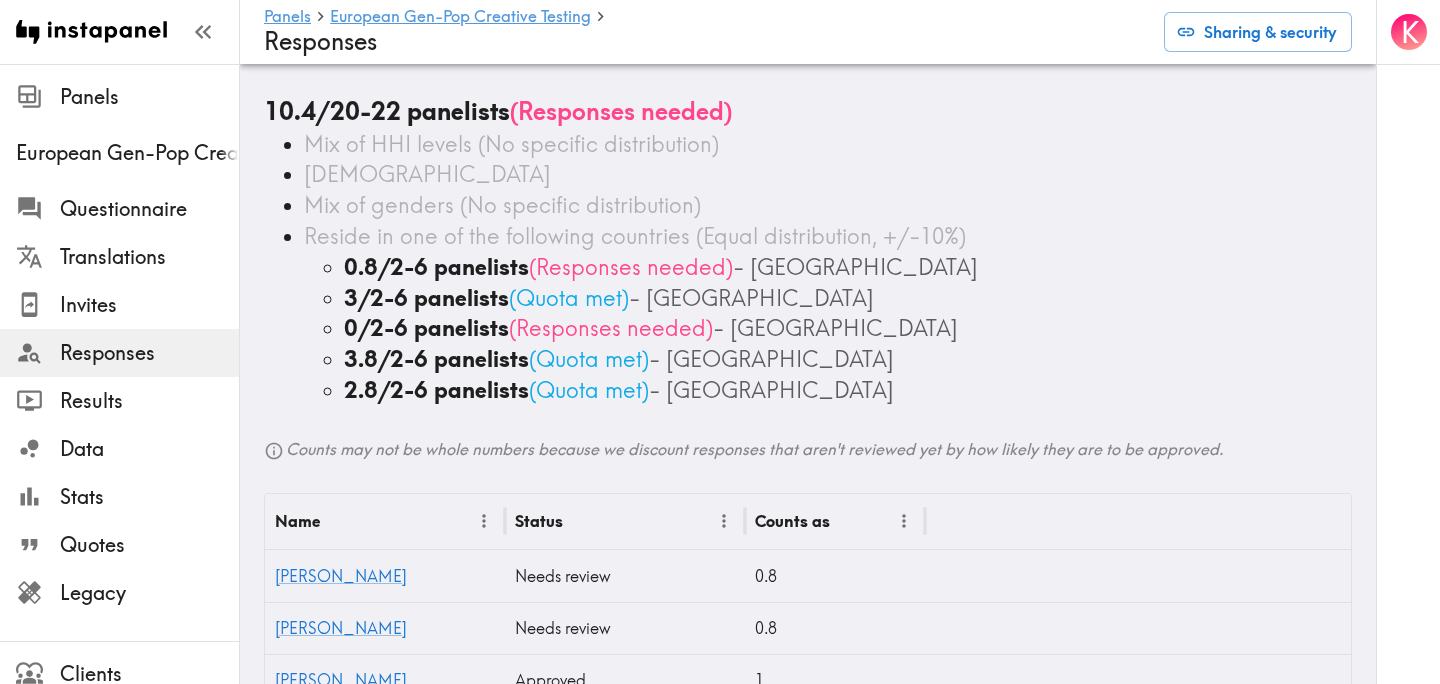 click on "Responses" at bounding box center (149, 353) 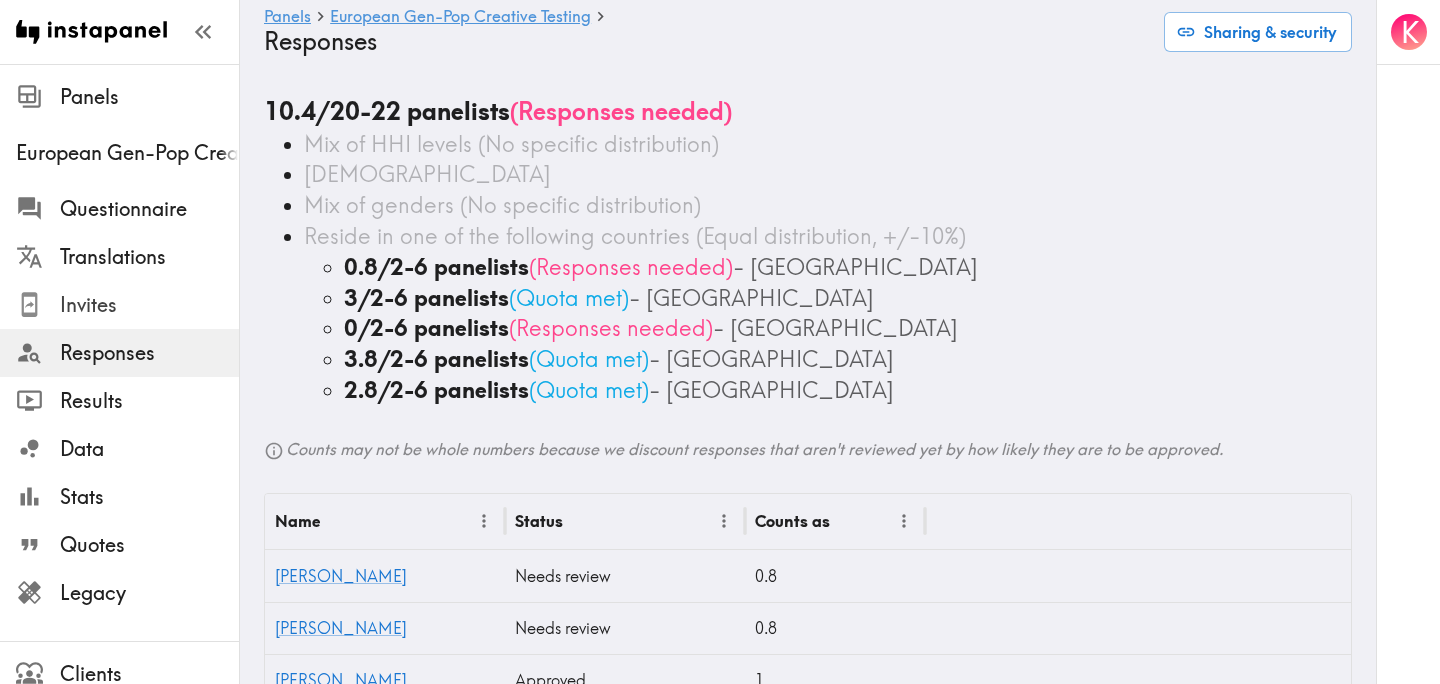 scroll, scrollTop: 0, scrollLeft: 0, axis: both 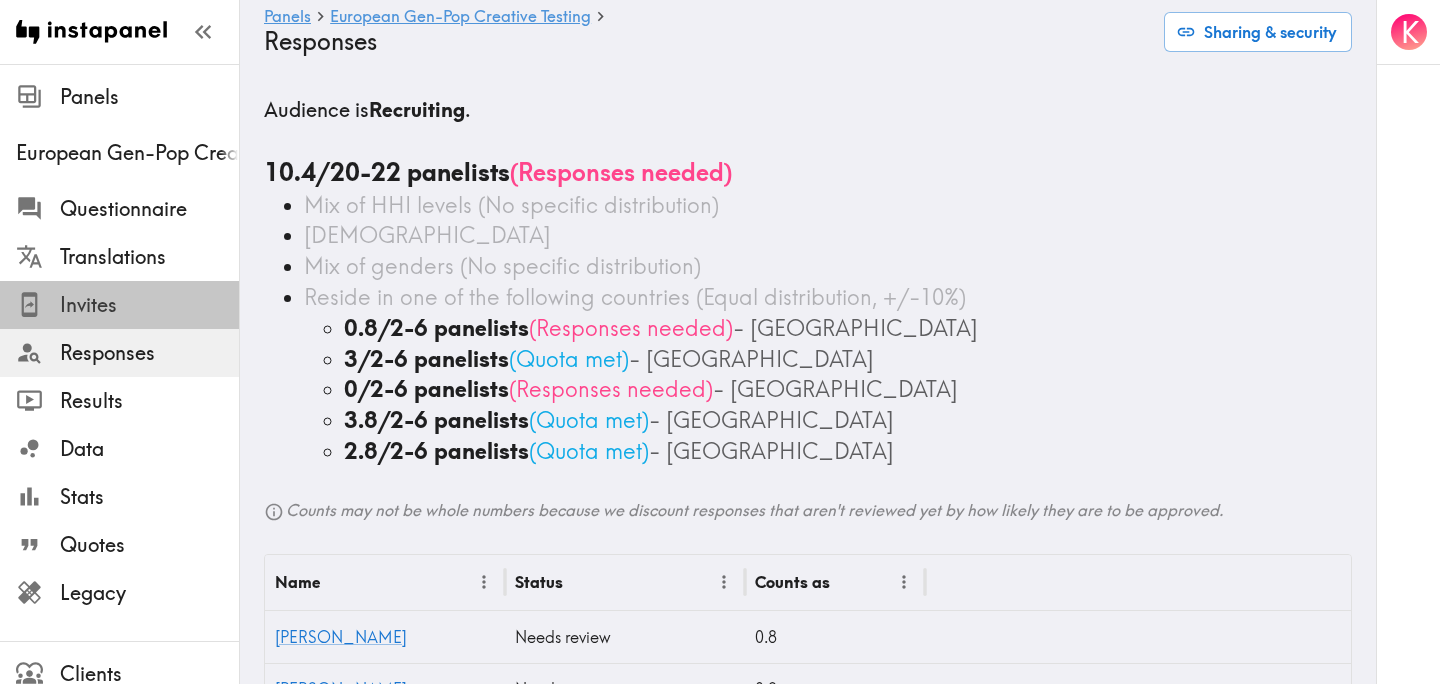 click on "Invites" at bounding box center (149, 305) 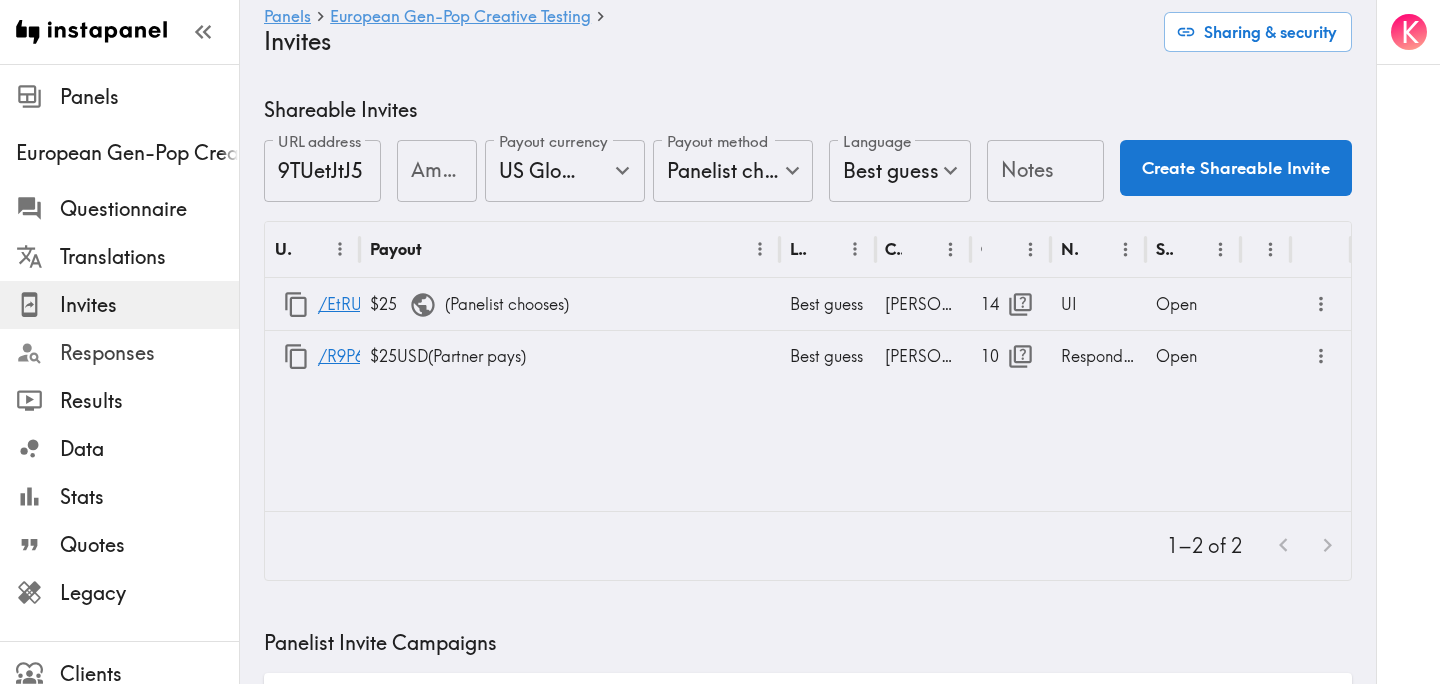 click on "Responses" at bounding box center [149, 353] 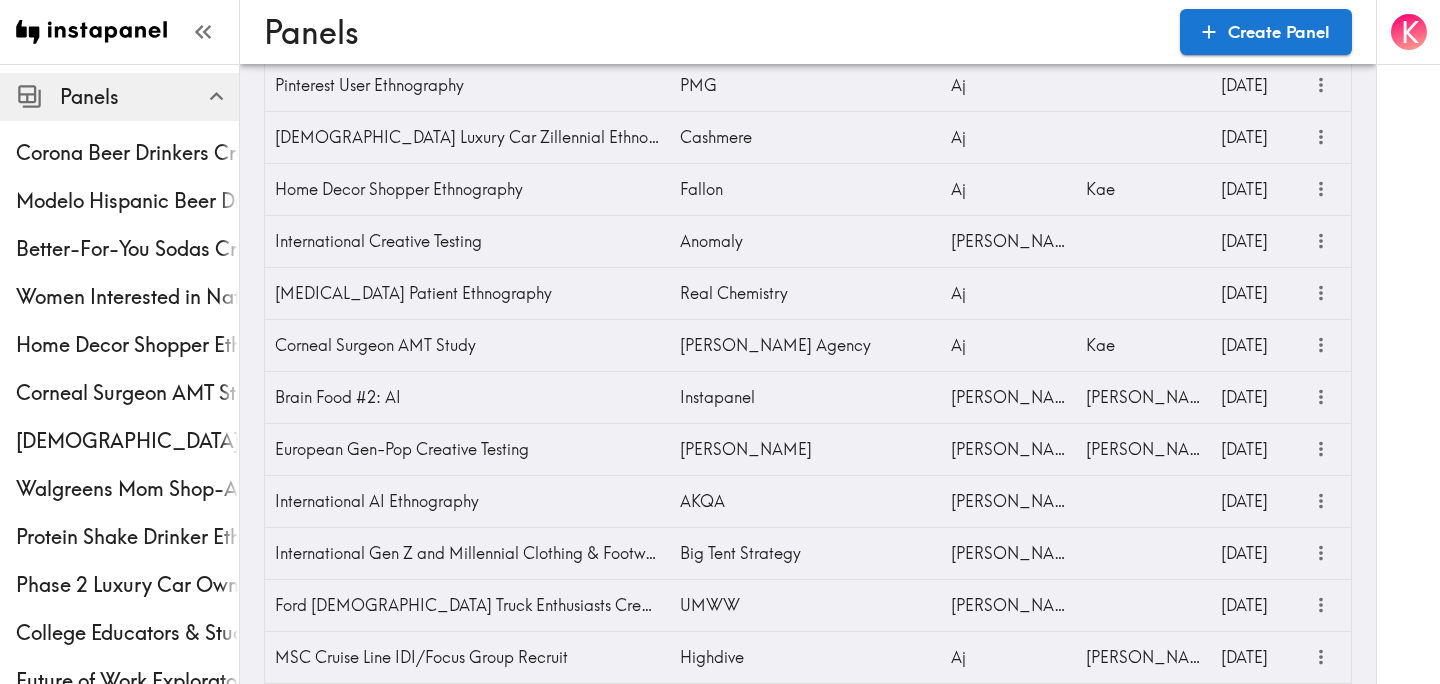 scroll, scrollTop: 1032, scrollLeft: 0, axis: vertical 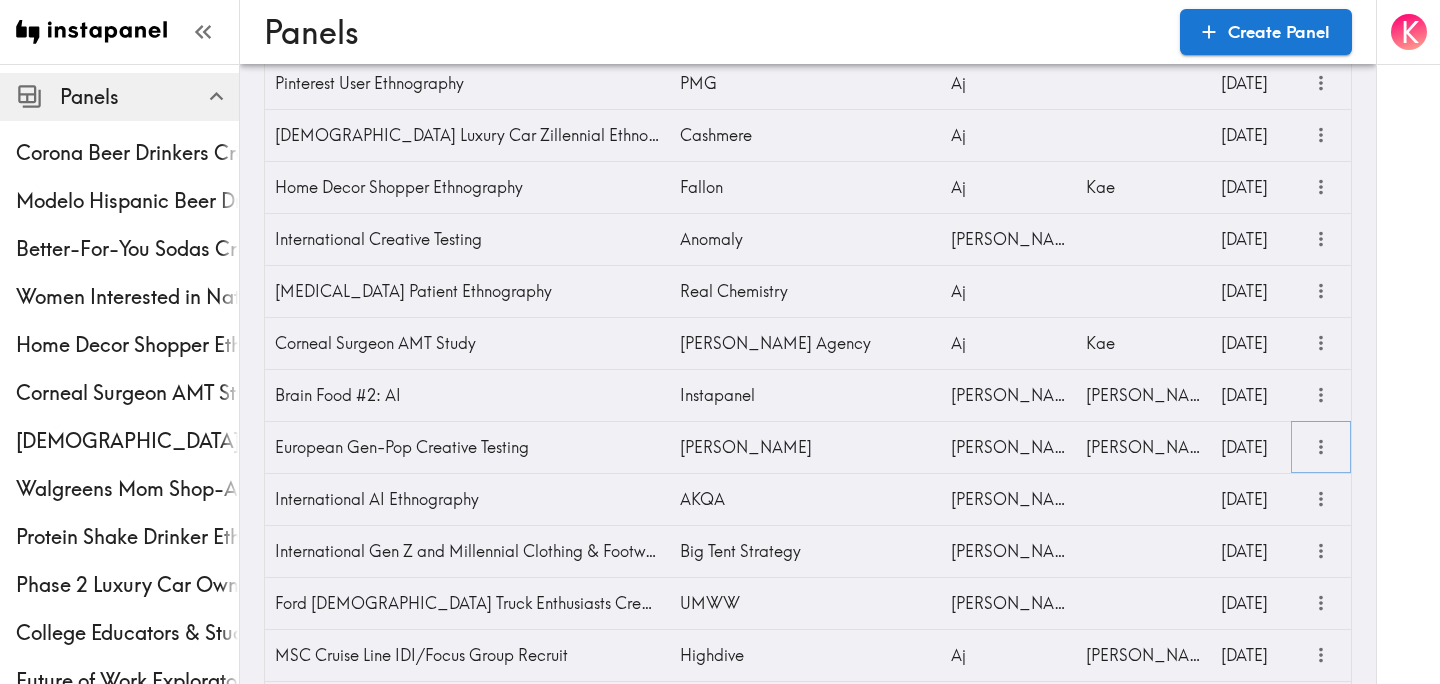 click 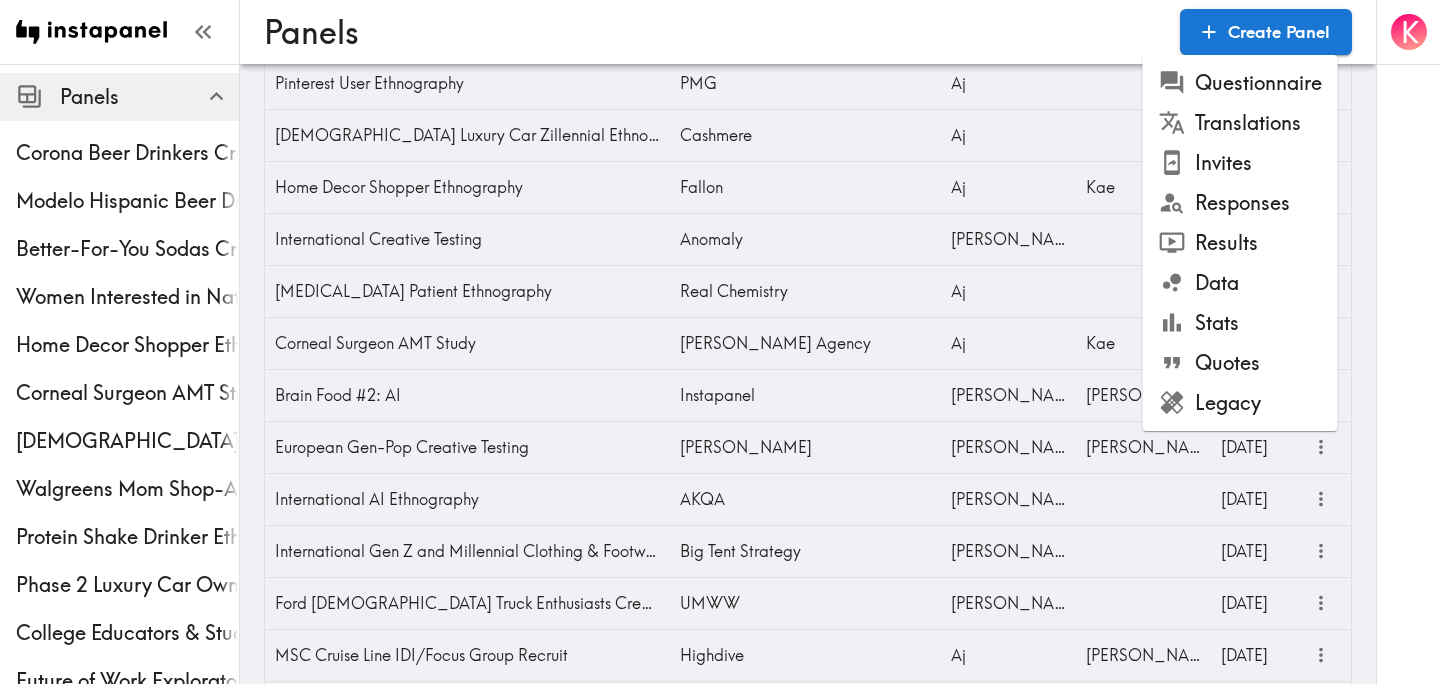 click on "Results" at bounding box center (1240, 243) 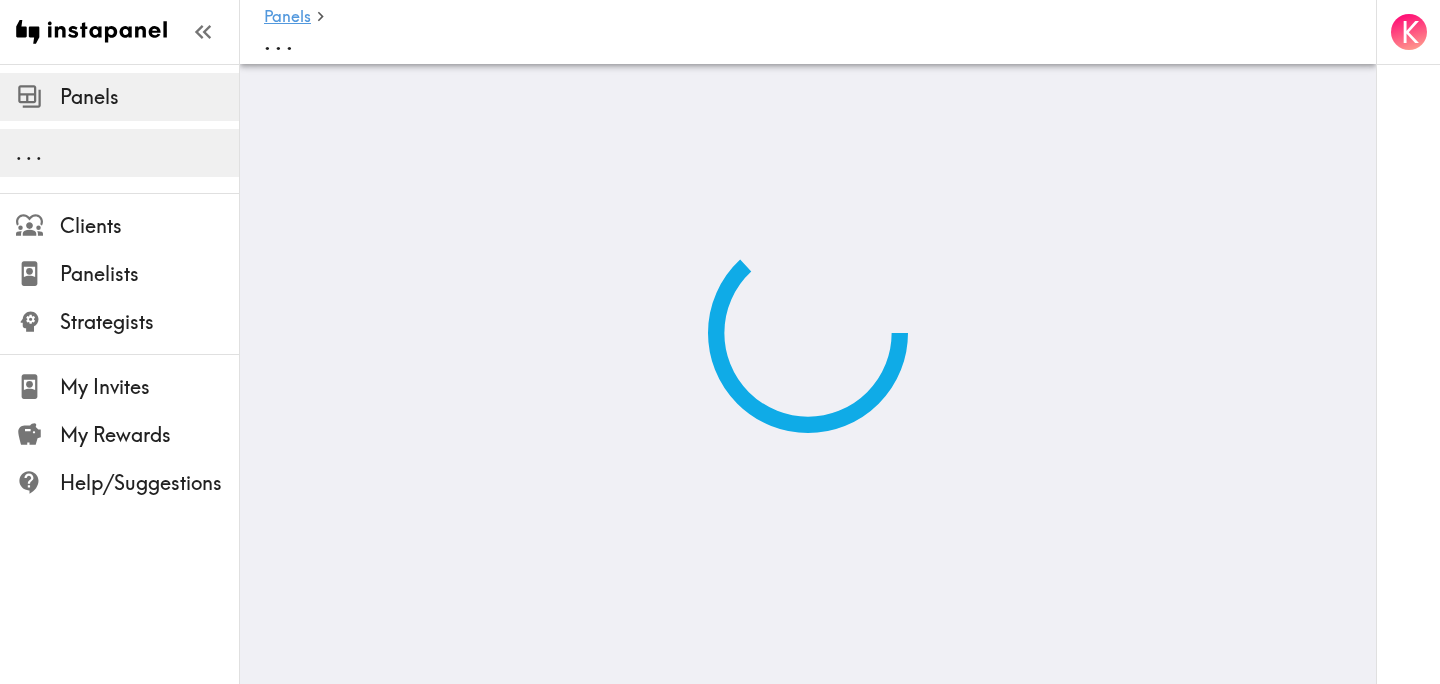 scroll, scrollTop: 0, scrollLeft: 0, axis: both 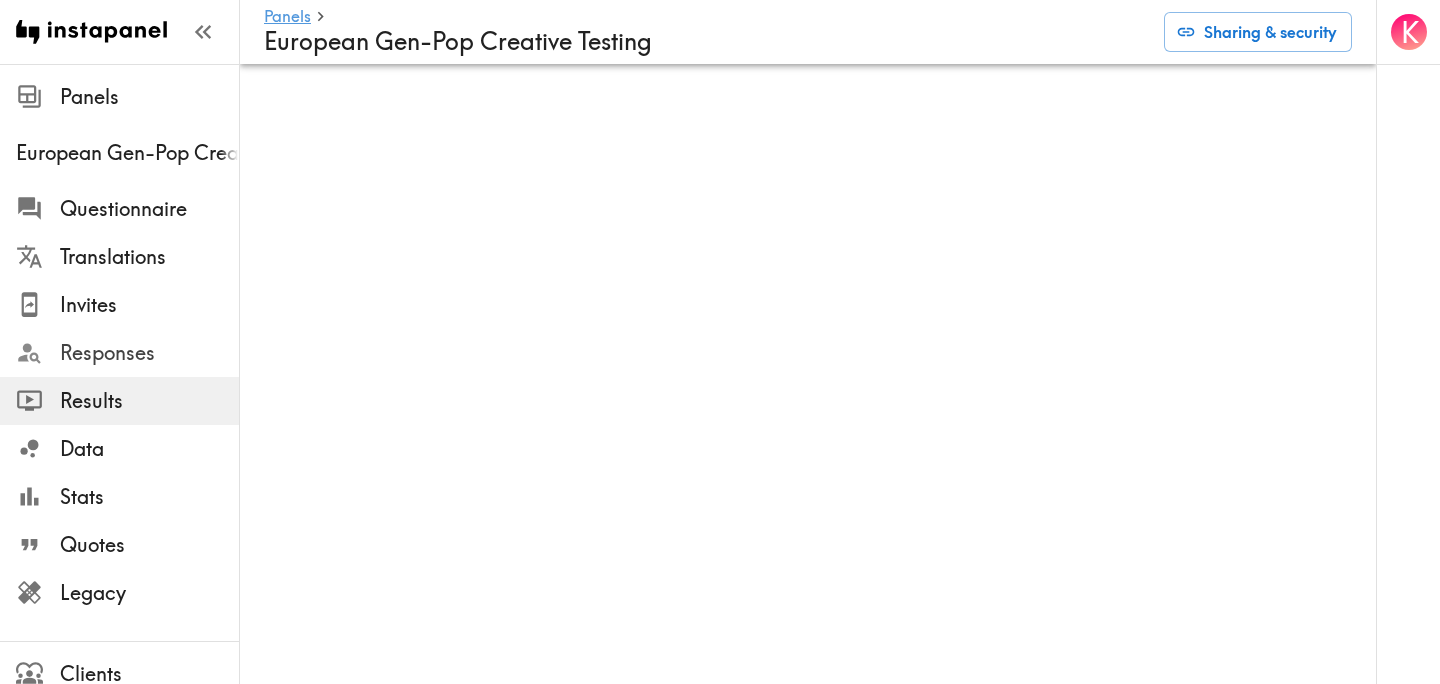click on "Responses" at bounding box center [149, 353] 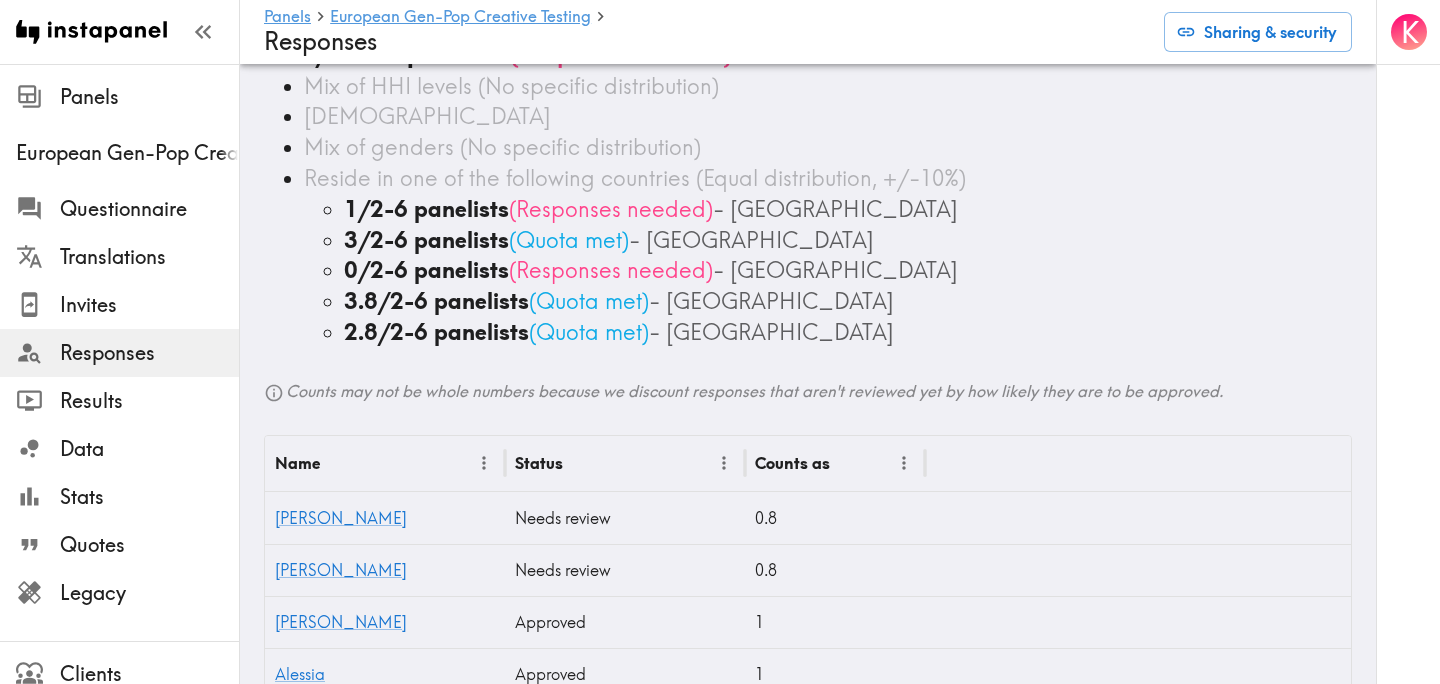 scroll, scrollTop: 122, scrollLeft: 0, axis: vertical 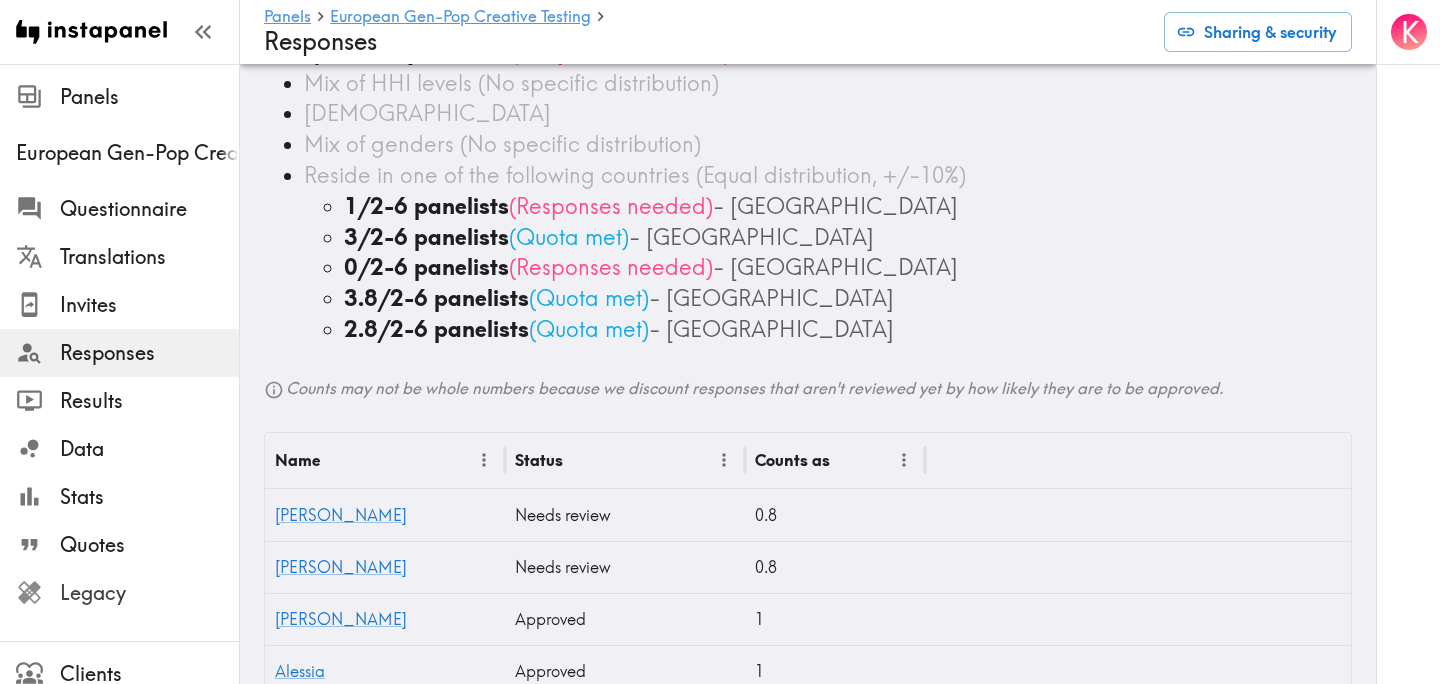 click on "Legacy" at bounding box center [149, 593] 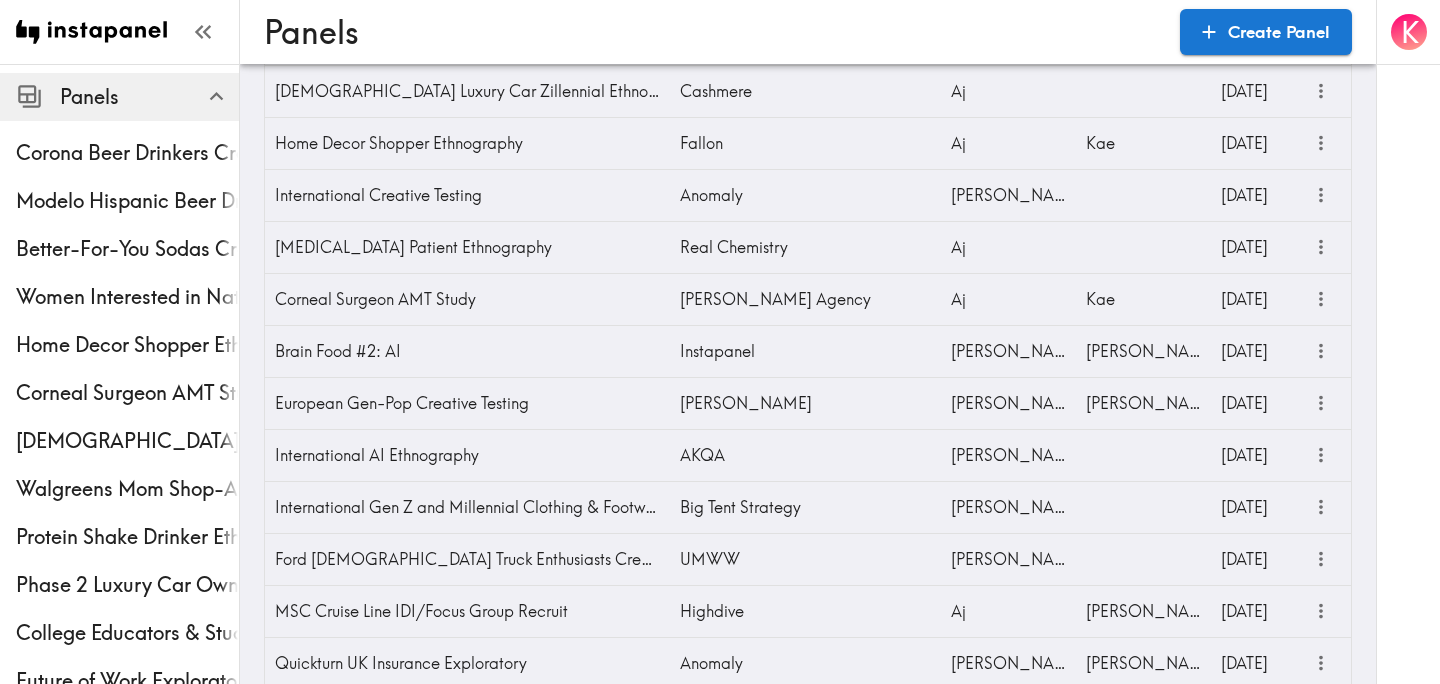 scroll, scrollTop: 1074, scrollLeft: 0, axis: vertical 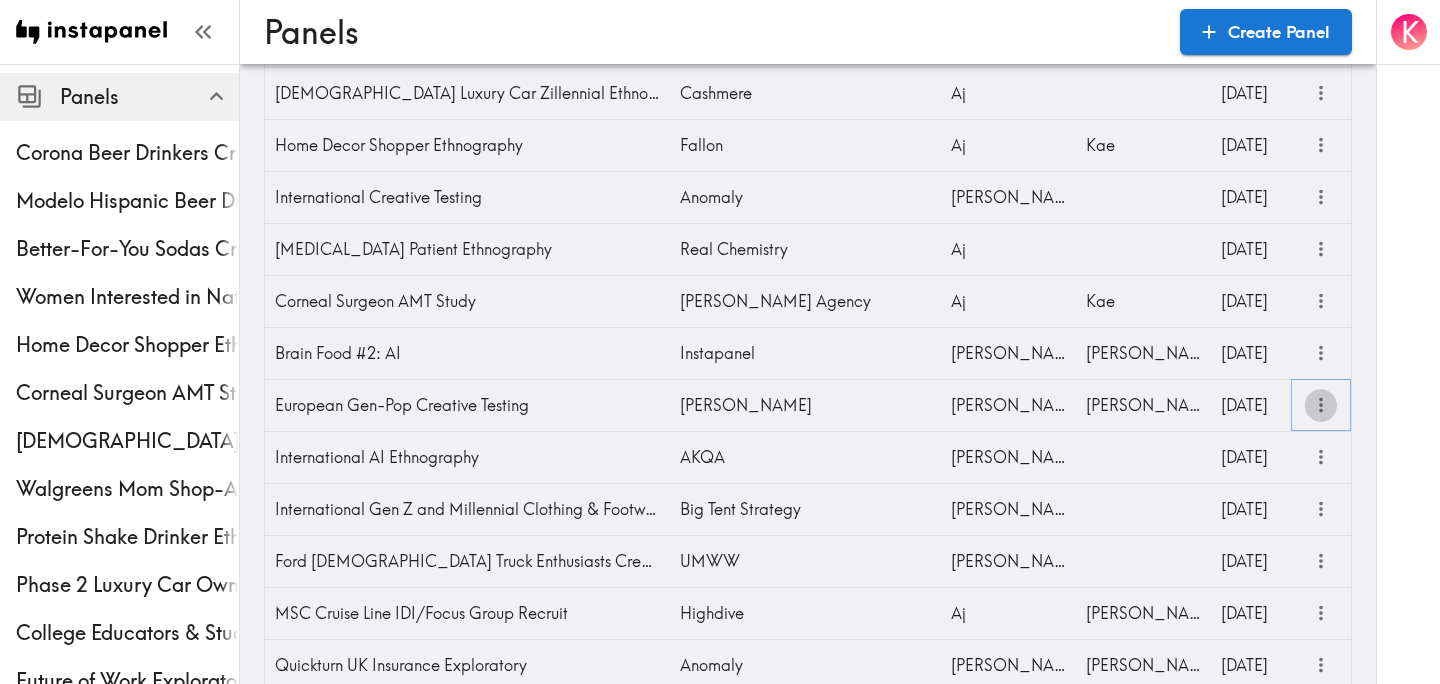 click 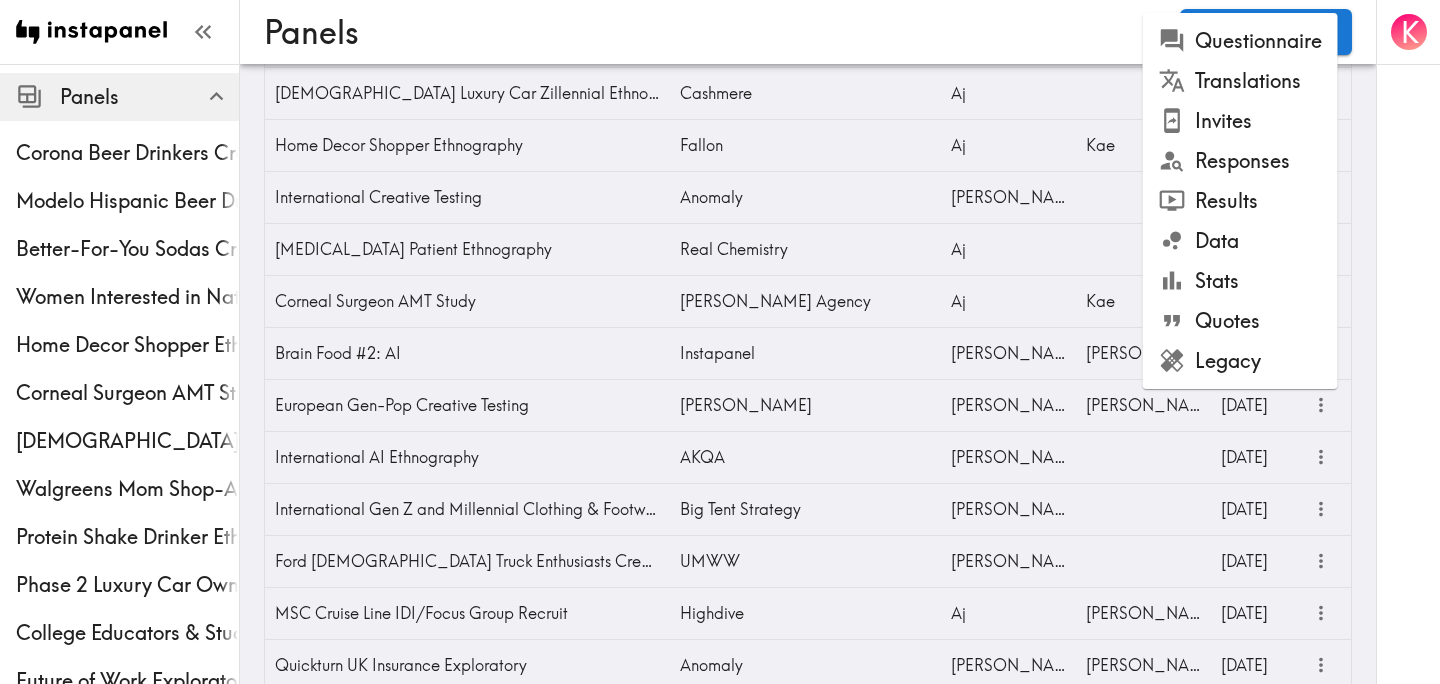 click on "Results" 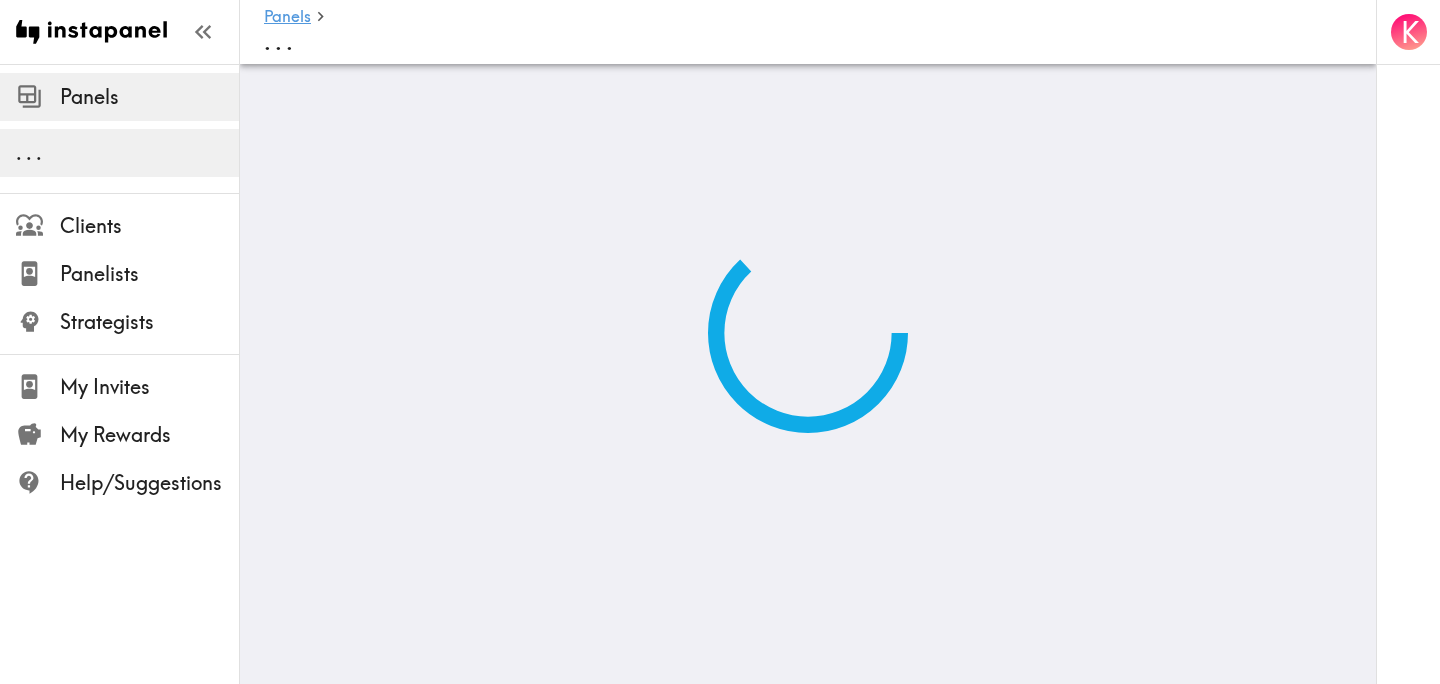 scroll, scrollTop: 0, scrollLeft: 0, axis: both 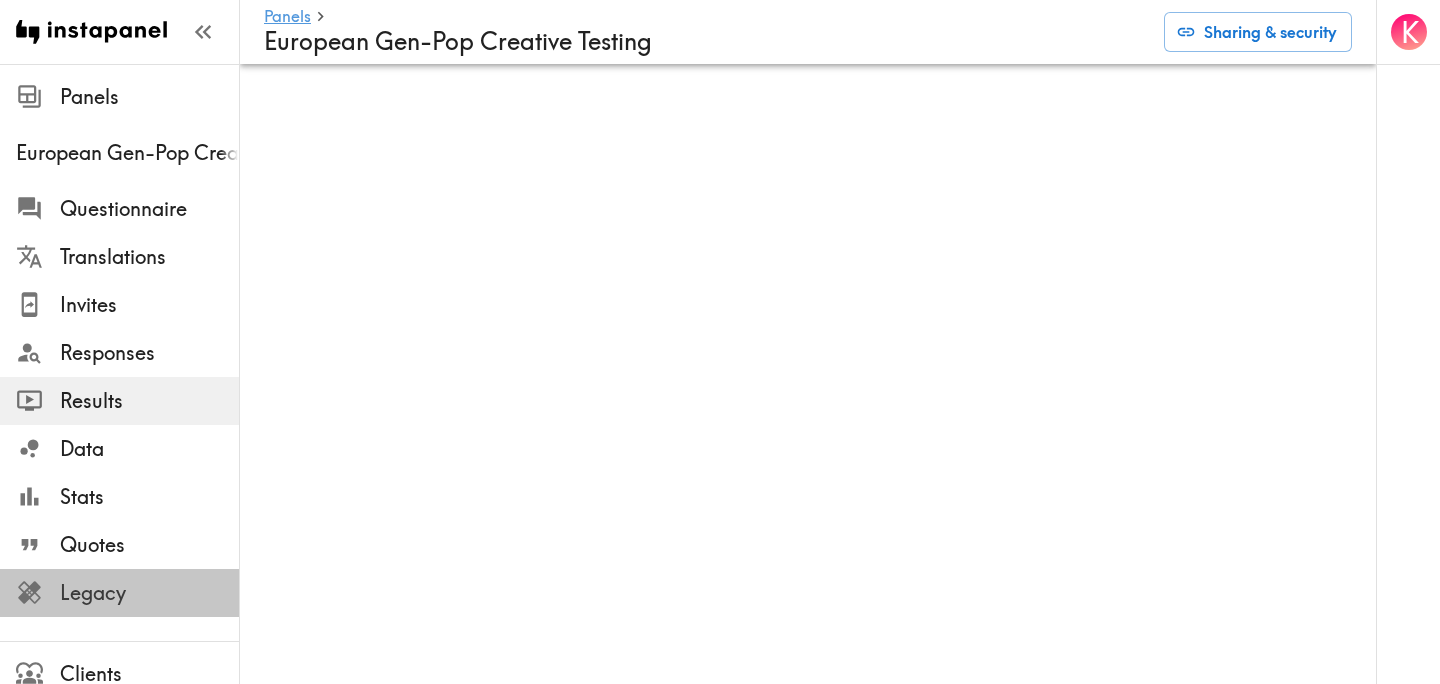 click on "Legacy" 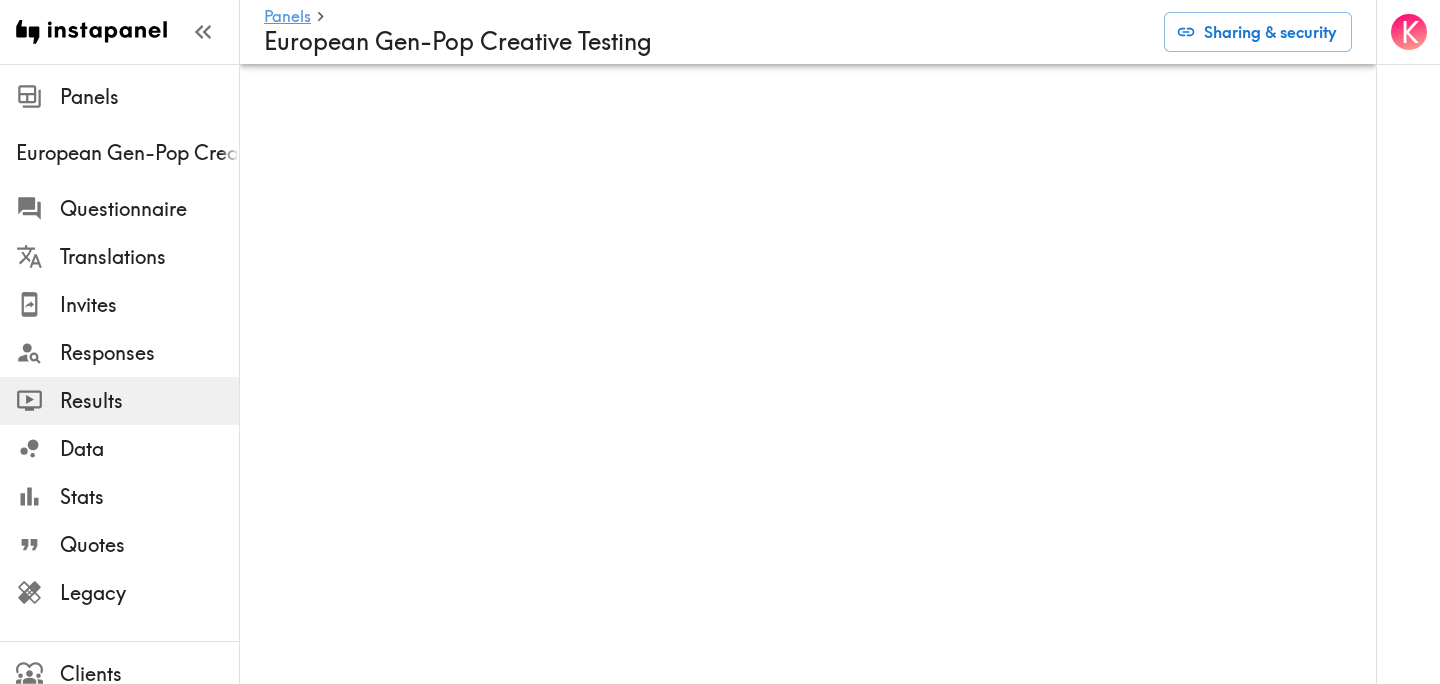 scroll, scrollTop: 0, scrollLeft: 0, axis: both 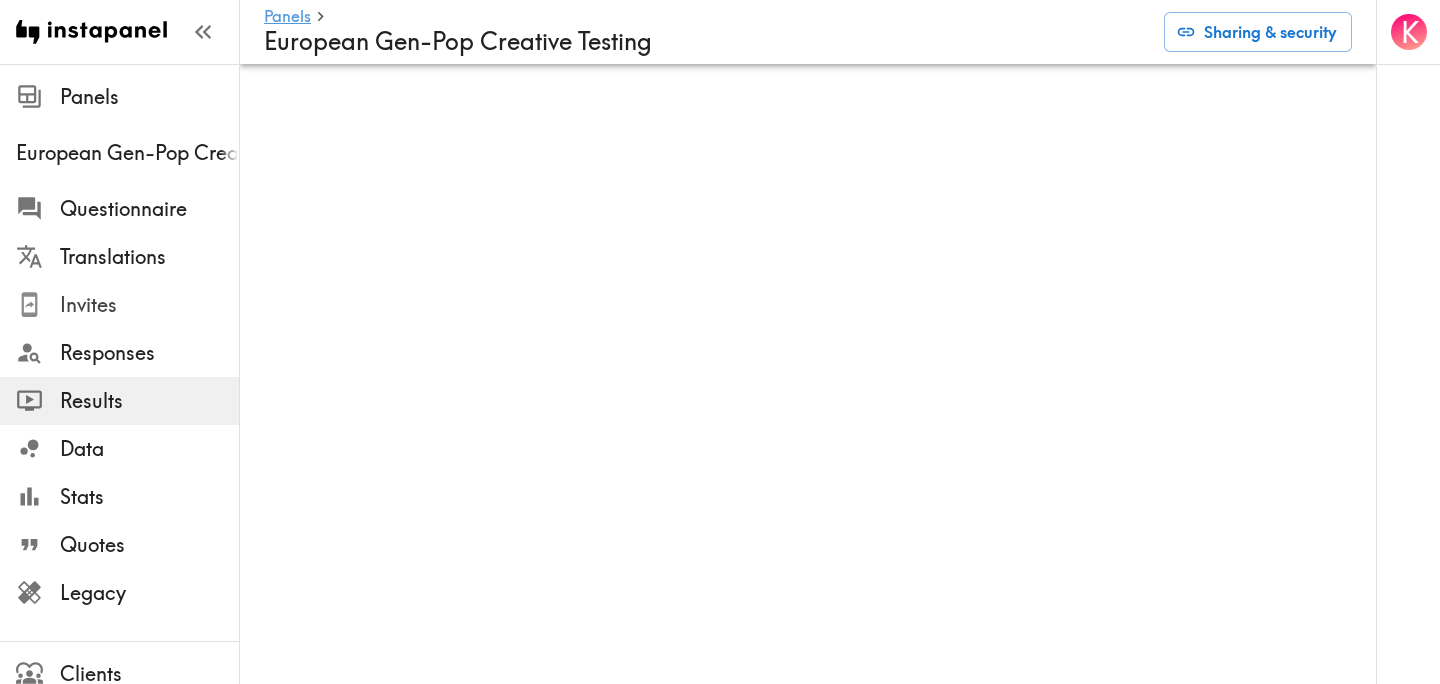 click on "Invites" at bounding box center (149, 305) 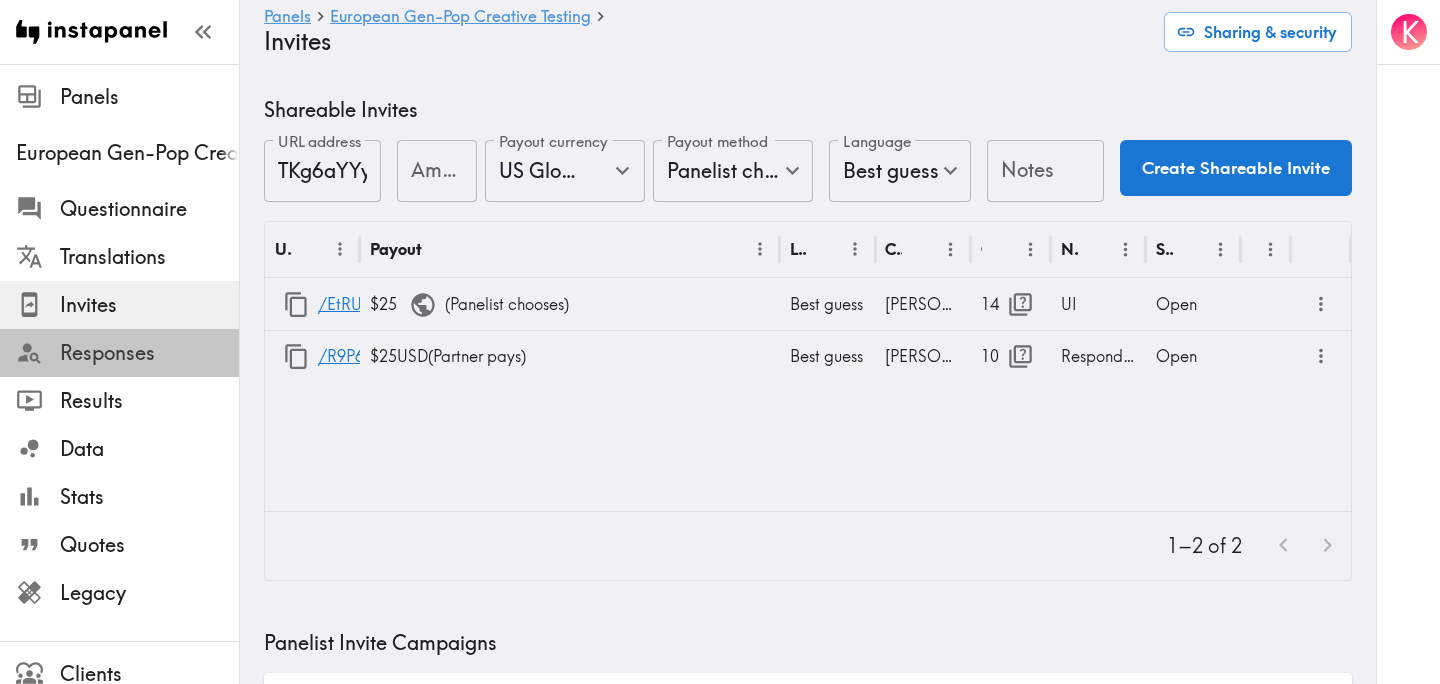 click on "Responses" at bounding box center (149, 353) 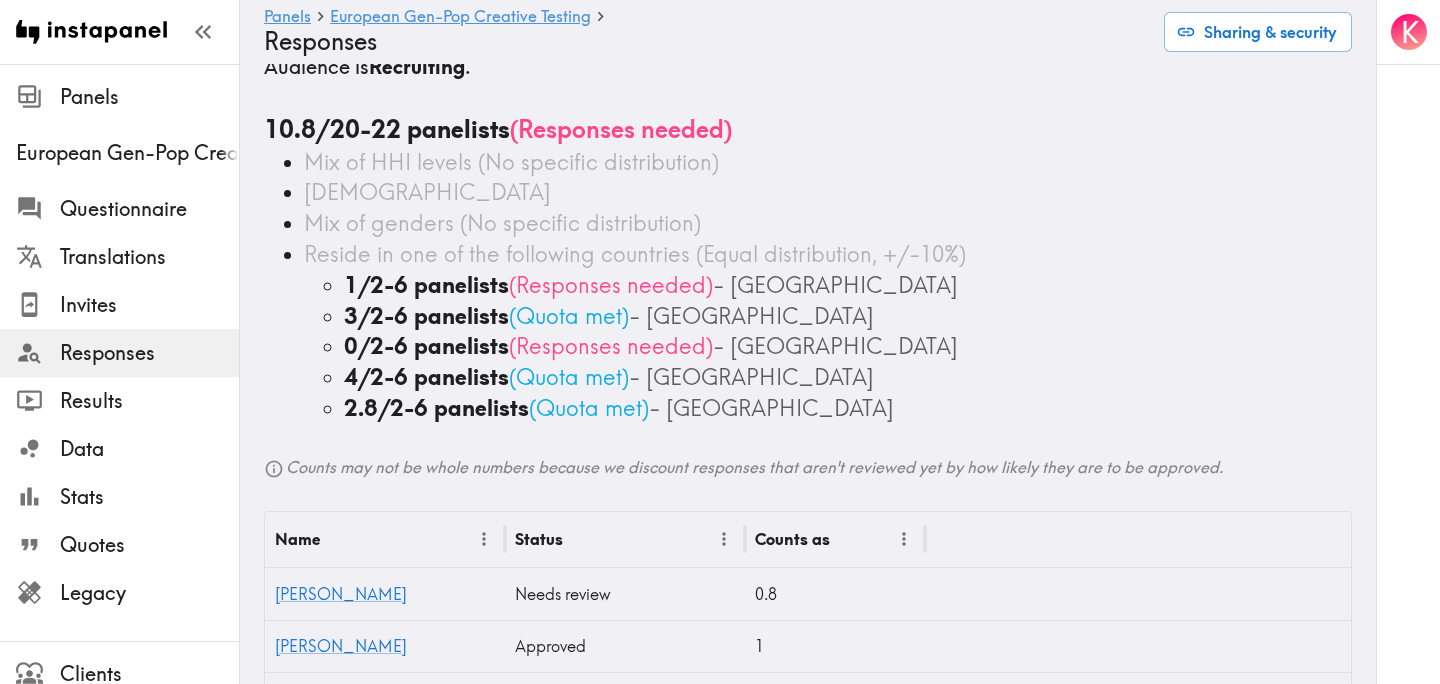 scroll, scrollTop: 0, scrollLeft: 0, axis: both 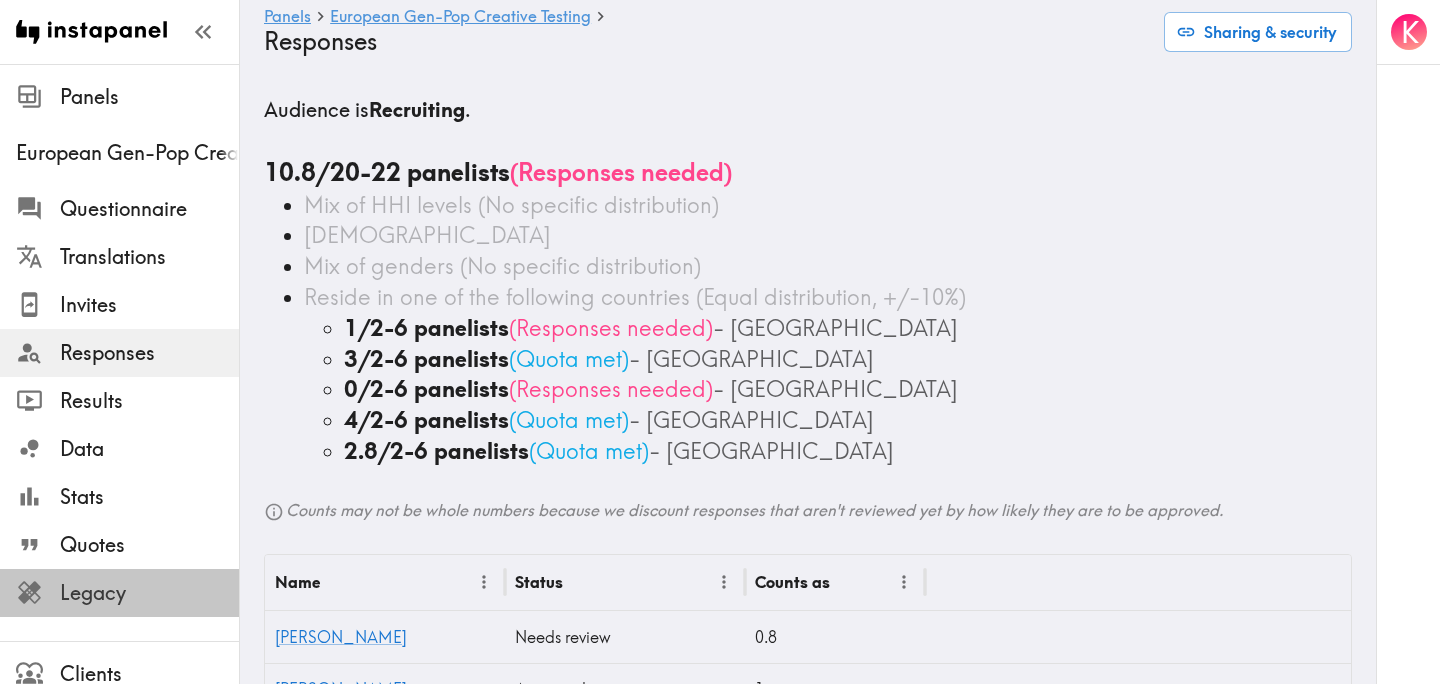 click on "Legacy" at bounding box center [149, 593] 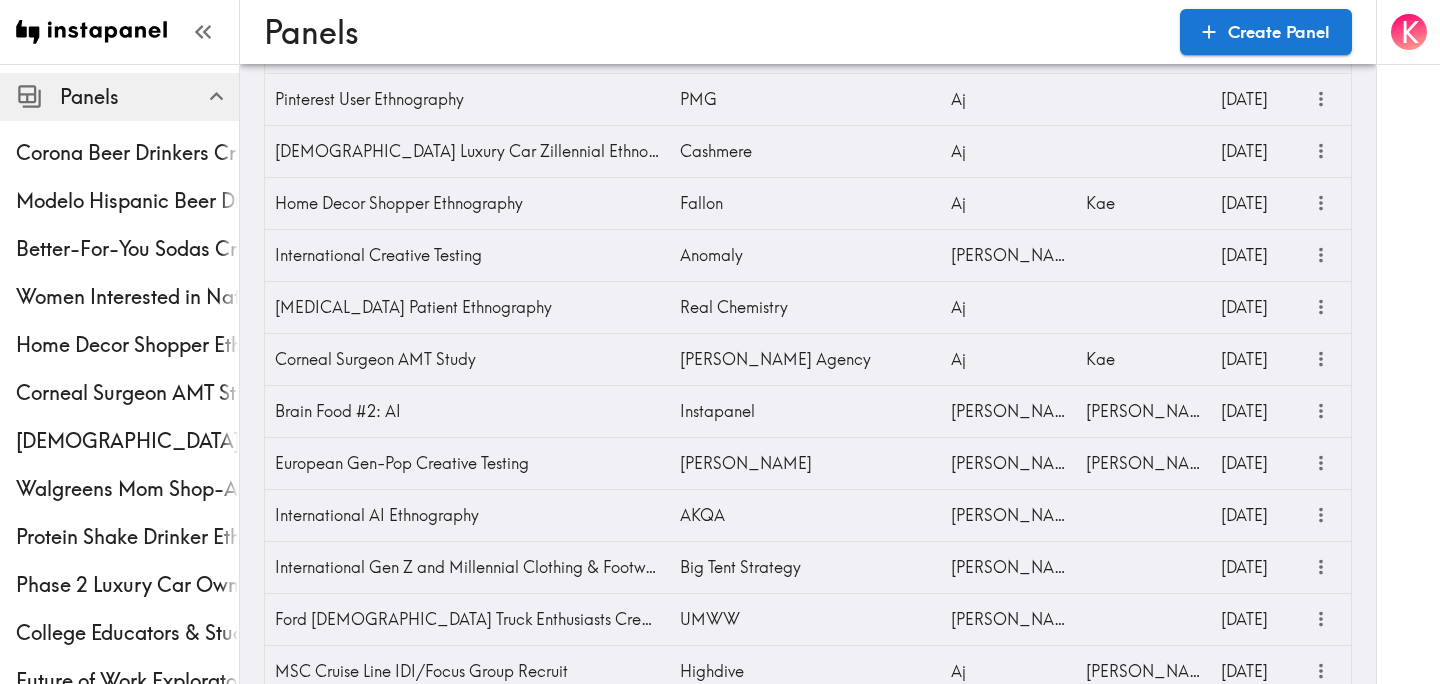 scroll, scrollTop: 1042, scrollLeft: 0, axis: vertical 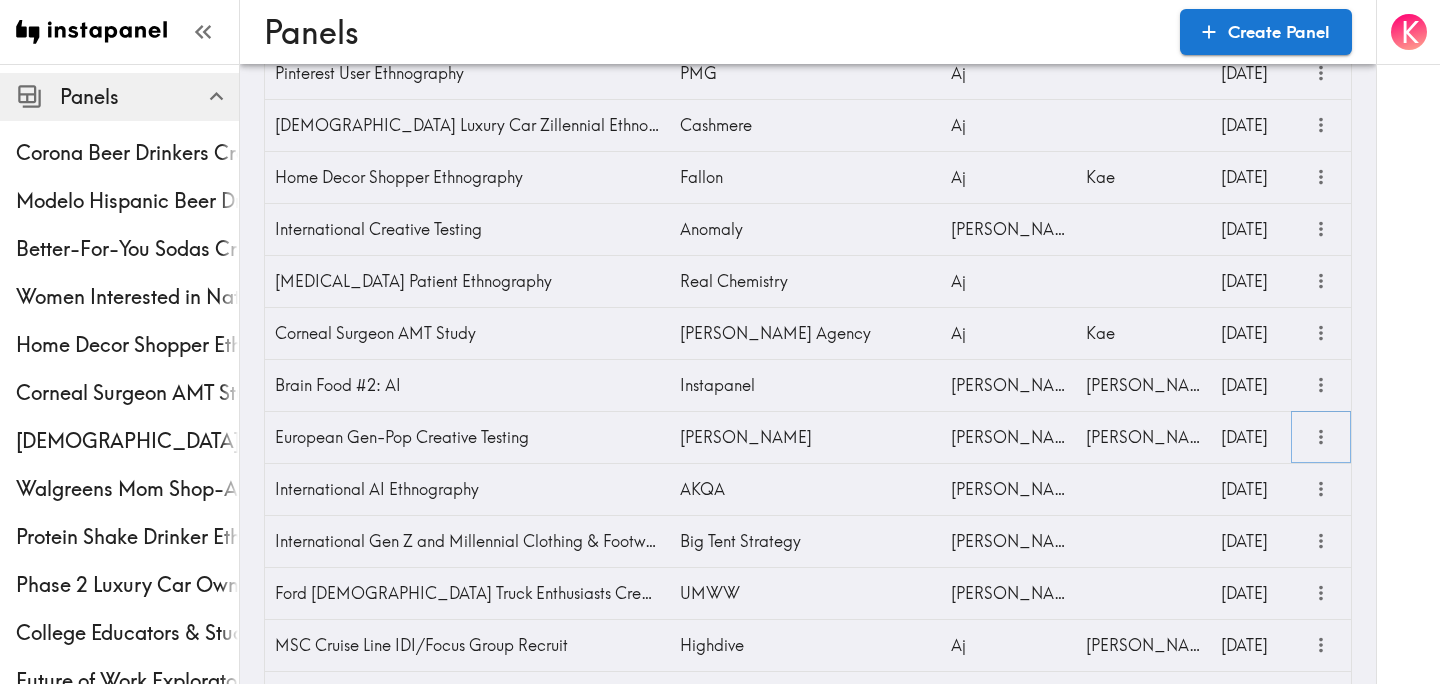 click 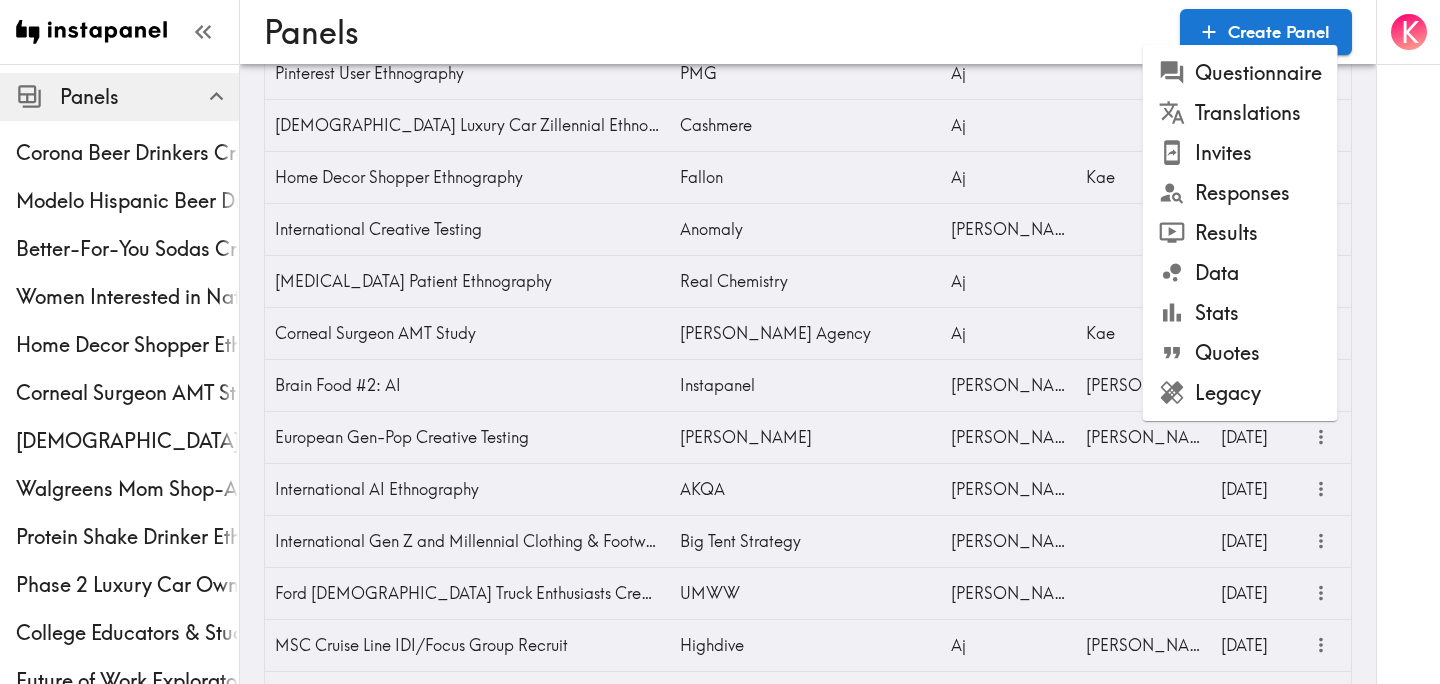 click on "Results" at bounding box center [1240, 233] 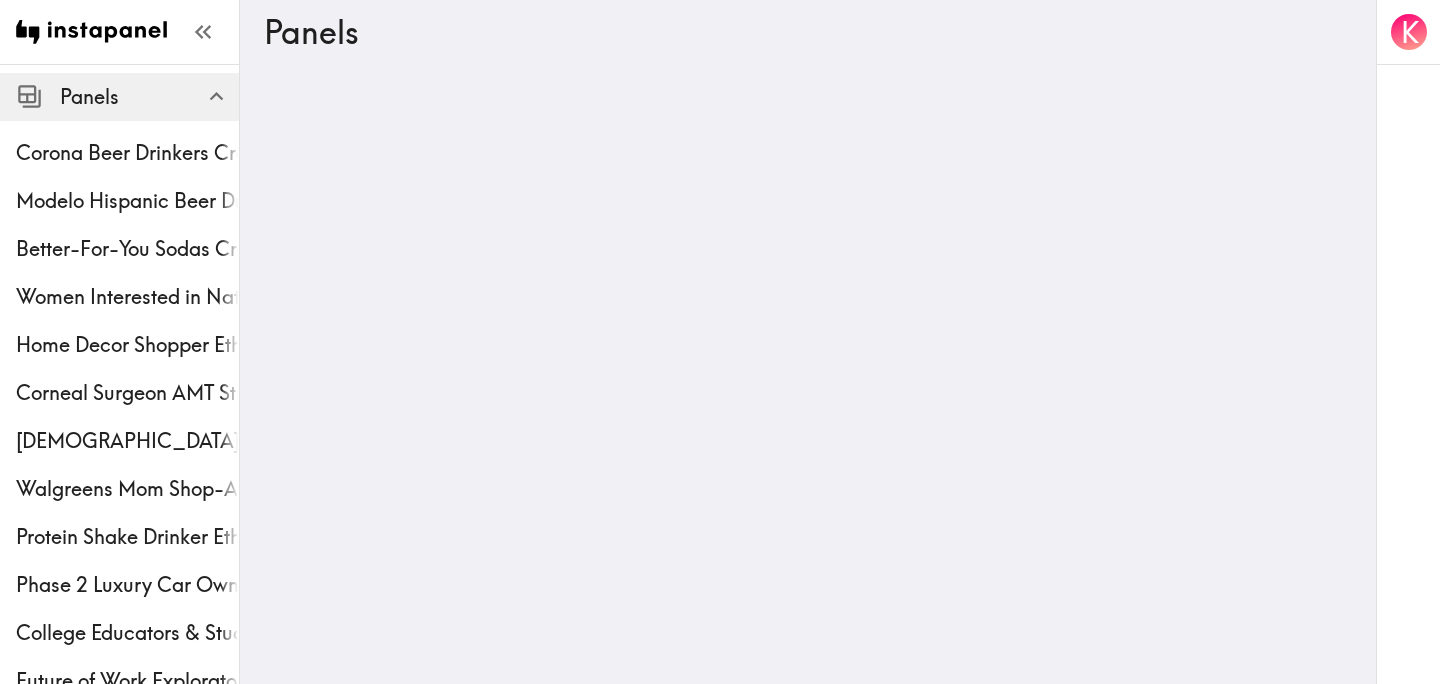 scroll, scrollTop: 0, scrollLeft: 0, axis: both 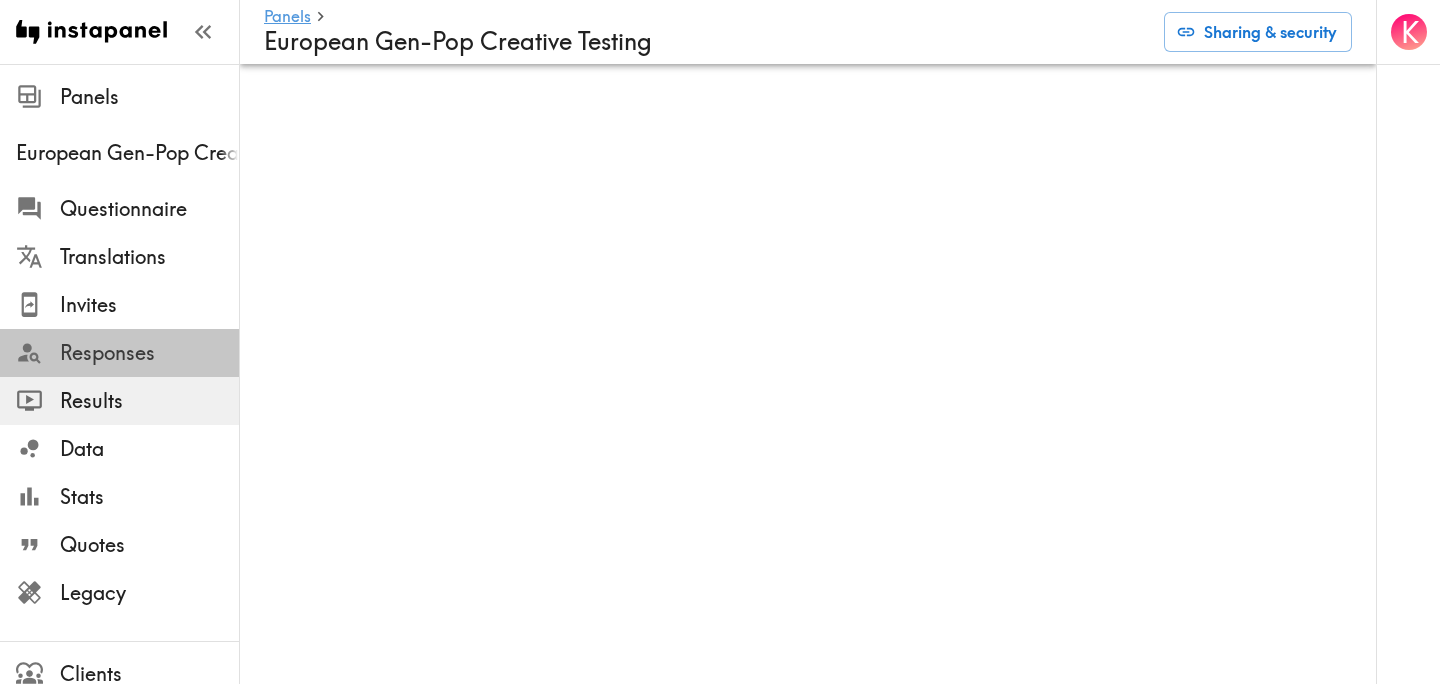 click on "Responses" at bounding box center (149, 353) 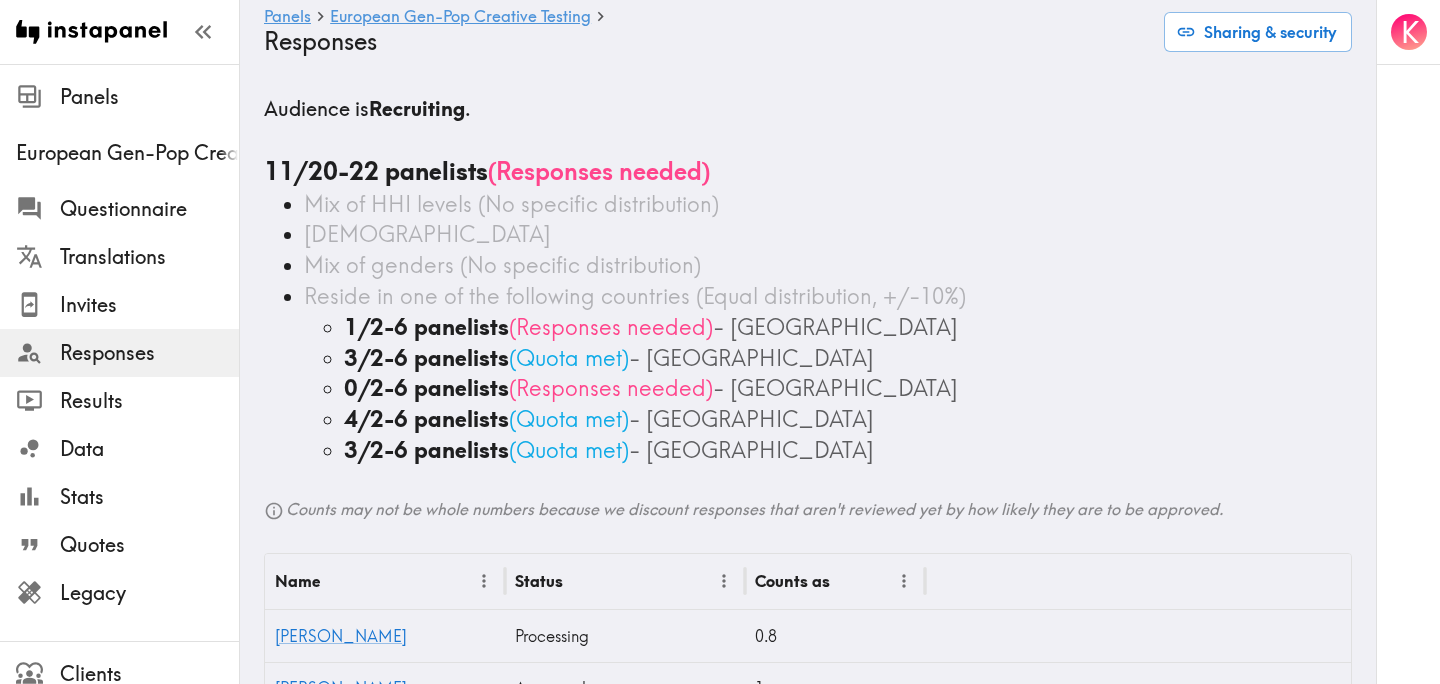 scroll, scrollTop: 0, scrollLeft: 0, axis: both 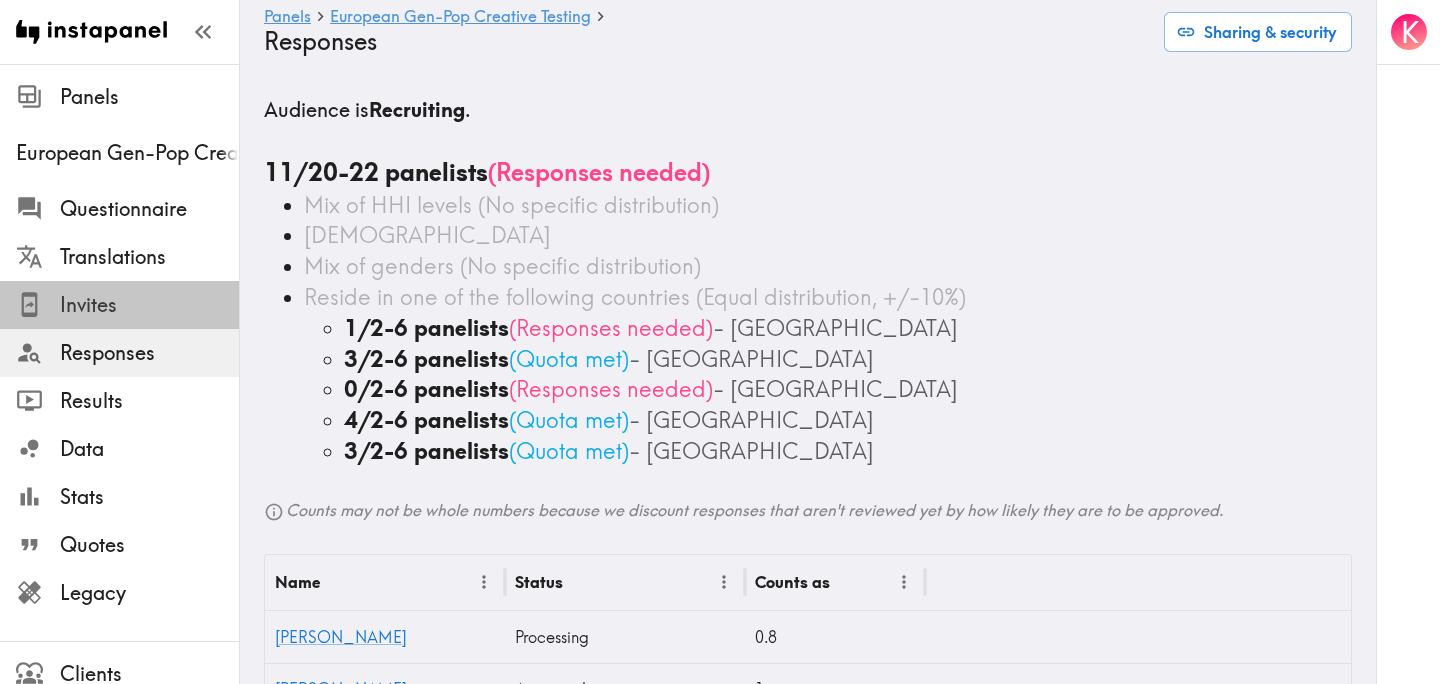 click on "Invites" at bounding box center [149, 305] 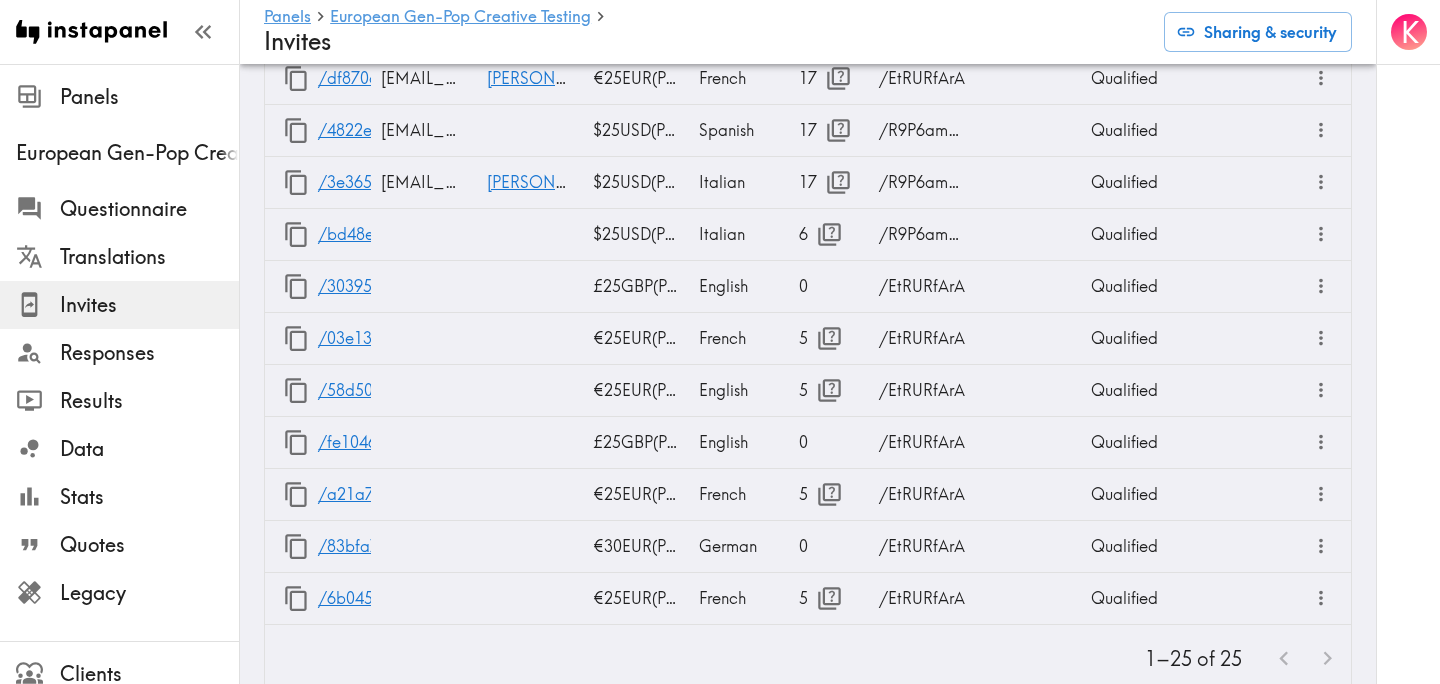 scroll, scrollTop: 1859, scrollLeft: 0, axis: vertical 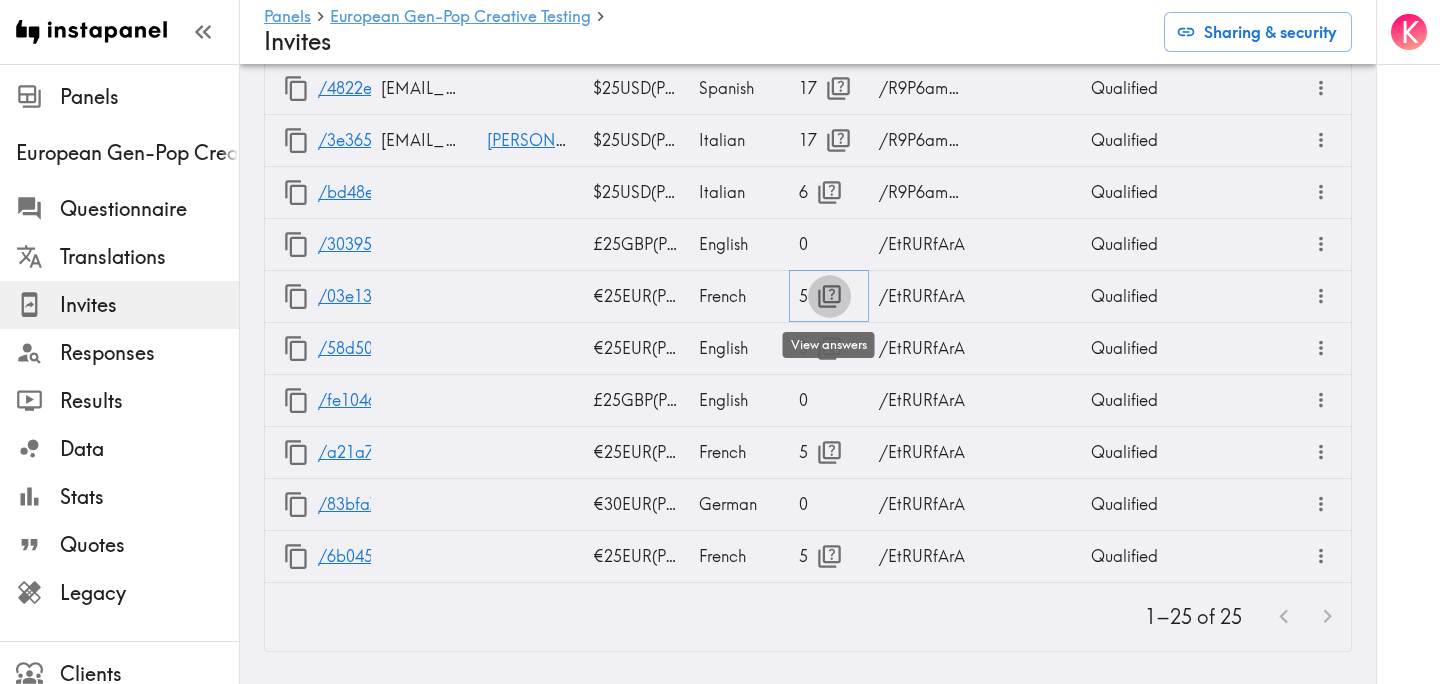 click 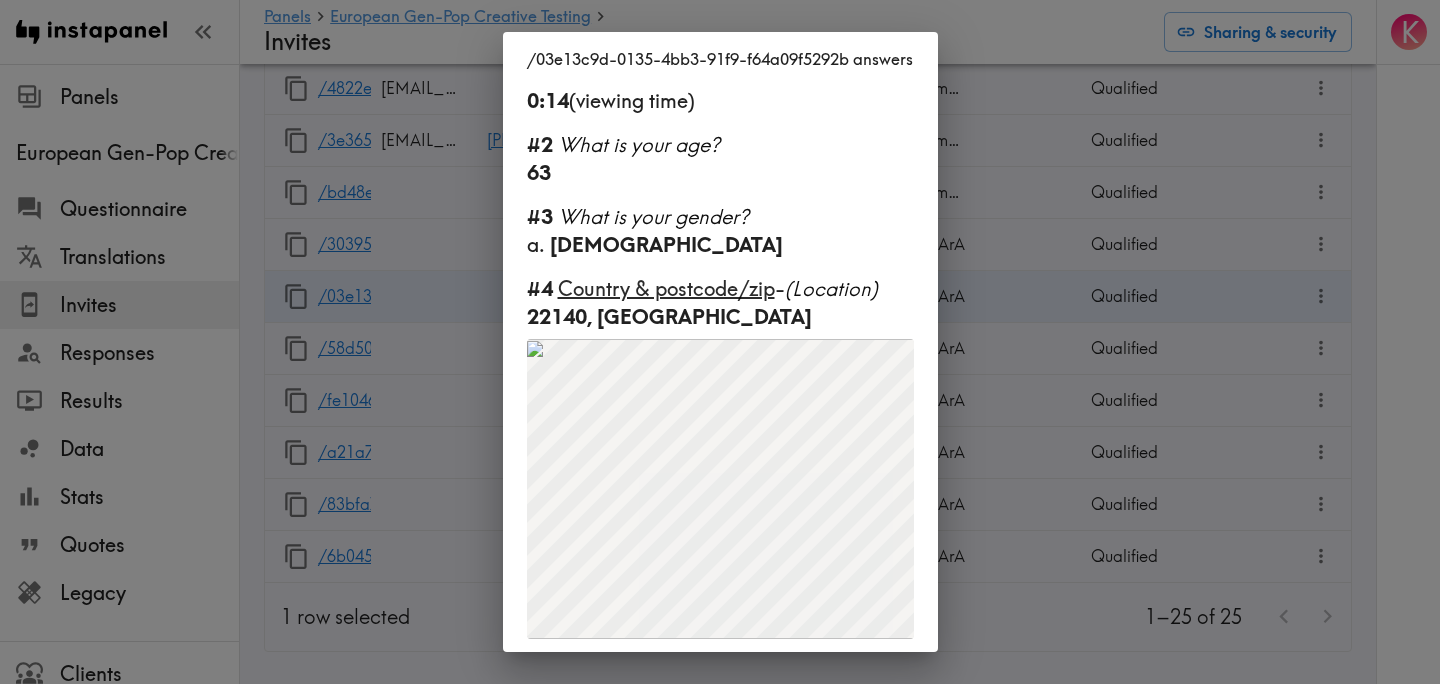 scroll, scrollTop: 250, scrollLeft: 0, axis: vertical 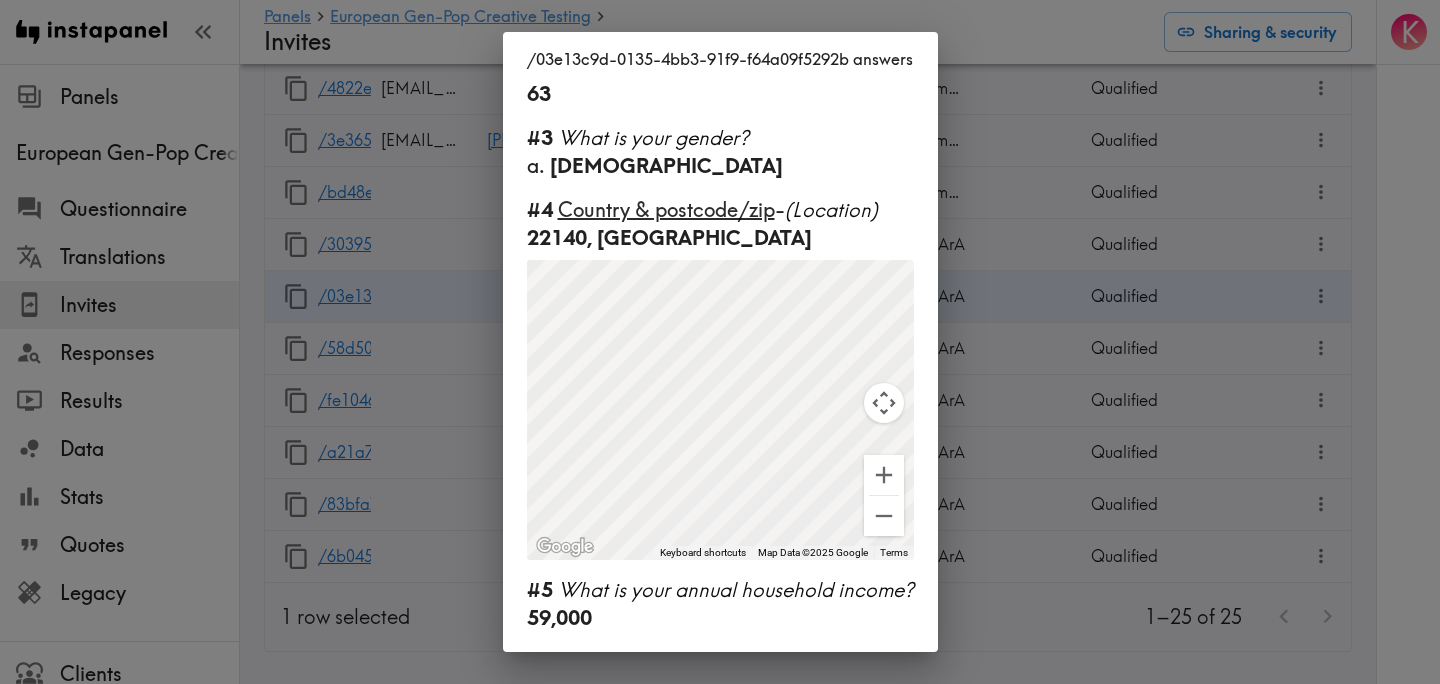 click on "/03e13c9d-0135-4bb3-91f9-f64a09f5292b answers Language French Segment Germany #1   There is a new instapanel! 0:14  (viewing time) #2   What is your age? 63 #3   What is your gender? a.   Male #4   Country & postcode/zip  -  (Location) 22140, France ← Move left → Move right ↑ Move up ↓ Move down + Zoom in - Zoom out Home Jump left by 75% End Jump right by 75% Page Up Jump up by 75% Page Down Jump down by 75% To navigate, press the arrow keys. To activate drag with keyboard, press Alt + Enter. Once in keyboard drag state, use the arrow keys to move the marker. To complete the drag, press the Enter key. To cancel, press Escape. Keyboard shortcuts Map Data Map Data ©2025 Google Map data ©2025 Google 500 km  Click to toggle between metric and imperial units Terms Report a map error #5   What is your annual household income? 59,000" at bounding box center (720, 342) 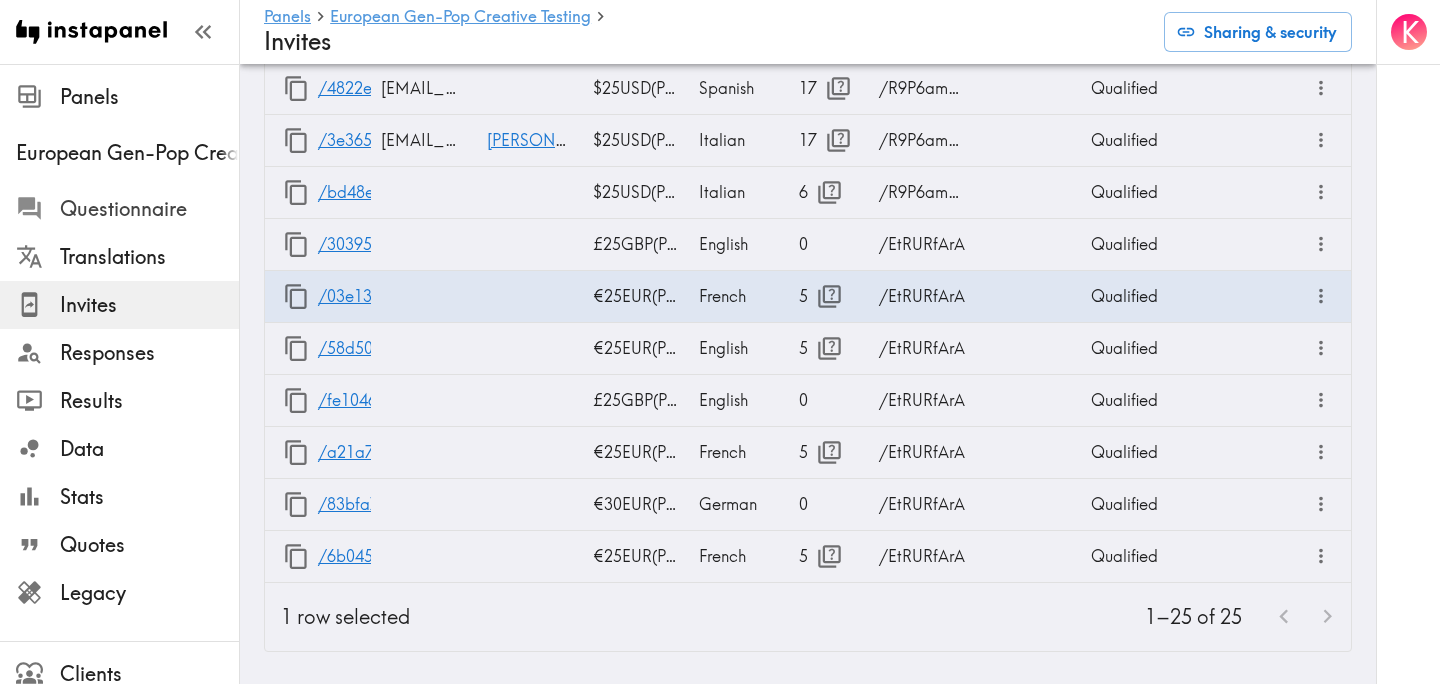 click on "Questionnaire" at bounding box center [149, 209] 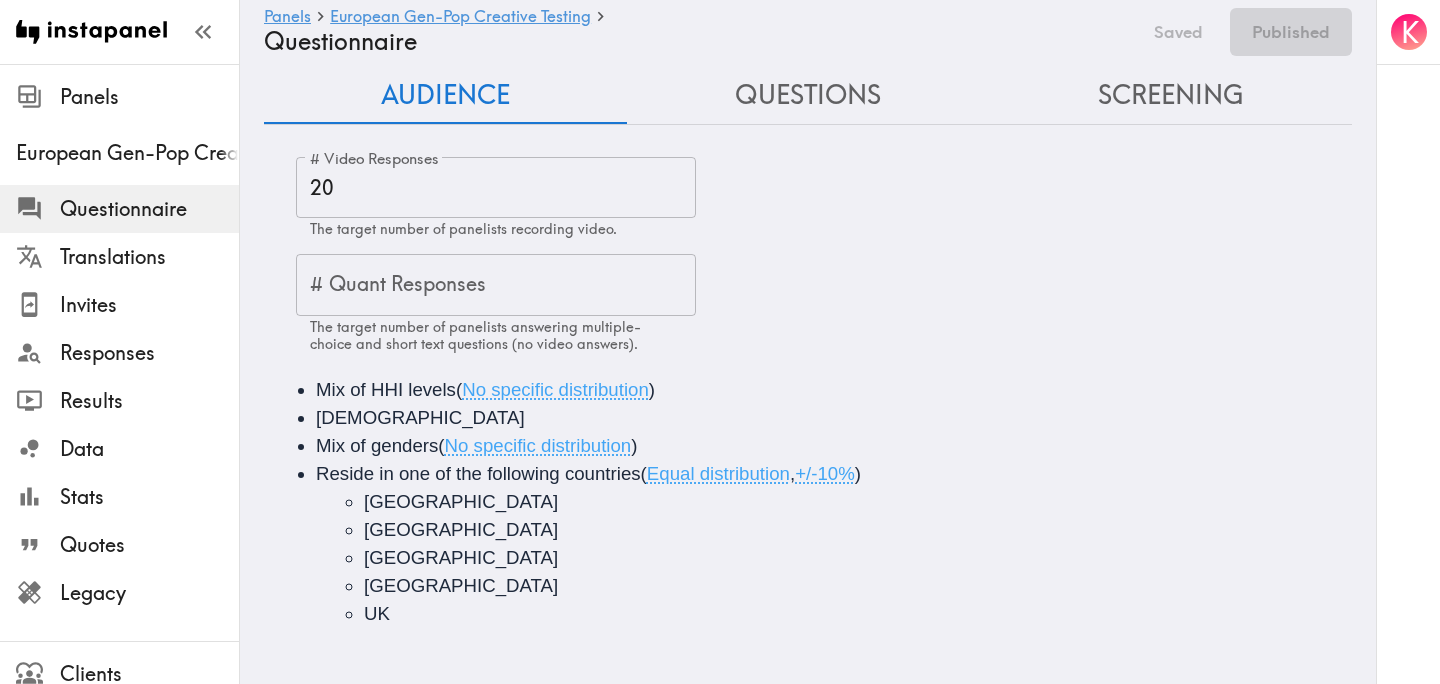 scroll, scrollTop: 0, scrollLeft: 0, axis: both 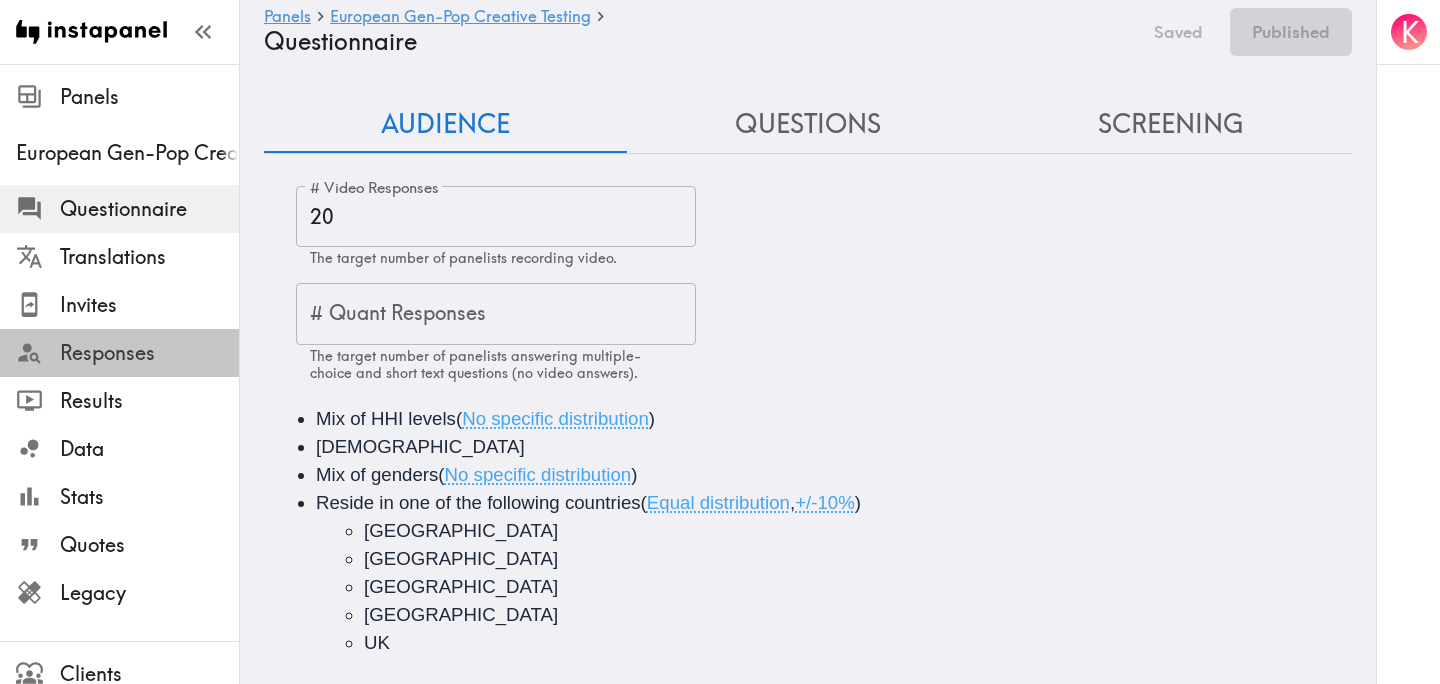 click on "Responses" at bounding box center (149, 353) 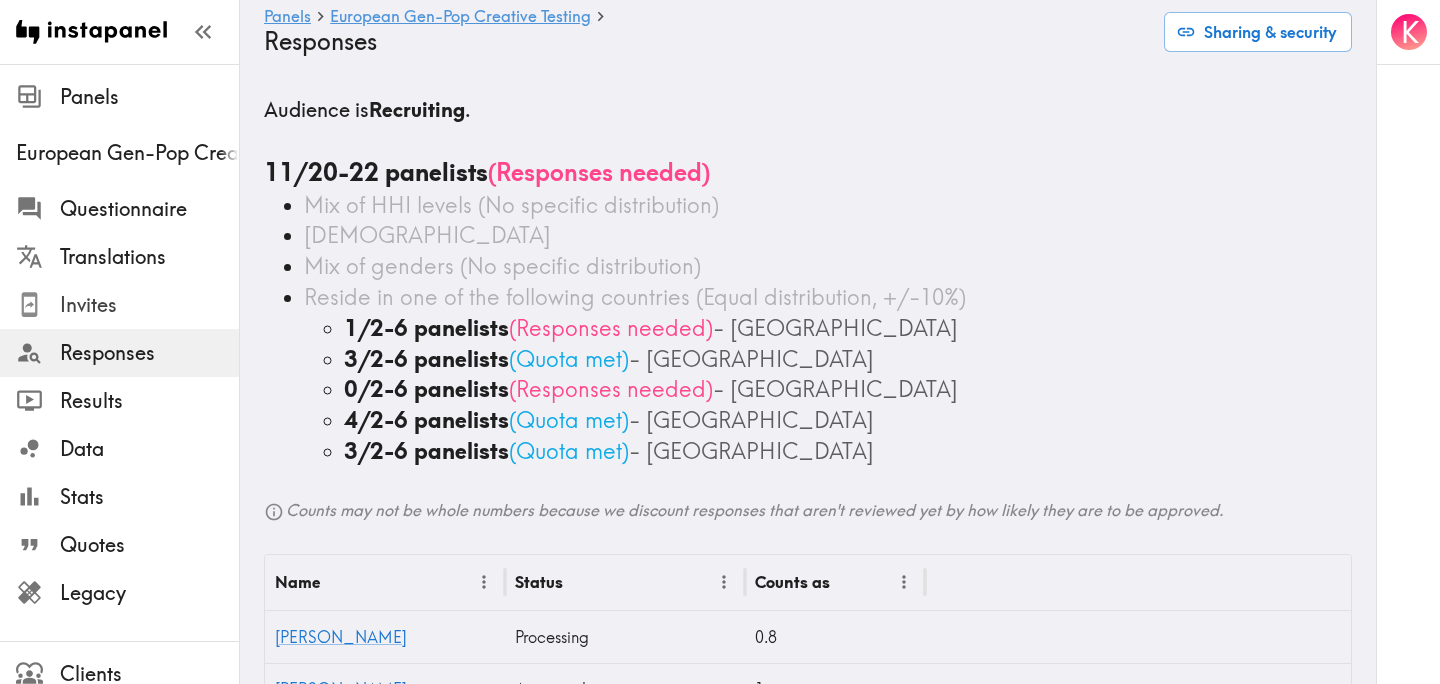 click on "Invites" at bounding box center (149, 305) 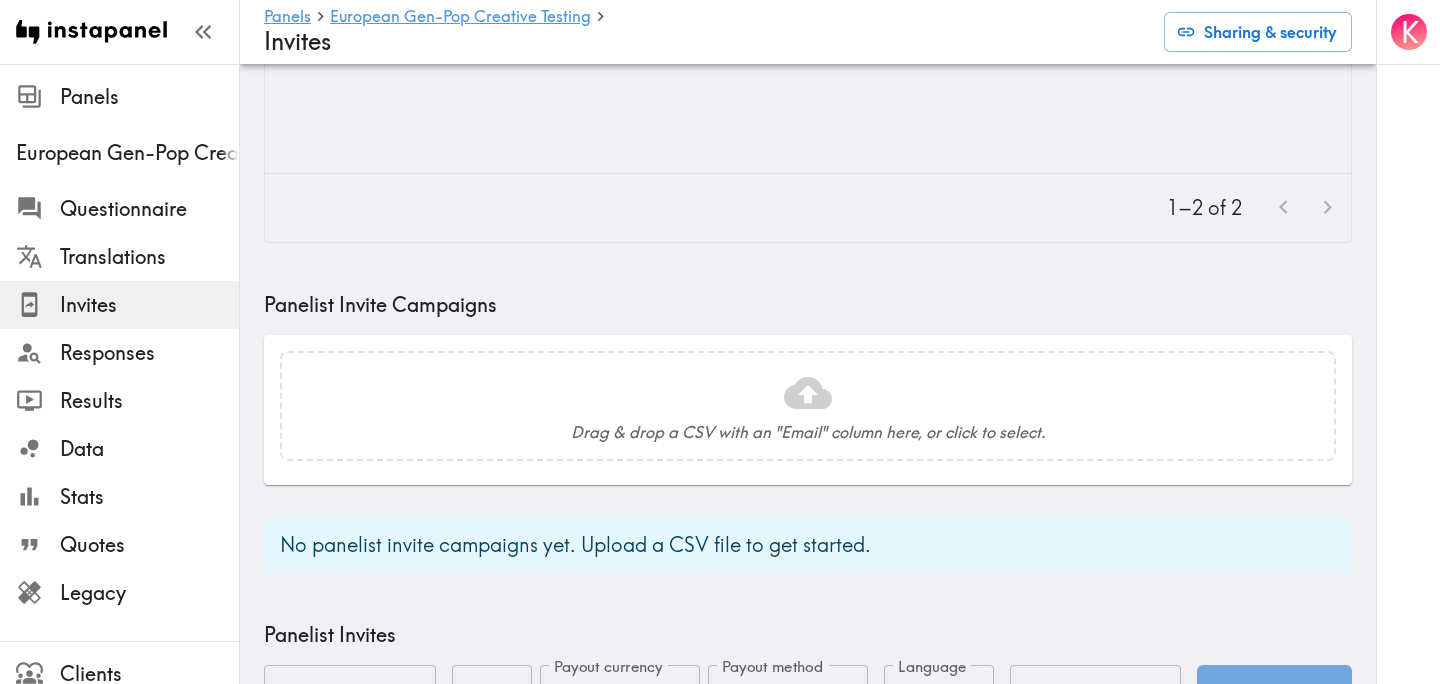 scroll, scrollTop: 1859, scrollLeft: 0, axis: vertical 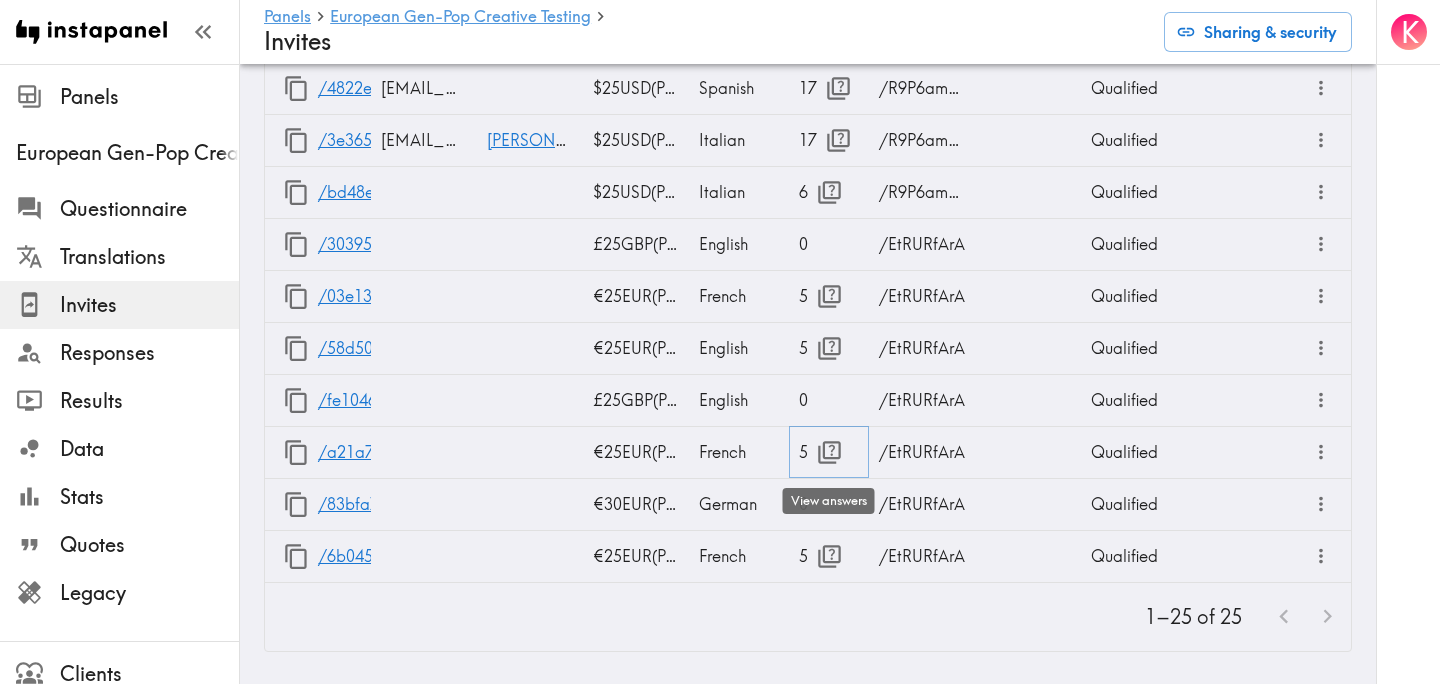 click 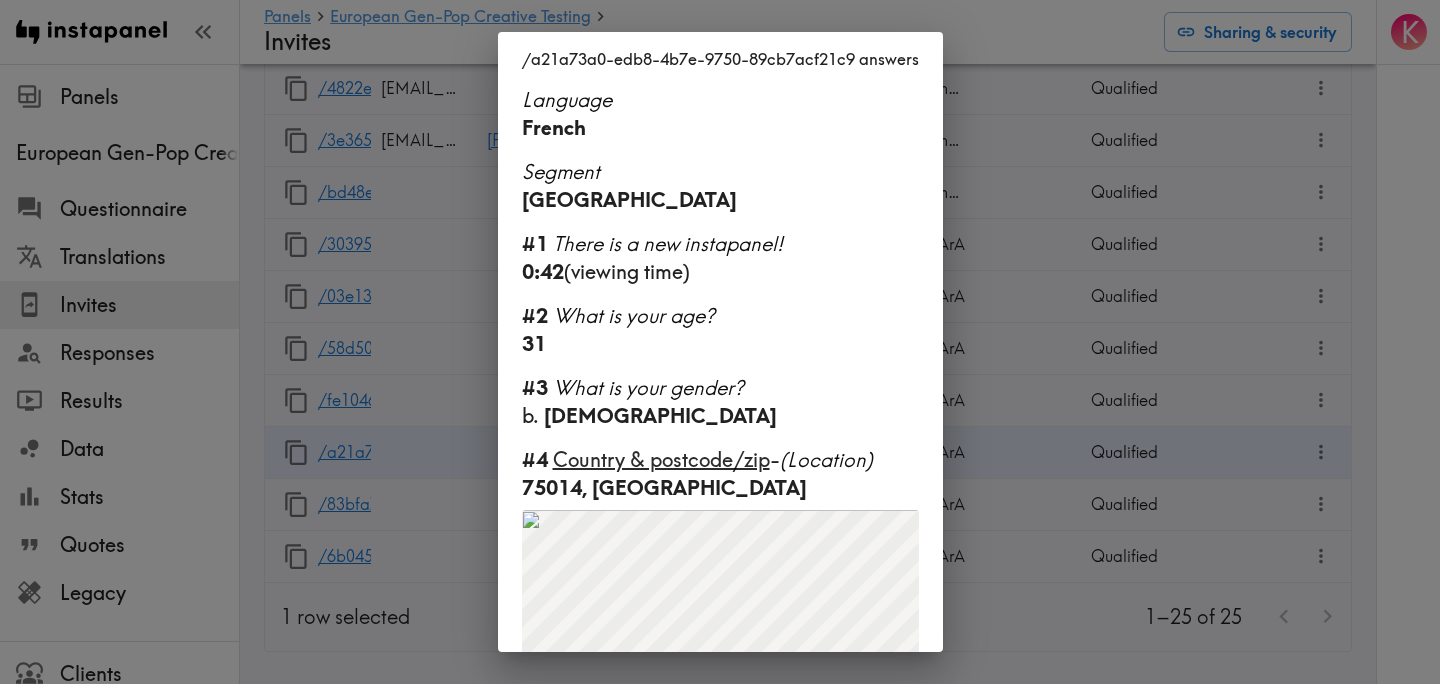 scroll, scrollTop: 250, scrollLeft: 0, axis: vertical 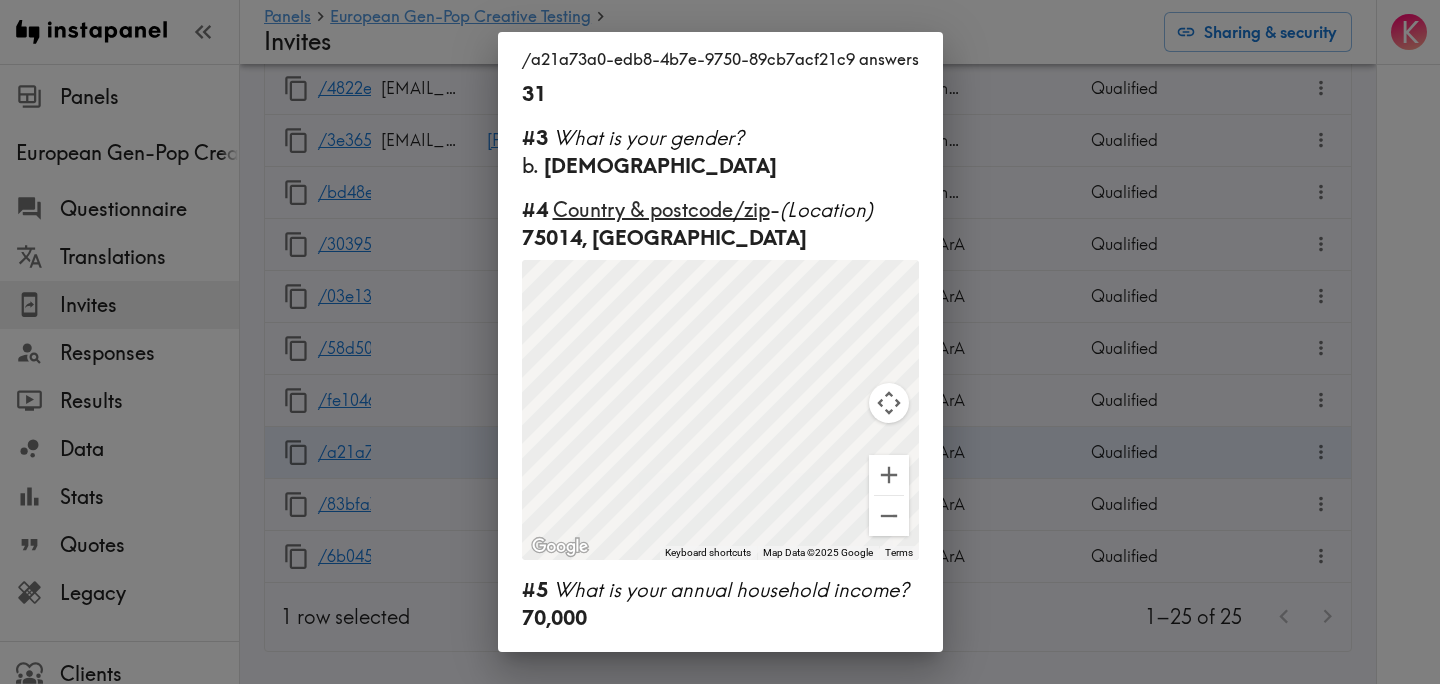 click on "/a21a73a0-edb8-4b7e-9750-89cb7acf21c9 answers Language French Segment Germany #1   There is a new instapanel! 0:42  (viewing time) #2   What is your age? 31 #3   What is your gender? b.   Female #4   Country & postcode/zip  -  (Location) 75014, France ← Move left → Move right ↑ Move up ↓ Move down + Zoom in - Zoom out Home Jump left by 75% End Jump right by 75% Page Up Jump up by 75% Page Down Jump down by 75% To navigate, press the arrow keys. To activate drag with keyboard, press Alt + Enter. Once in keyboard drag state, use the arrow keys to move the marker. To complete the drag, press the Enter key. To cancel, press Escape. Keyboard shortcuts Map Data Map Data ©2025 Google Map data ©2025 Google 500 km  Click to toggle between metric and imperial units Terms Report a map error #5   What is your annual household income? 70,000" at bounding box center (720, 342) 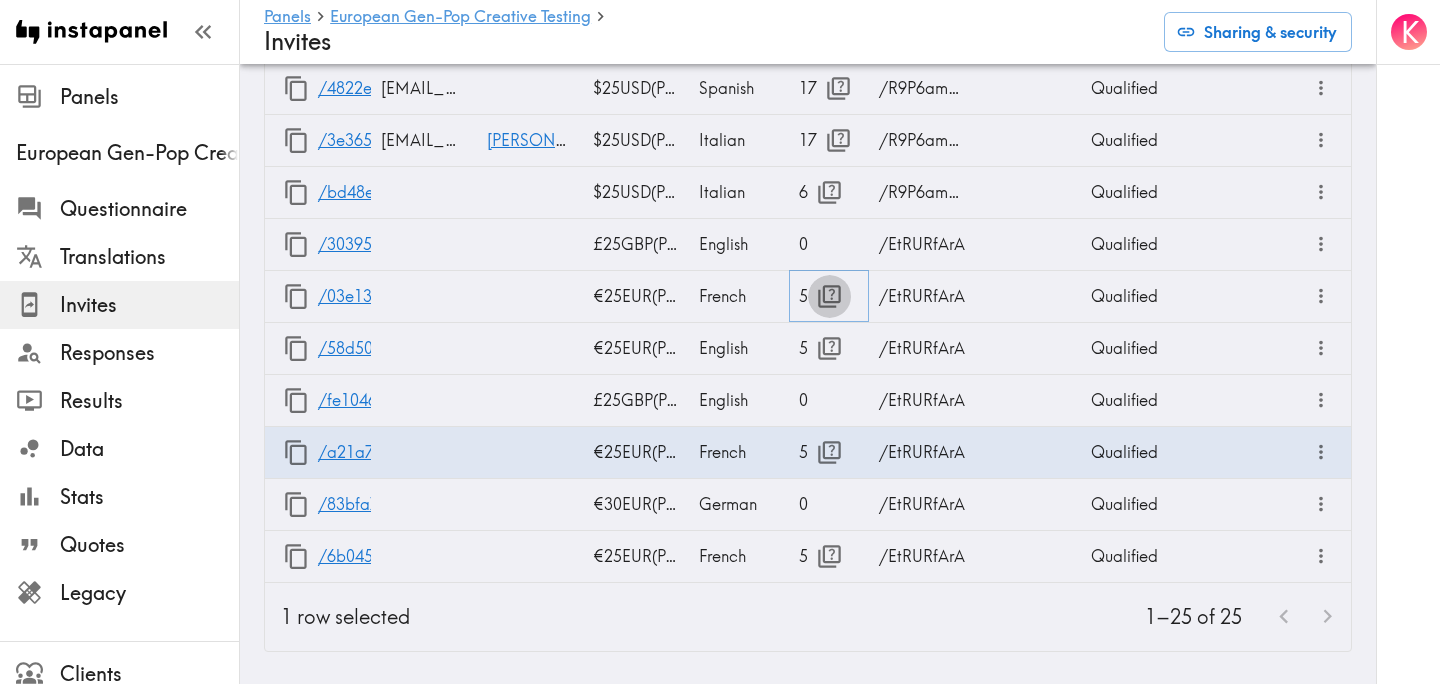 click 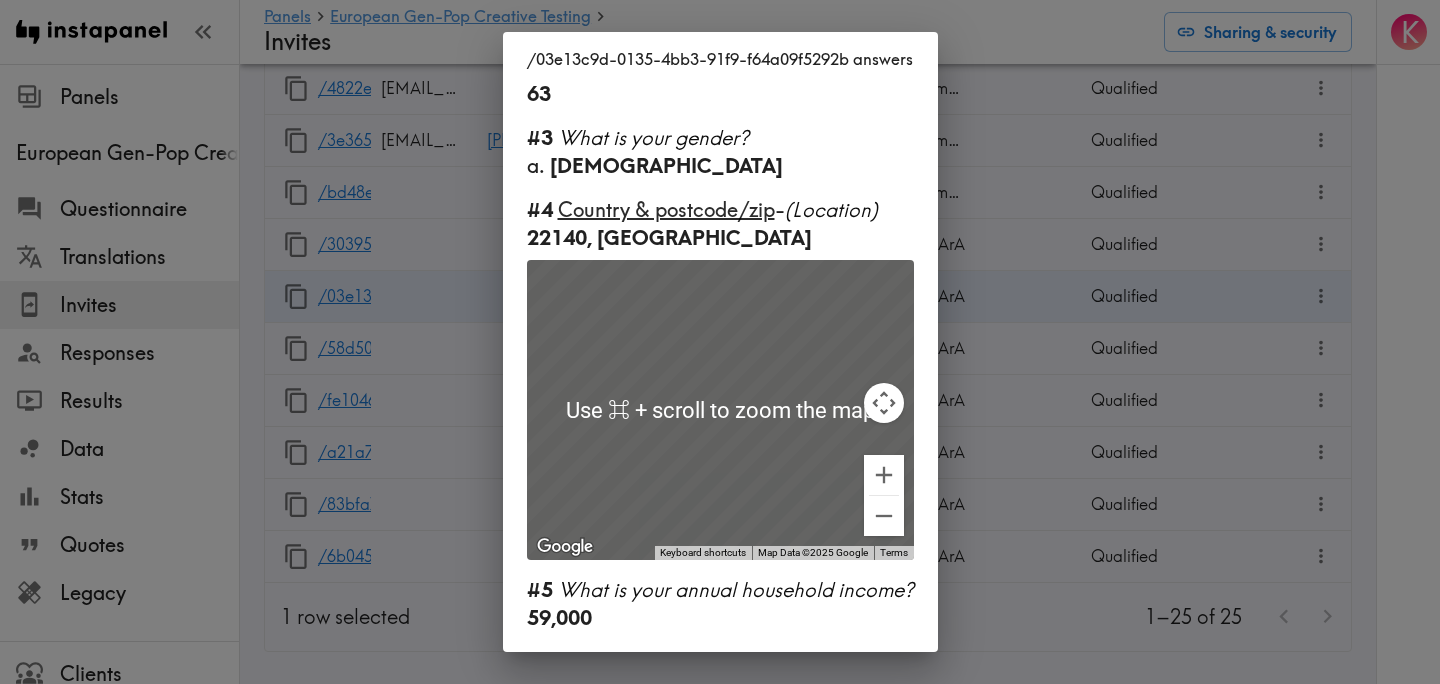 scroll, scrollTop: 0, scrollLeft: 0, axis: both 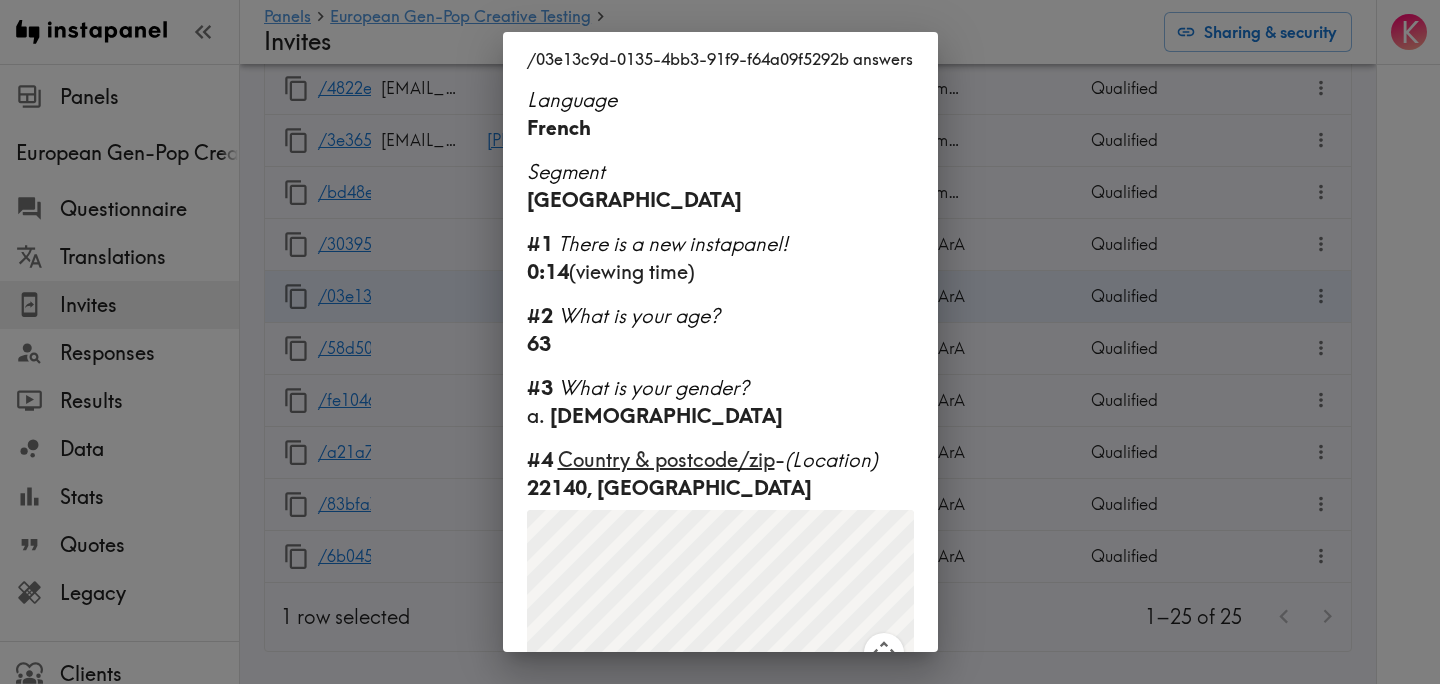 click on "/03e13c9d-0135-4bb3-91f9-f64a09f5292b answers Language French Segment Germany #1   There is a new instapanel! 0:14  (viewing time) #2   What is your age? 63 #3   What is your gender? a.   Male #4   Country & postcode/zip  -  (Location) 22140, France ← Move left → Move right ↑ Move up ↓ Move down + Zoom in - Zoom out Home Jump left by 75% End Jump right by 75% Page Up Jump up by 75% Page Down Jump down by 75% To navigate, press the arrow keys. To activate drag with keyboard, press Alt + Enter. Once in keyboard drag state, use the arrow keys to move the marker. To complete the drag, press the Enter key. To cancel, press Escape. Use ⌘ + scroll to zoom the map Keyboard shortcuts Map Data Map Data ©2025 Google Map data ©2025 Google 500 km  Click to toggle between metric and imperial units Terms Report a map error #5   What is your annual household income? 59,000" at bounding box center [720, 342] 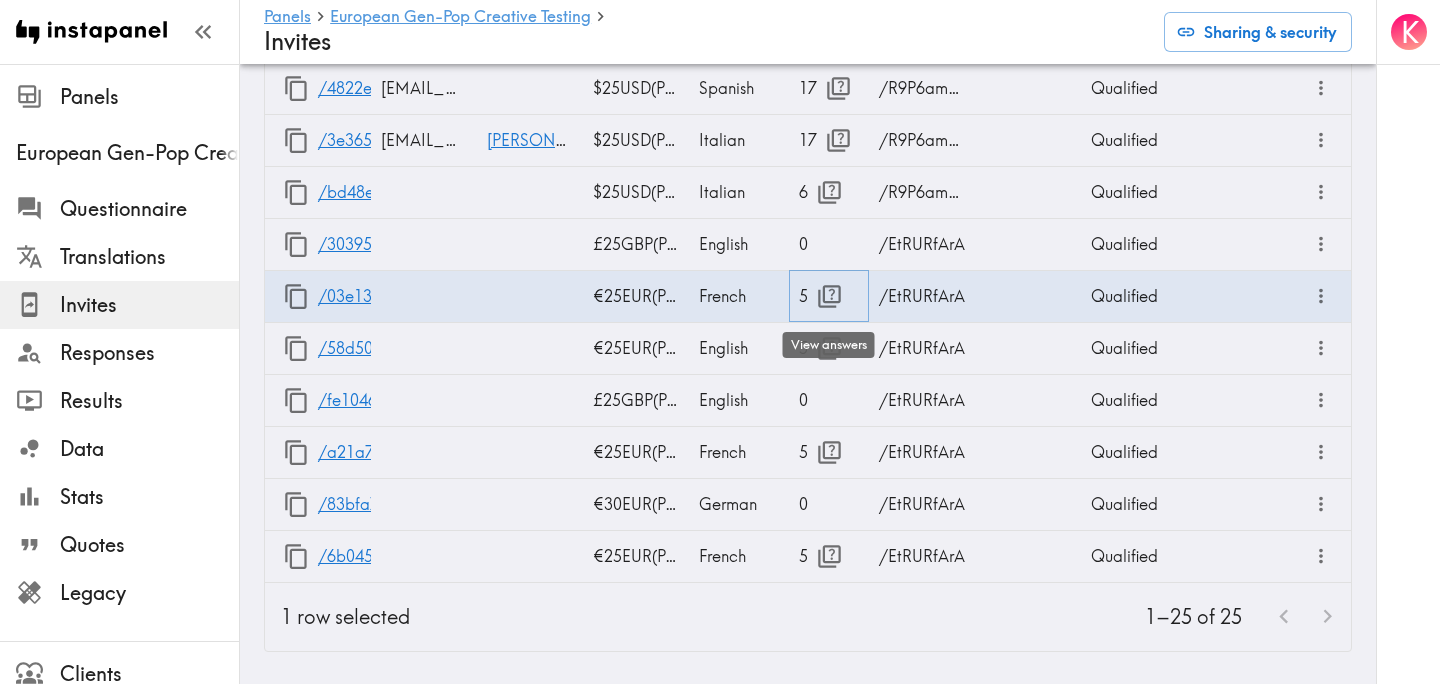 click 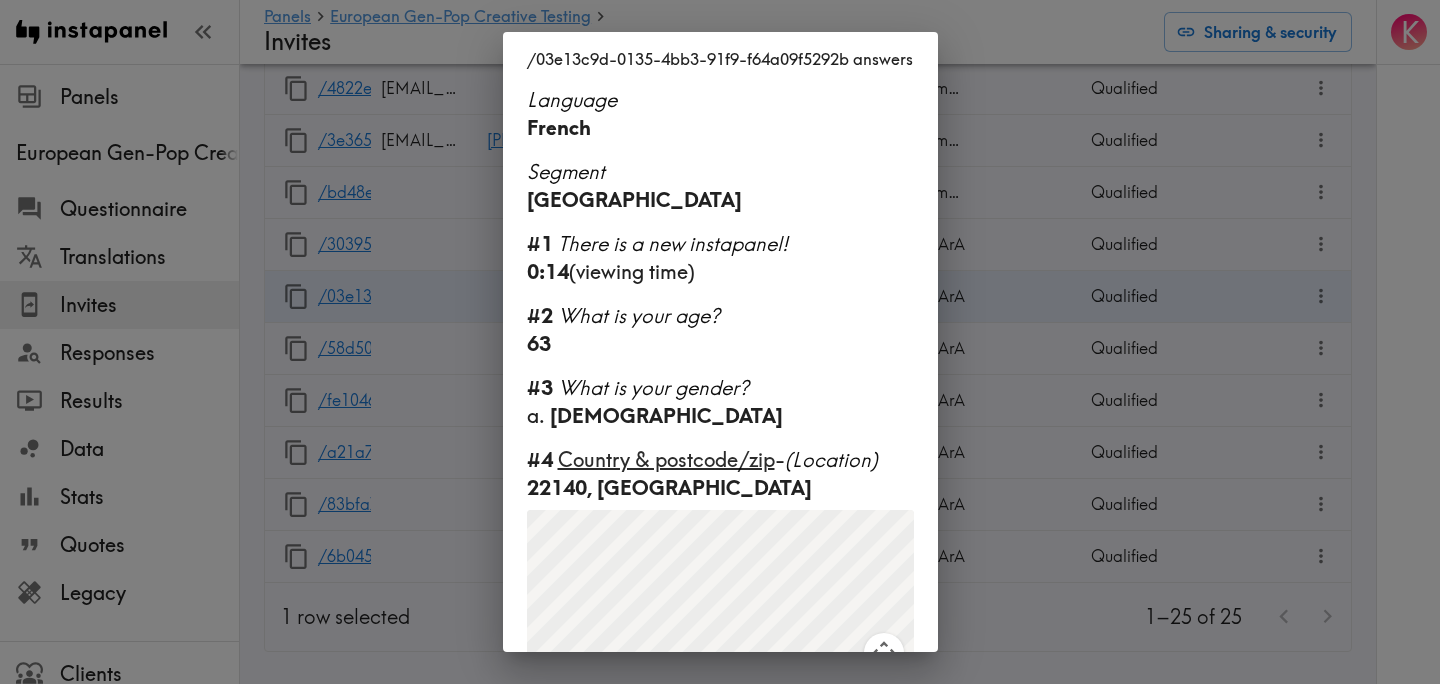 click on "/03e13c9d-0135-4bb3-91f9-f64a09f5292b answers Language French Segment Germany #1   There is a new instapanel! 0:14  (viewing time) #2   What is your age? 63 #3   What is your gender? a.   Male #4   Country & postcode/zip  -  (Location) 22140, France ← Move left → Move right ↑ Move up ↓ Move down + Zoom in - Zoom out Home Jump left by 75% End Jump right by 75% Page Up Jump up by 75% Page Down Jump down by 75% To navigate, press the arrow keys. To activate drag with keyboard, press Alt + Enter. Once in keyboard drag state, use the arrow keys to move the marker. To complete the drag, press the Enter key. To cancel, press Escape. Use ⌘ + scroll to zoom the map Keyboard shortcuts Map Data Map Data ©2025 Google Map data ©2025 Google 500 km  Click to toggle between metric and imperial units Terms Report a map error #5   What is your annual household income? 59,000" at bounding box center (720, 342) 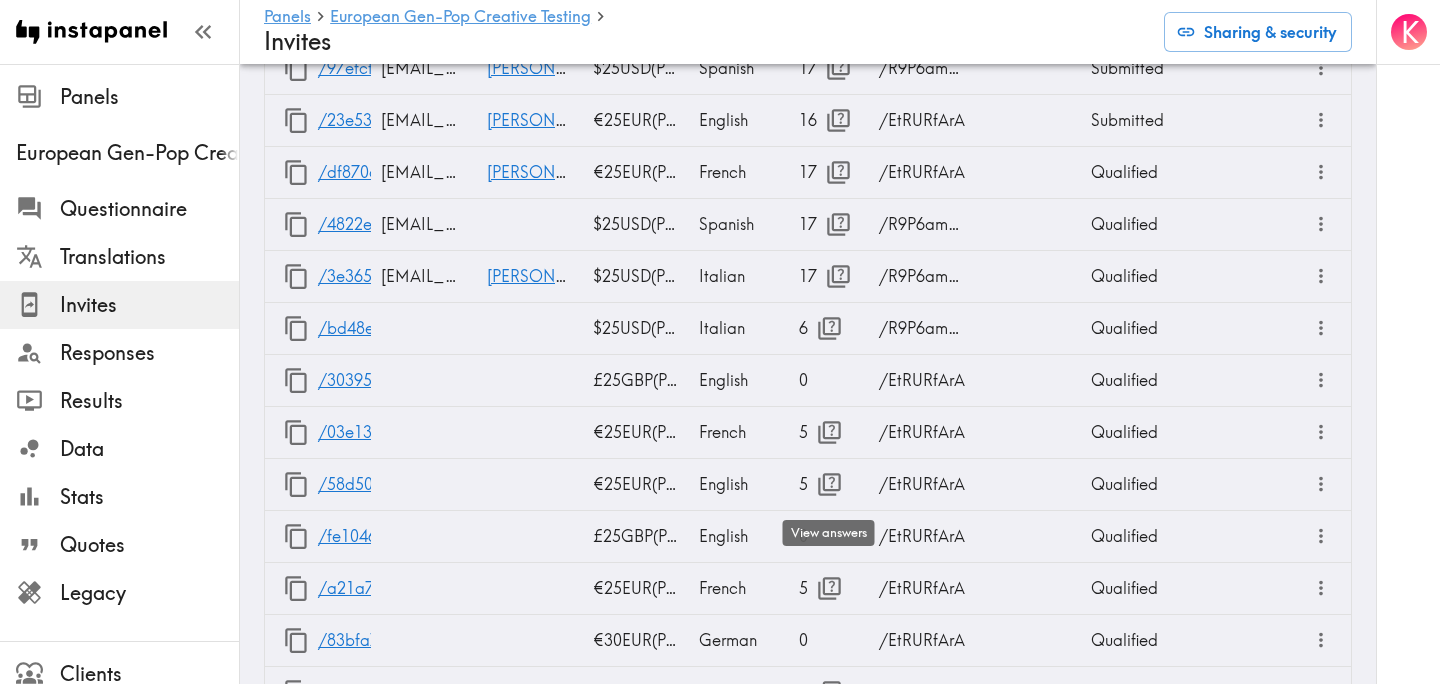 scroll, scrollTop: 1718, scrollLeft: 0, axis: vertical 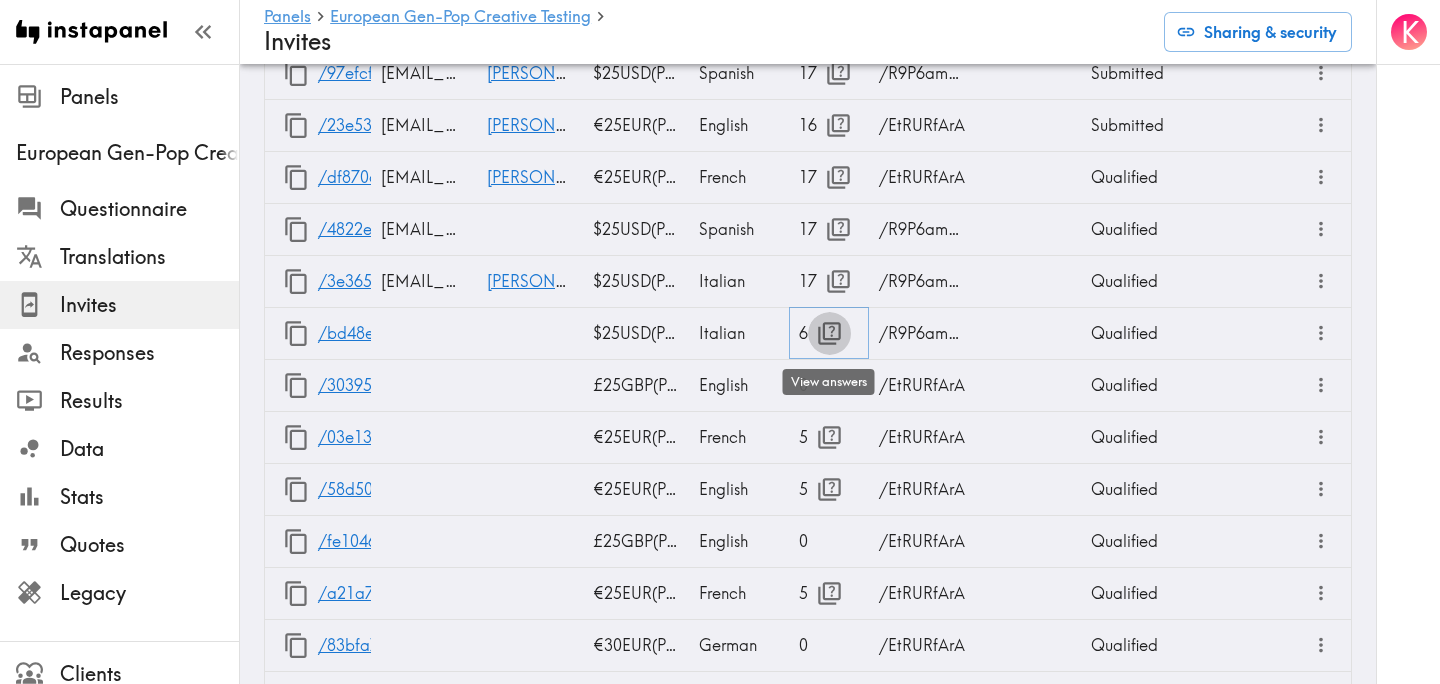 click 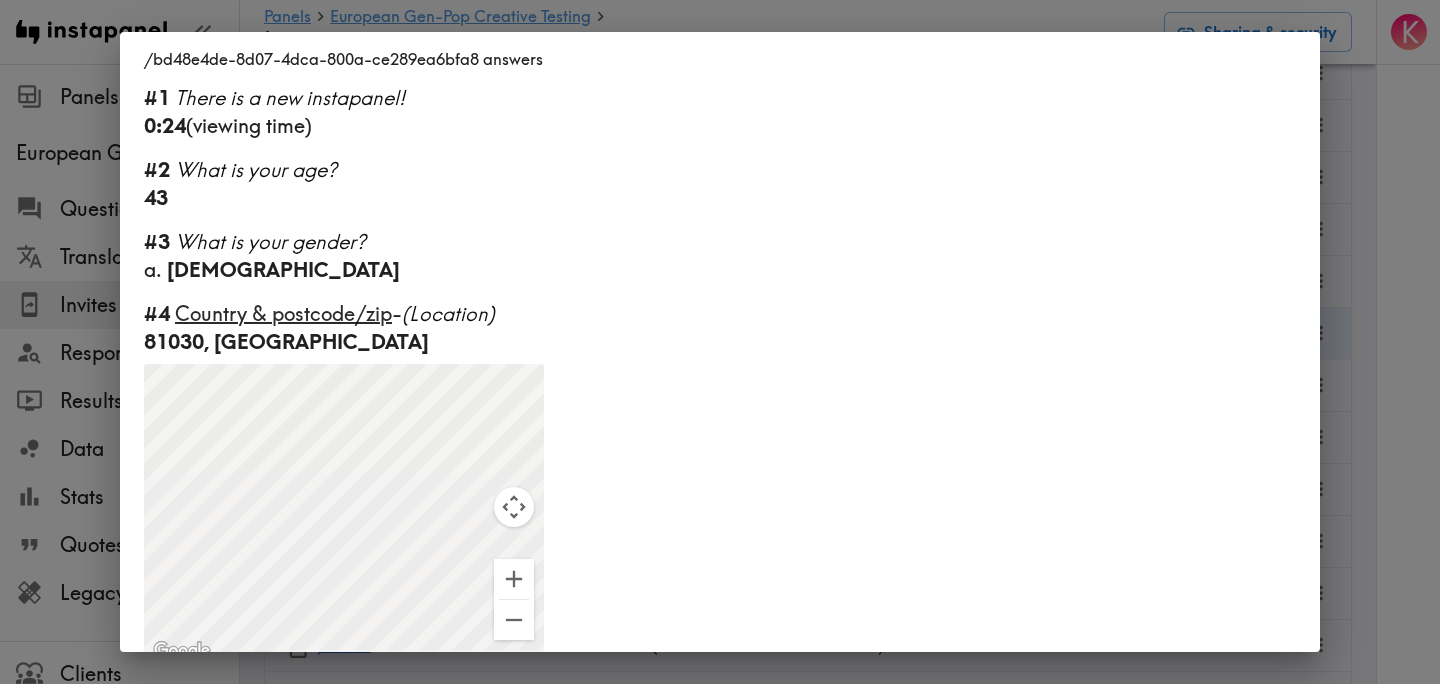 scroll, scrollTop: 362, scrollLeft: 0, axis: vertical 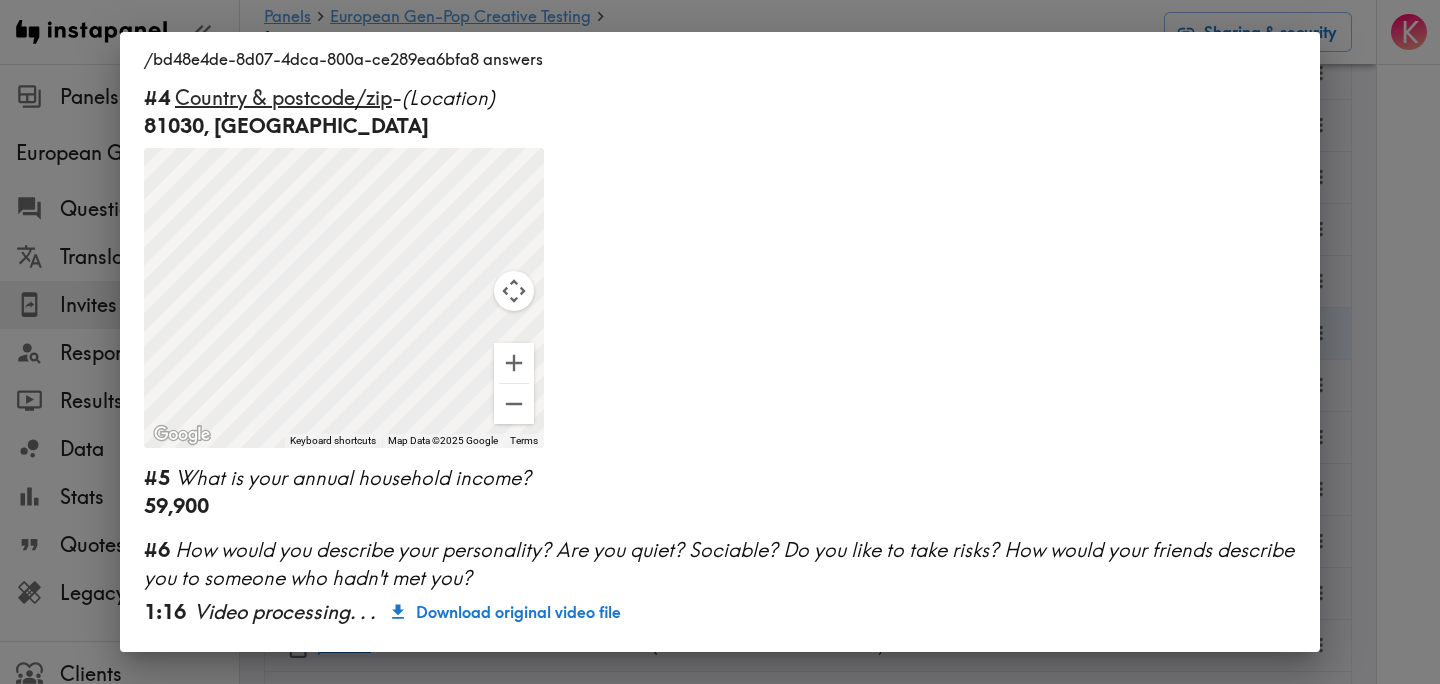 click on "/bd48e4de-8d07-4dca-800a-ce289ea6bfa8 answers Language Italian Segment [GEOGRAPHIC_DATA] #1   There is a new instapanel! 0:24  (viewing time) #2   What is your age? [DEMOGRAPHIC_DATA] #3   What is your gender? a.   [DEMOGRAPHIC_DATA] #4   Country & postcode/zip  -  (Location) 81030, [GEOGRAPHIC_DATA] ← Move left → Move right ↑ Move up ↓ Move down + Zoom in - Zoom out Home Jump left by 75% End Jump right by 75% Page Up Jump up by 75% Page Down Jump down by 75% To navigate, press the arrow keys. To activate drag with keyboard, press Alt + Enter. Once in keyboard drag state, use the arrow keys to move the marker. To complete the drag, press the Enter key. To cancel, press Escape. Keyboard shortcuts Map Data Map Data ©2025 Google Map data ©2025 Google 500 km  Click to toggle between metric and imperial units Terms Report a map error #5   What is your annual household income? 59,900 #6   How would you describe your personality? Are you quiet? Sociable? Do you like to take risks? How would your friends describe you to someone who hadn't met you? 1:16 . ." at bounding box center [720, 342] 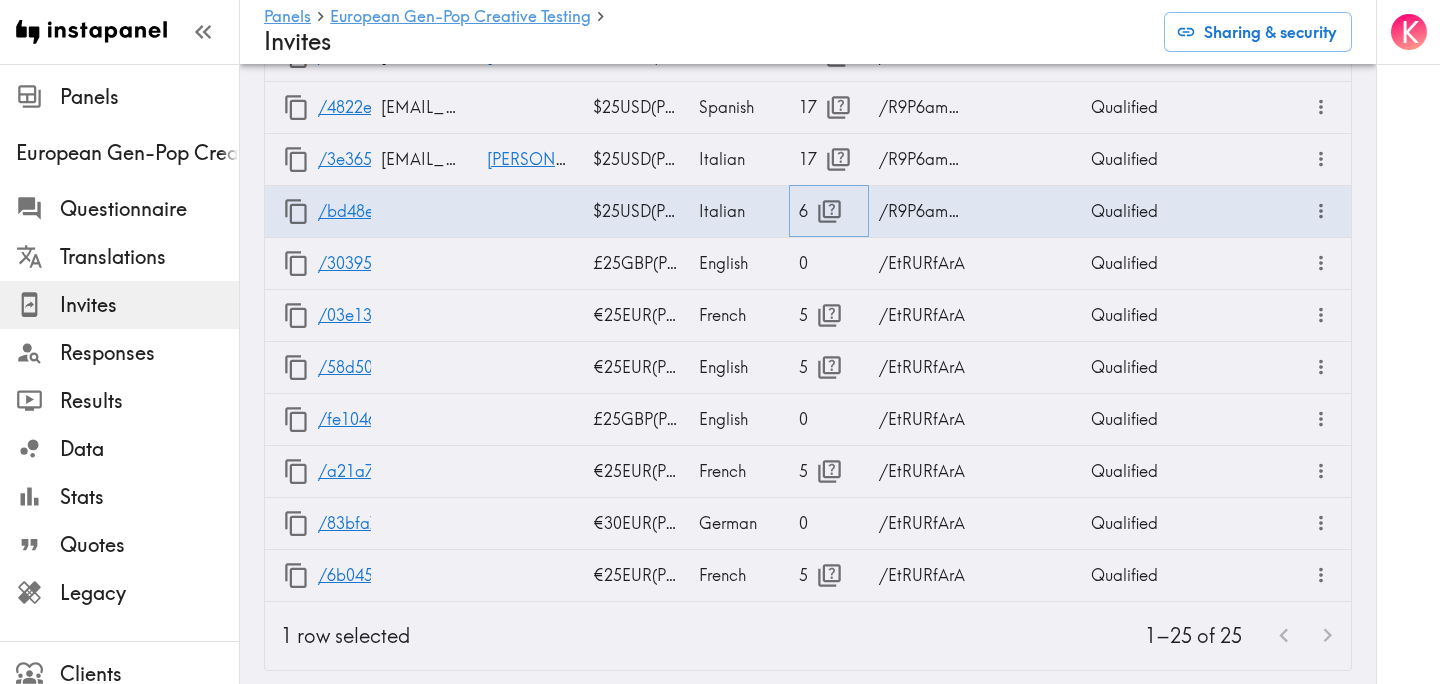 scroll, scrollTop: 1859, scrollLeft: 0, axis: vertical 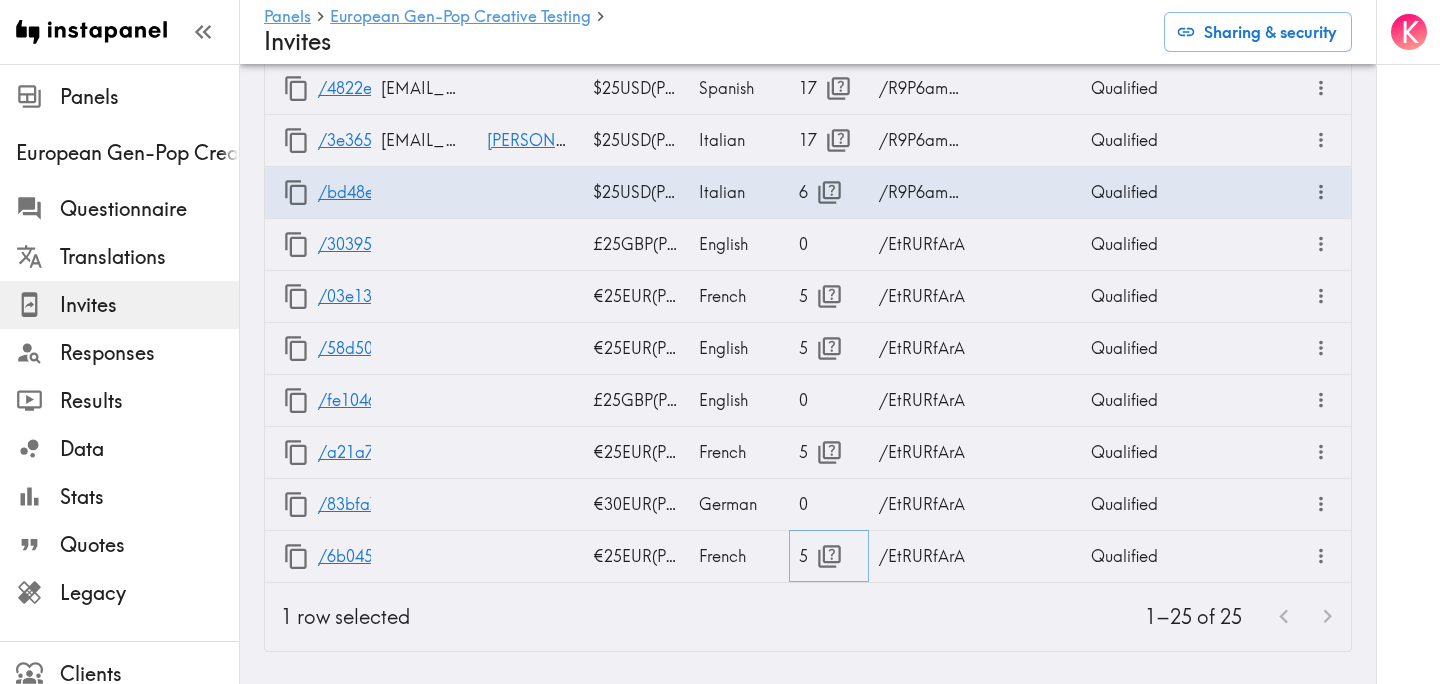 click 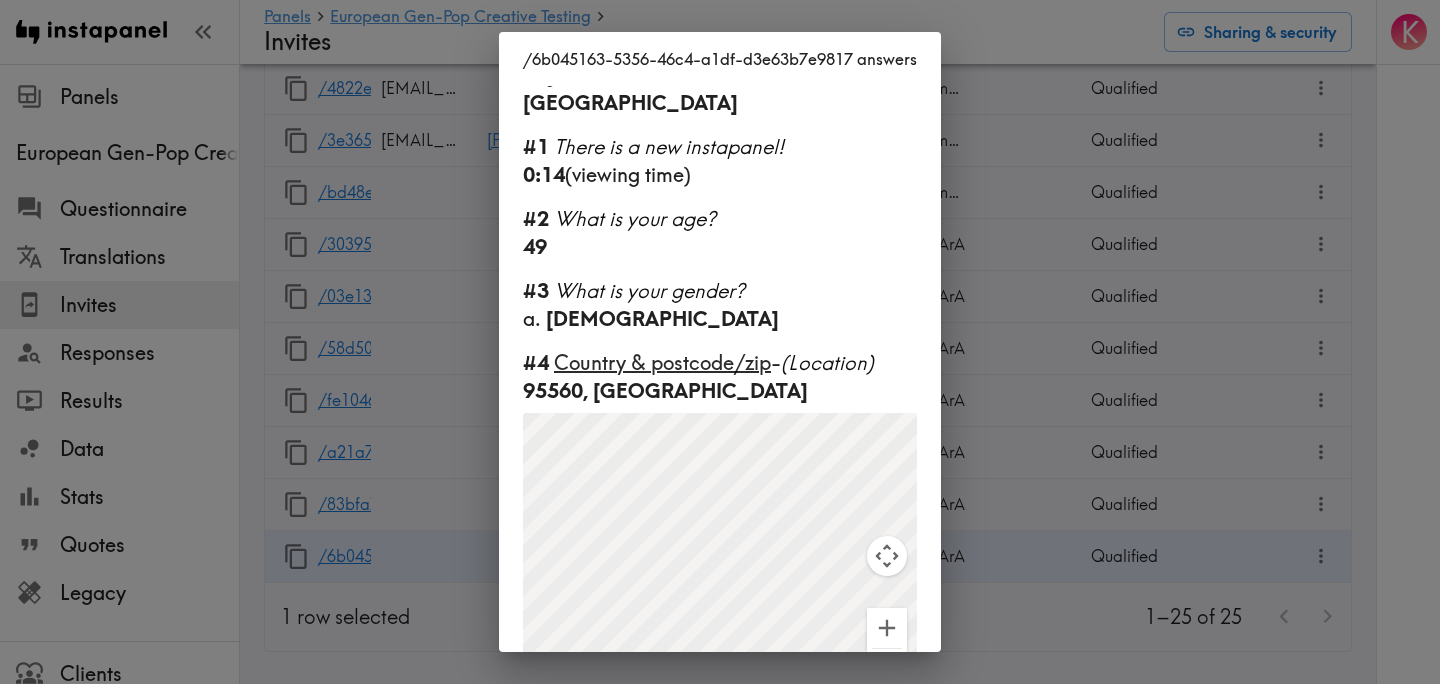 scroll, scrollTop: 0, scrollLeft: 0, axis: both 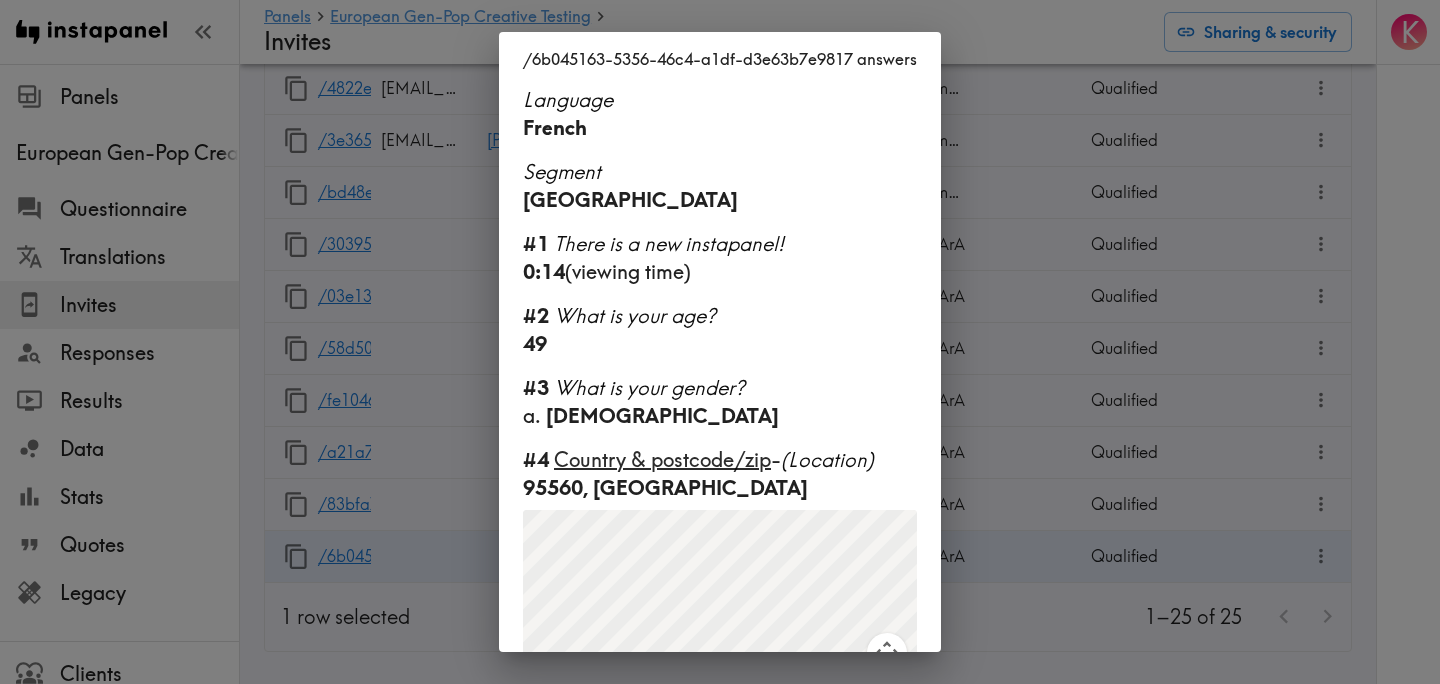 click on "/6b045163-5356-46c4-a1df-d3e63b7e9817 answers Language French Segment France #1   There is a new instapanel! 0:14  (viewing time) #2   What is your age? [DEMOGRAPHIC_DATA] #3   What is your gender? a.   [DEMOGRAPHIC_DATA] #4   Country & postcode/zip  -  (Location) 95560, [GEOGRAPHIC_DATA] ← Move left → Move right ↑ Move up ↓ Move down + Zoom in - Zoom out Home Jump left by 75% End Jump right by 75% Page Up Jump up by 75% Page Down Jump down by 75% To navigate, press the arrow keys. To activate drag with keyboard, press Alt + Enter. Once in keyboard drag state, use the arrow keys to move the marker. To complete the drag, press the Enter key. To cancel, press Escape. Keyboard shortcuts Map Data Map Data ©2025 Google Map data ©2025 Google 500 km  Click to toggle between metric and imperial units Terms Report a map error #5   What is your annual household income? 85,000" at bounding box center (720, 342) 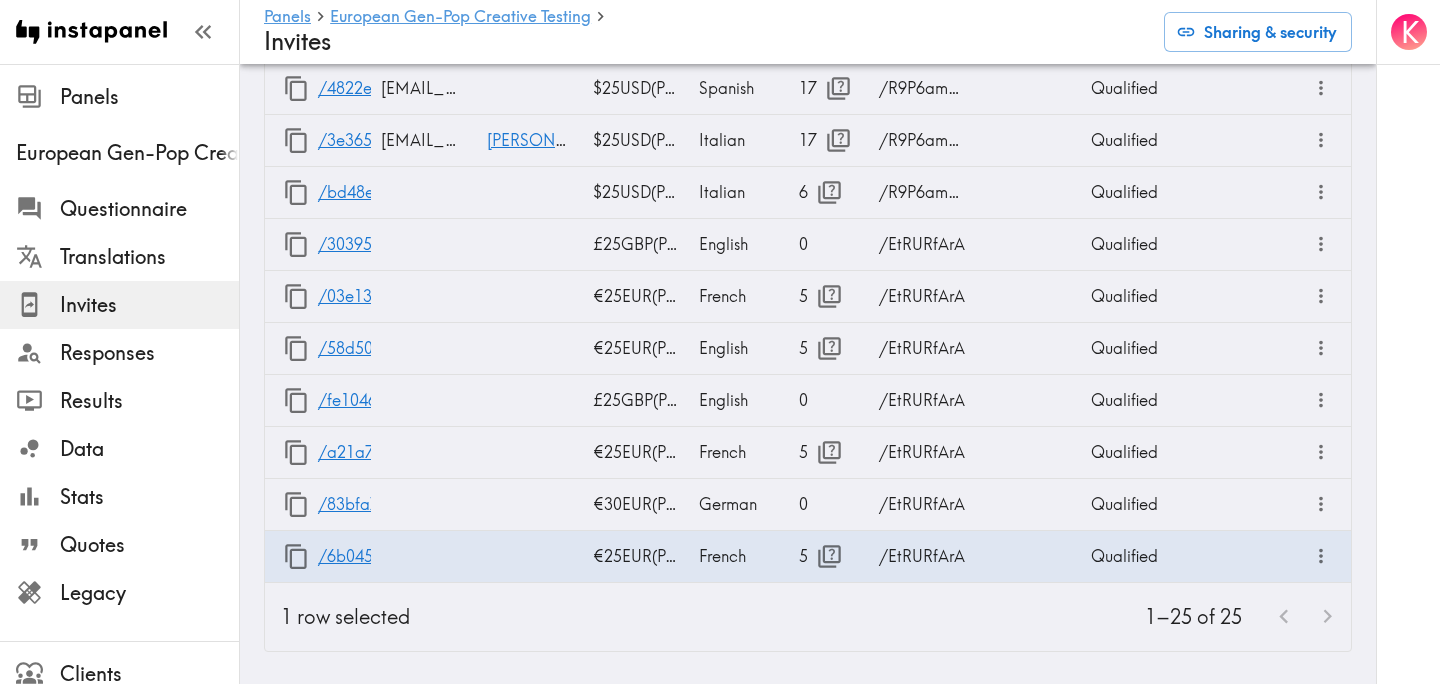 click on "K" at bounding box center [1408, 342] 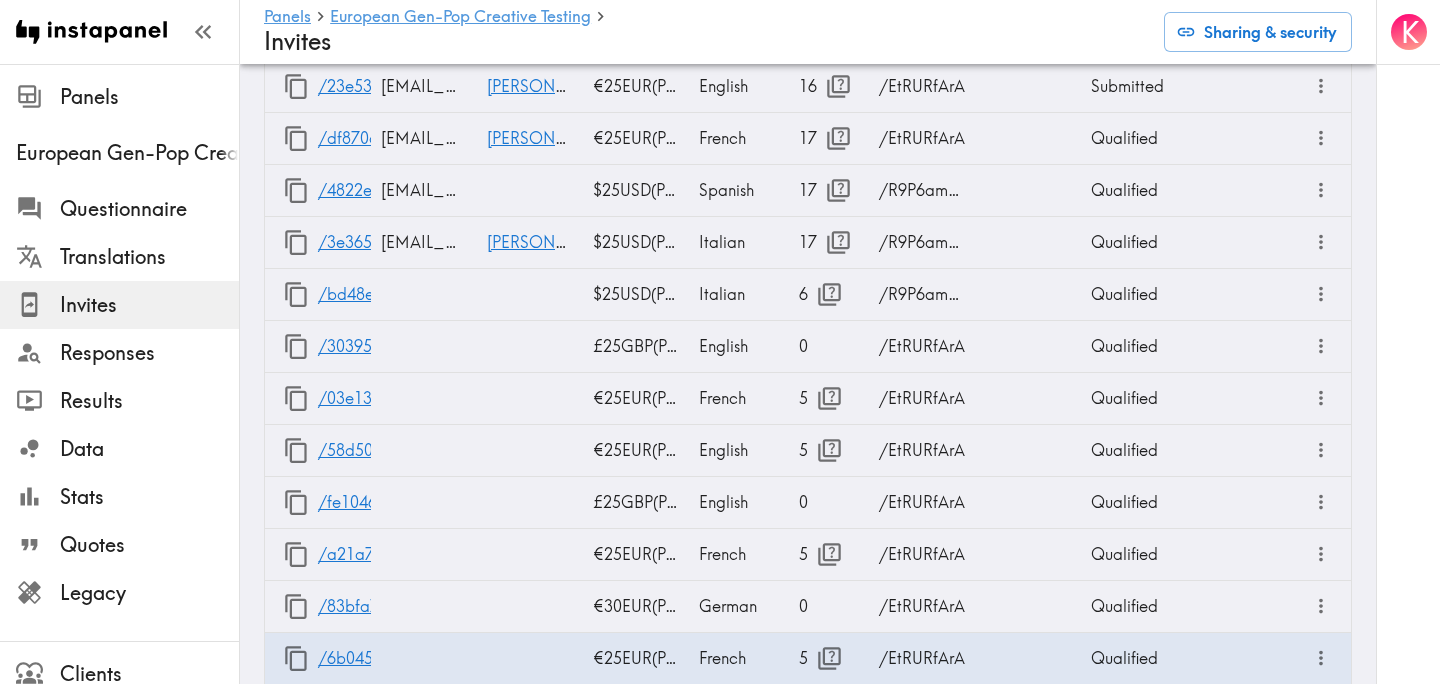 scroll, scrollTop: 1859, scrollLeft: 0, axis: vertical 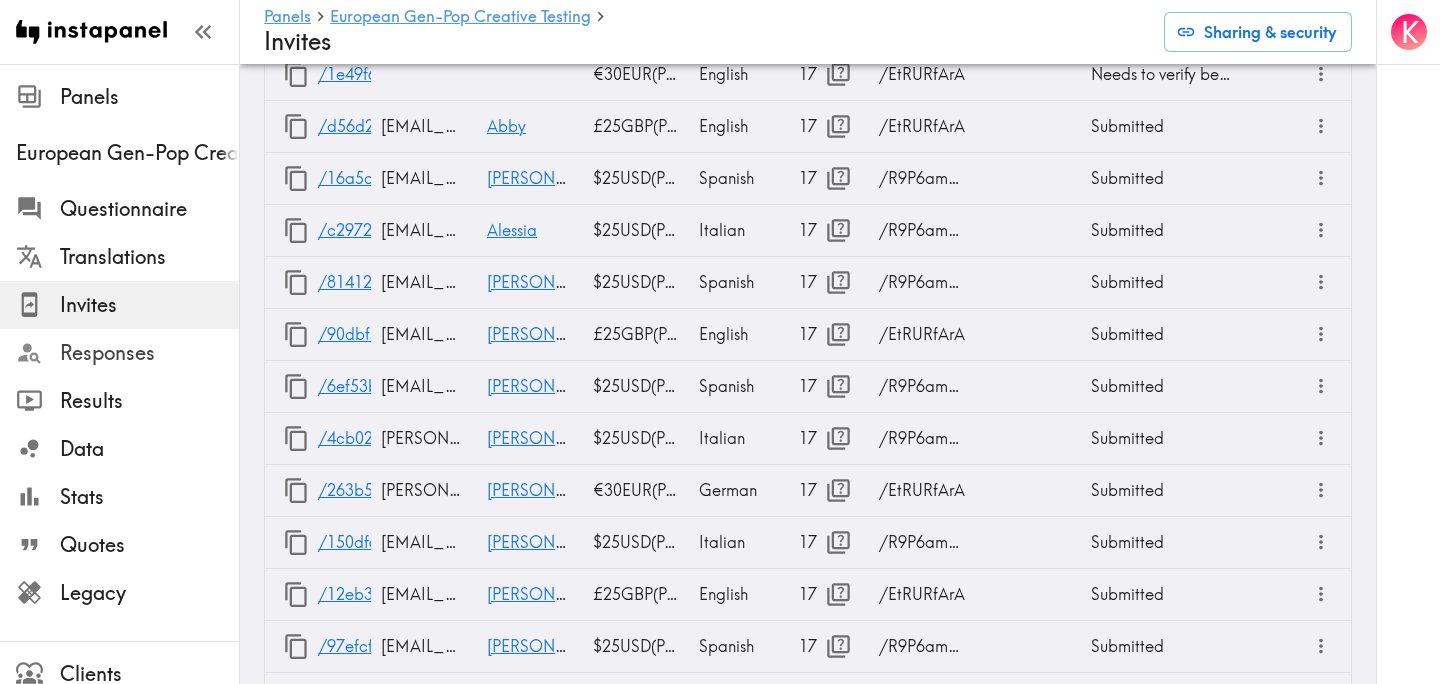 click on "Responses" at bounding box center [149, 353] 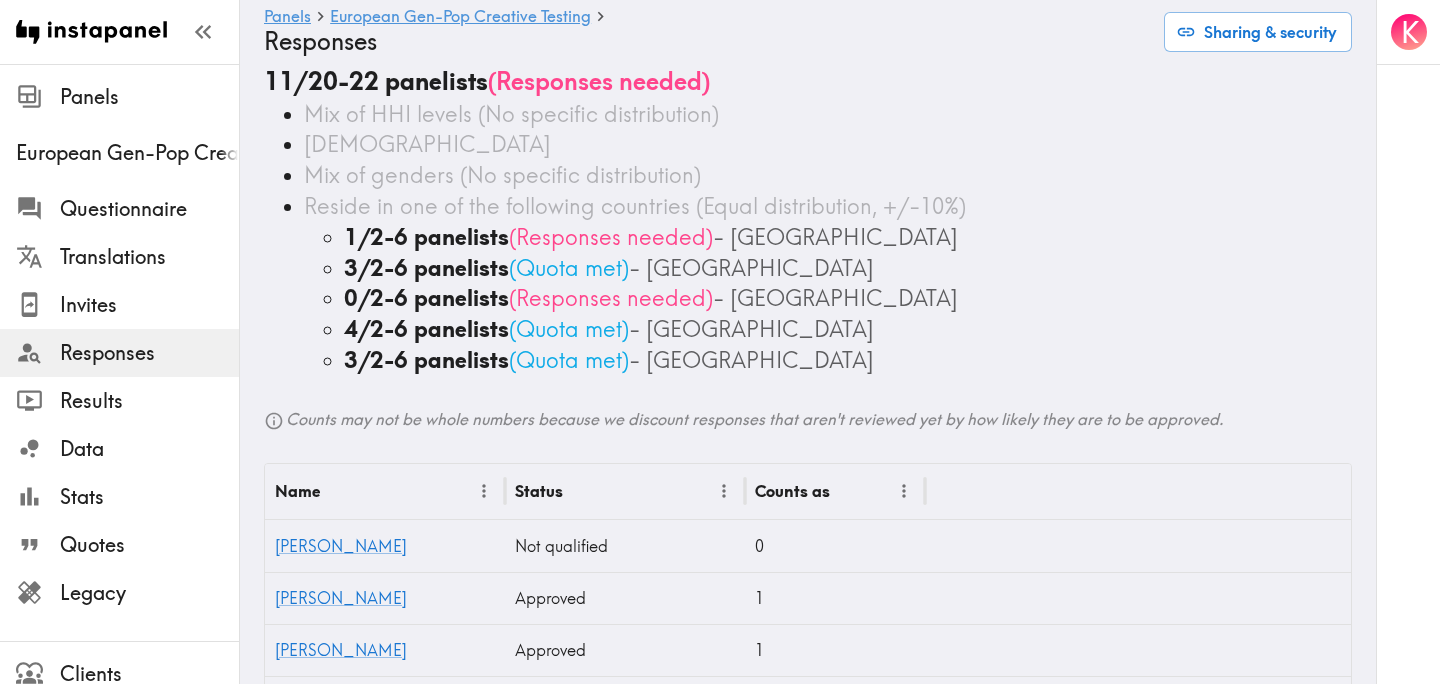 scroll, scrollTop: 0, scrollLeft: 0, axis: both 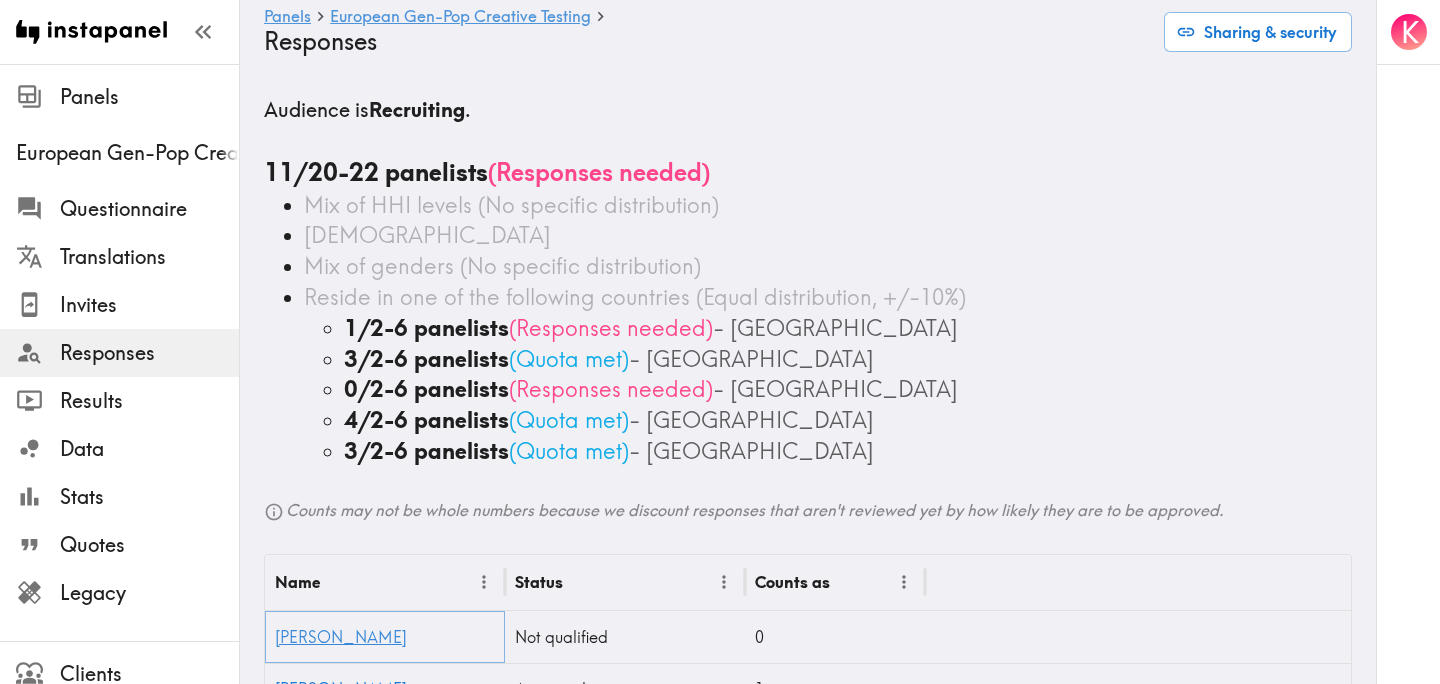 click on "[PERSON_NAME]" at bounding box center (341, 637) 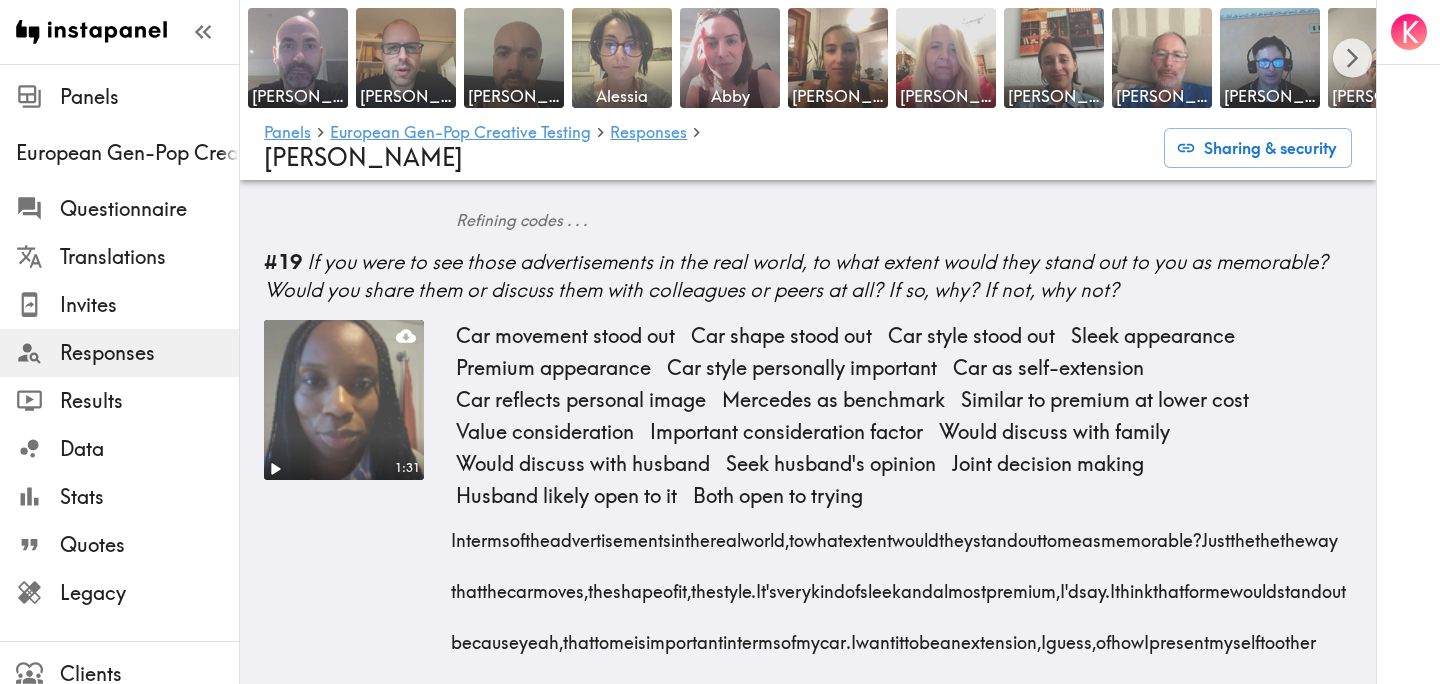 scroll, scrollTop: 4596, scrollLeft: 0, axis: vertical 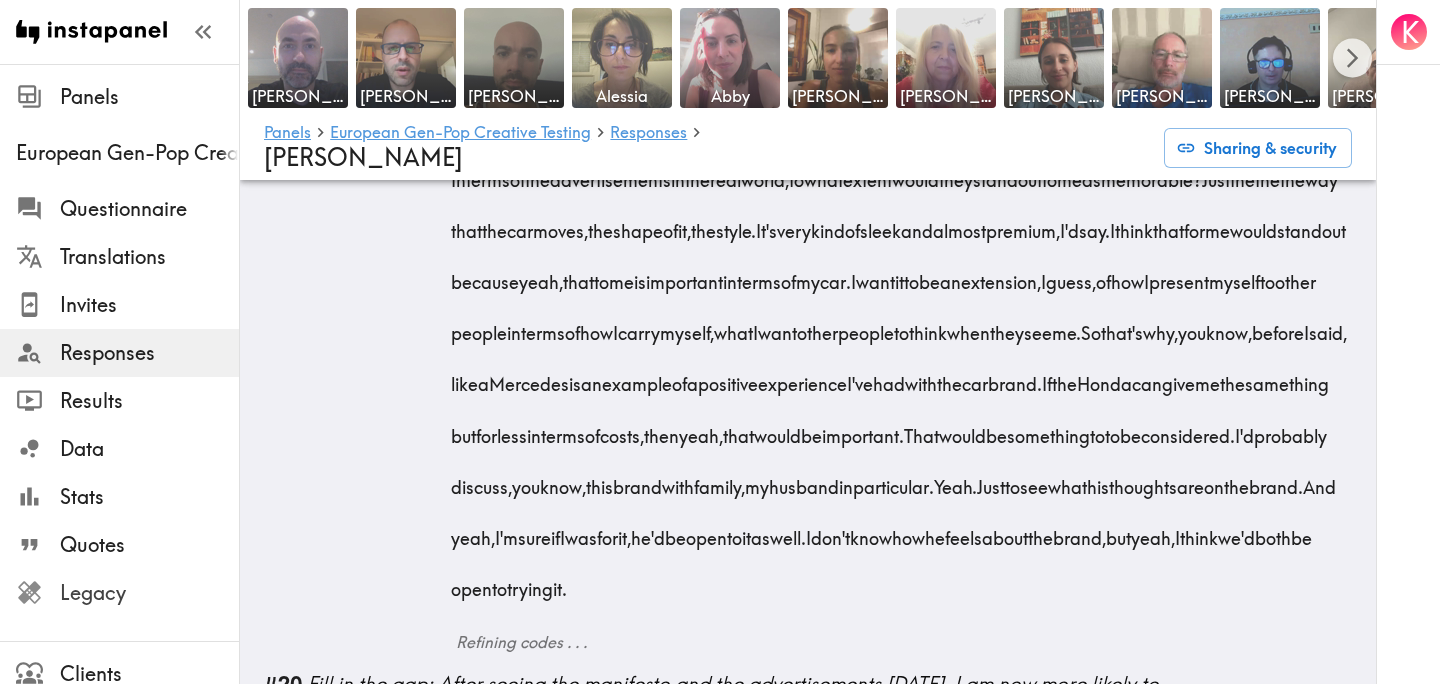click on "Legacy" at bounding box center (149, 593) 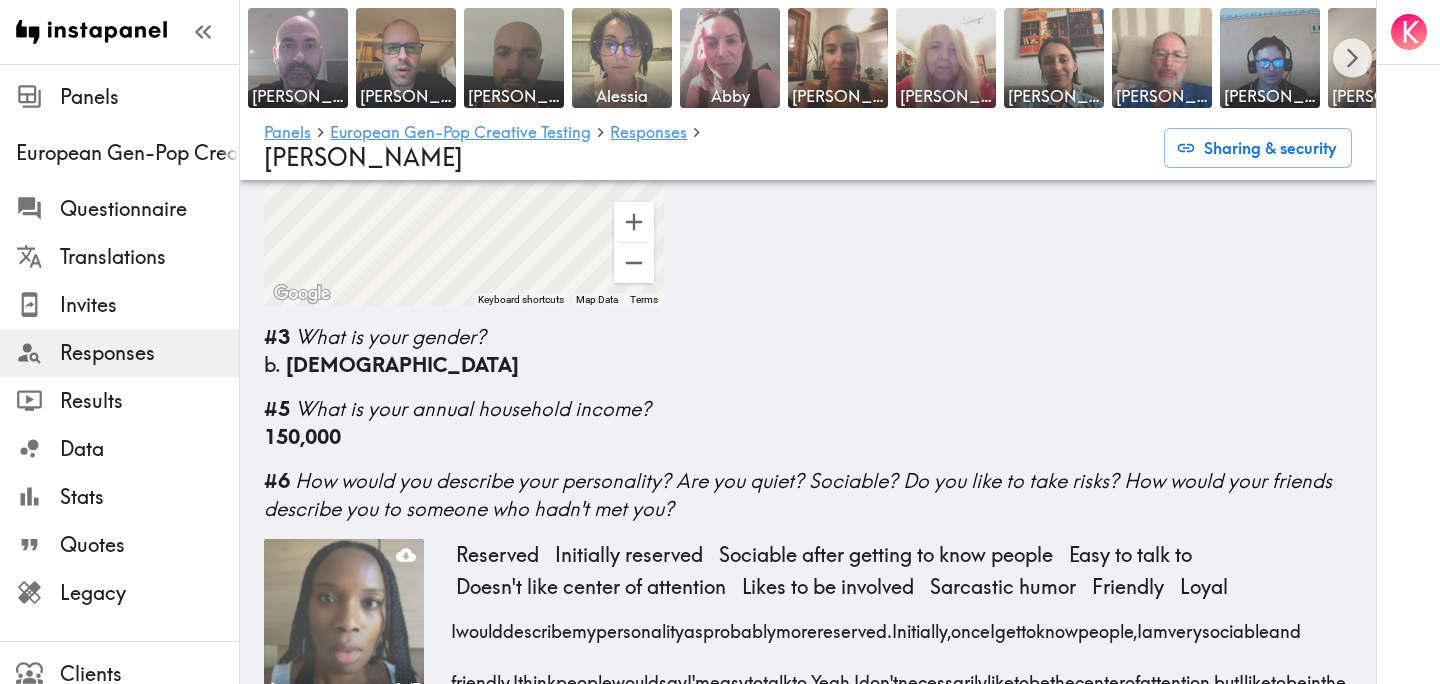 scroll, scrollTop: 818, scrollLeft: 0, axis: vertical 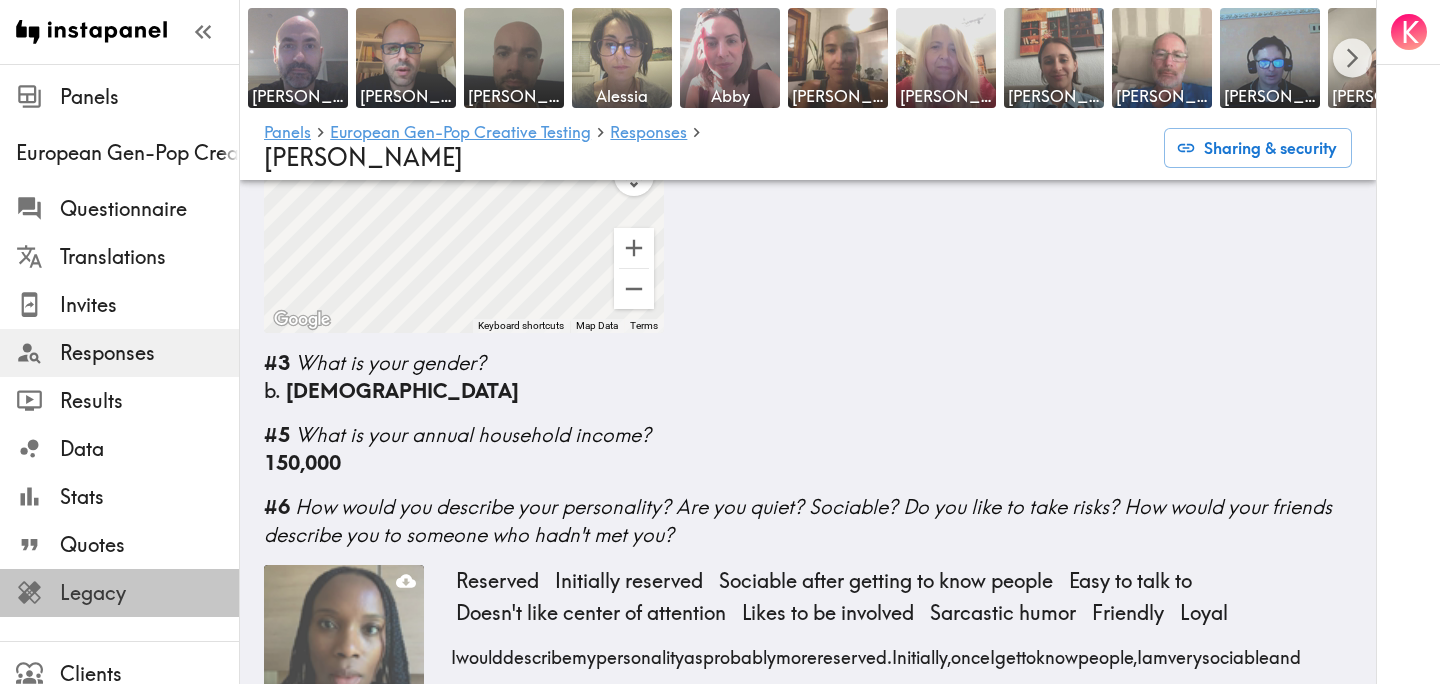 click on "Legacy" at bounding box center [149, 593] 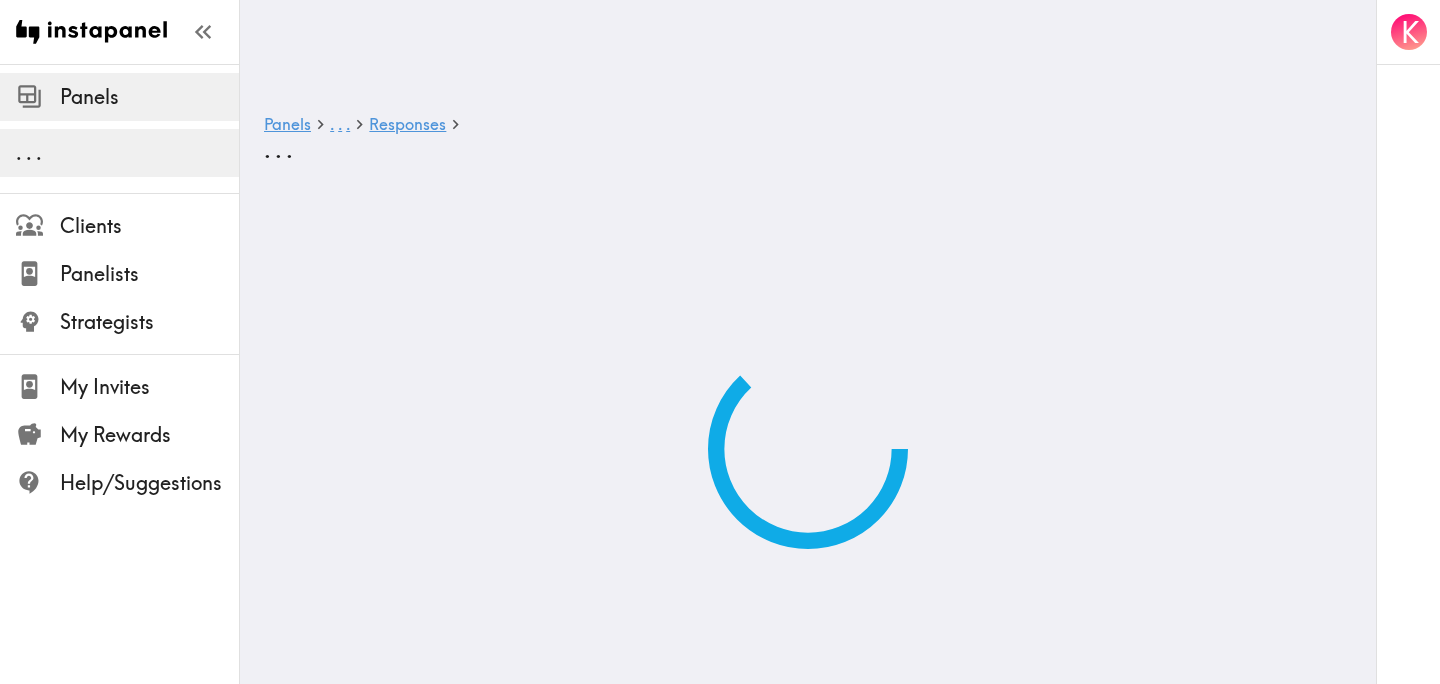 scroll, scrollTop: 0, scrollLeft: 0, axis: both 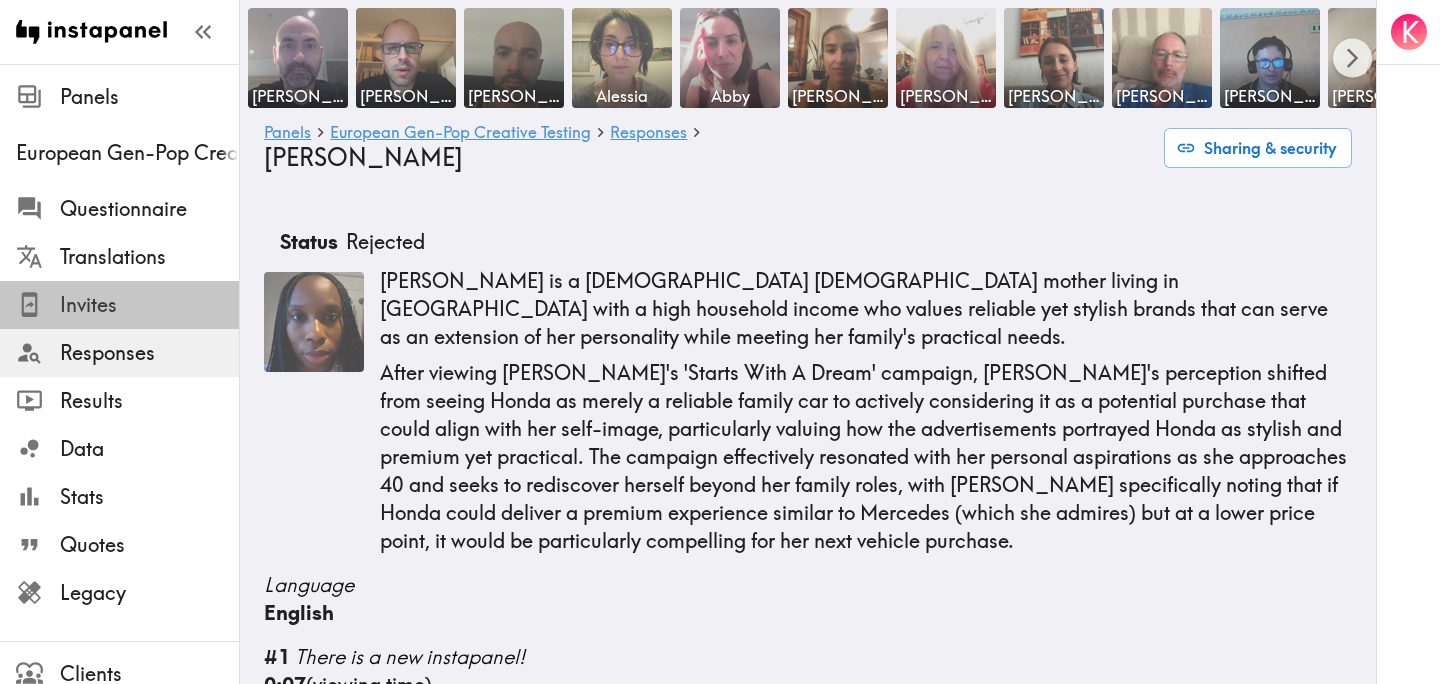 click on "Invites" at bounding box center (149, 305) 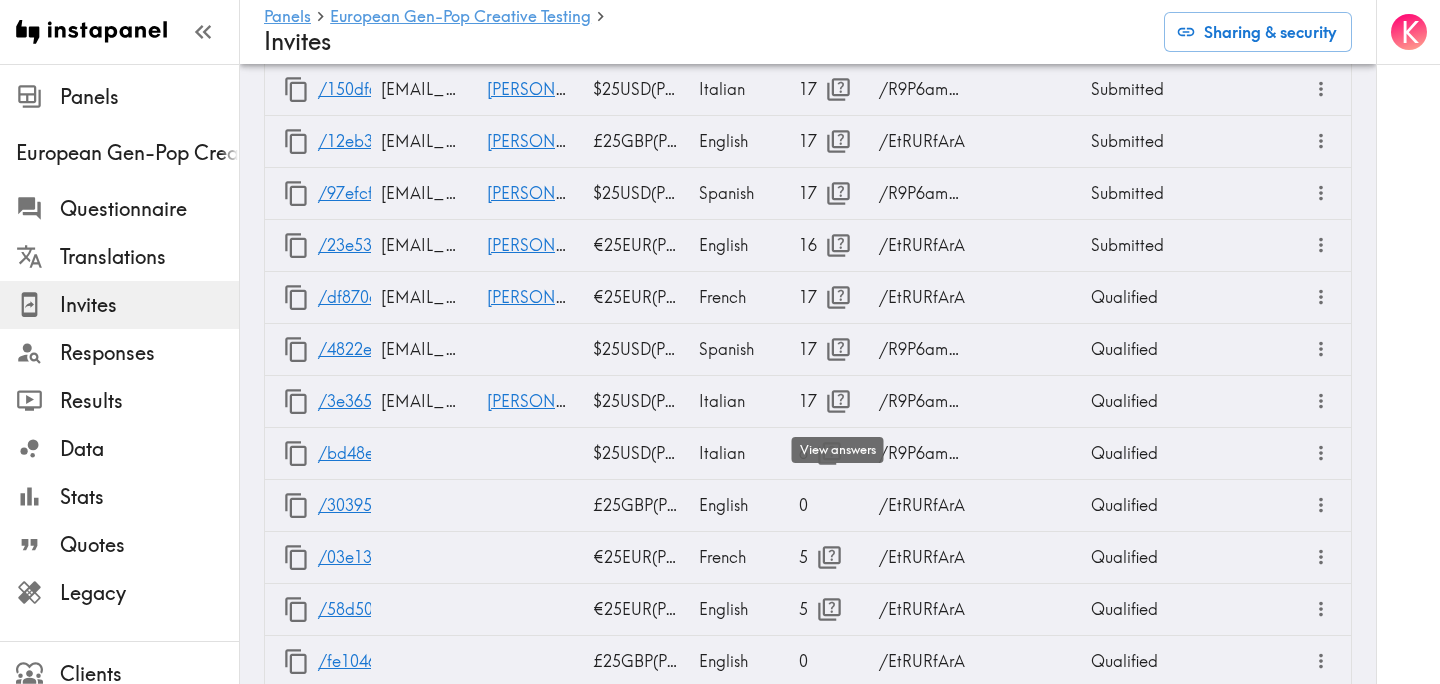 scroll, scrollTop: 1859, scrollLeft: 0, axis: vertical 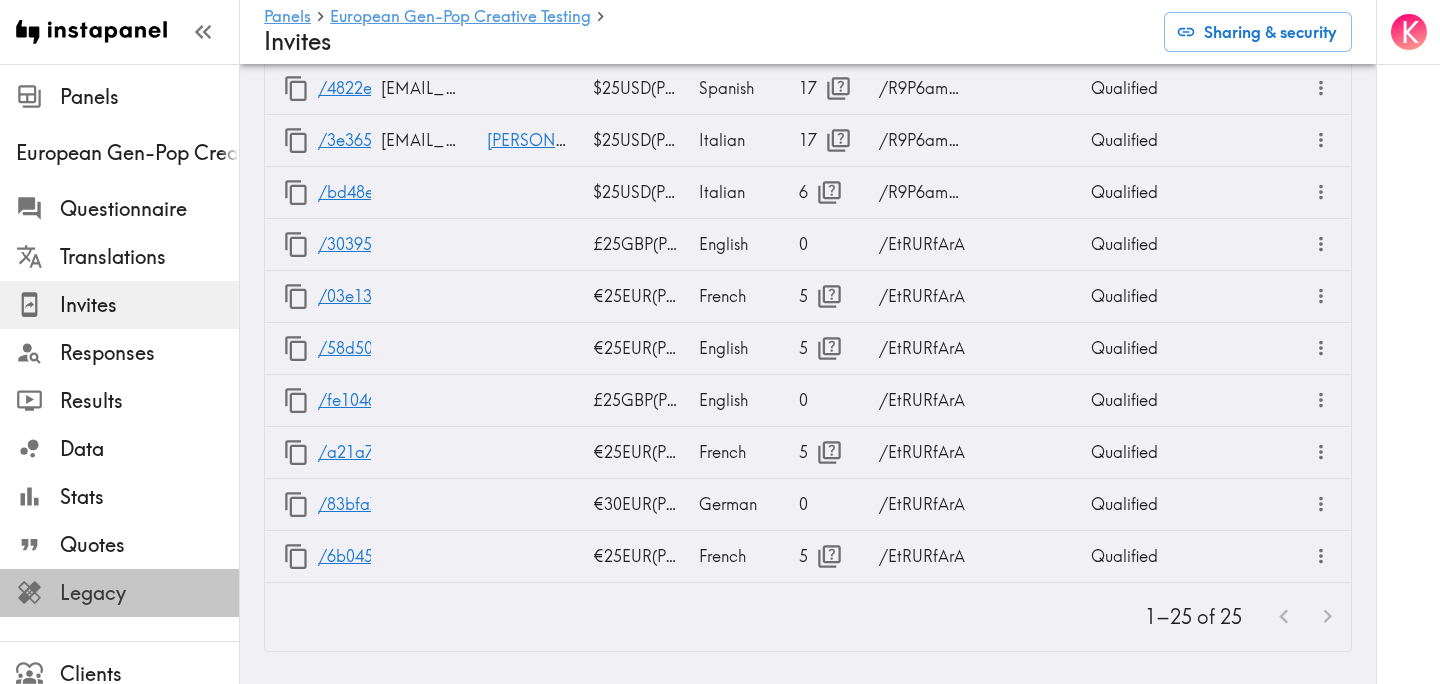 click on "Legacy" at bounding box center (149, 593) 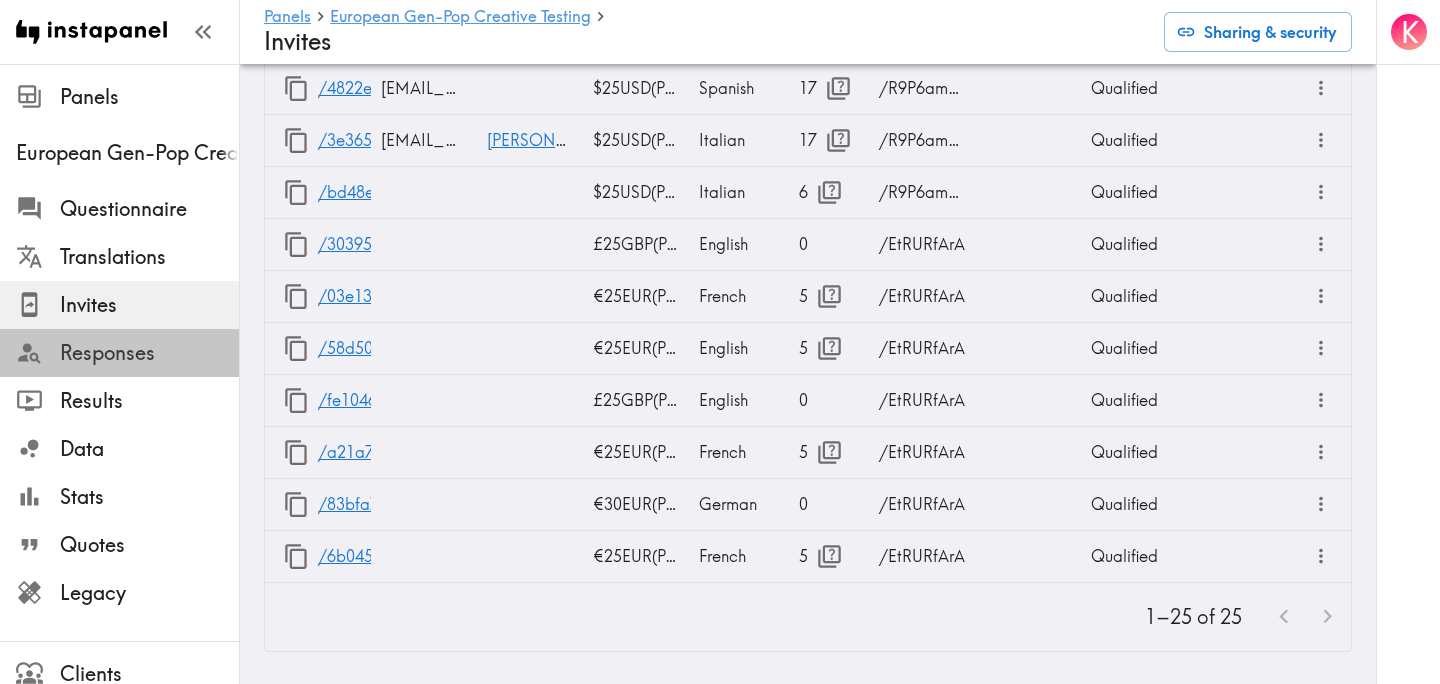 click on "Responses" at bounding box center [149, 353] 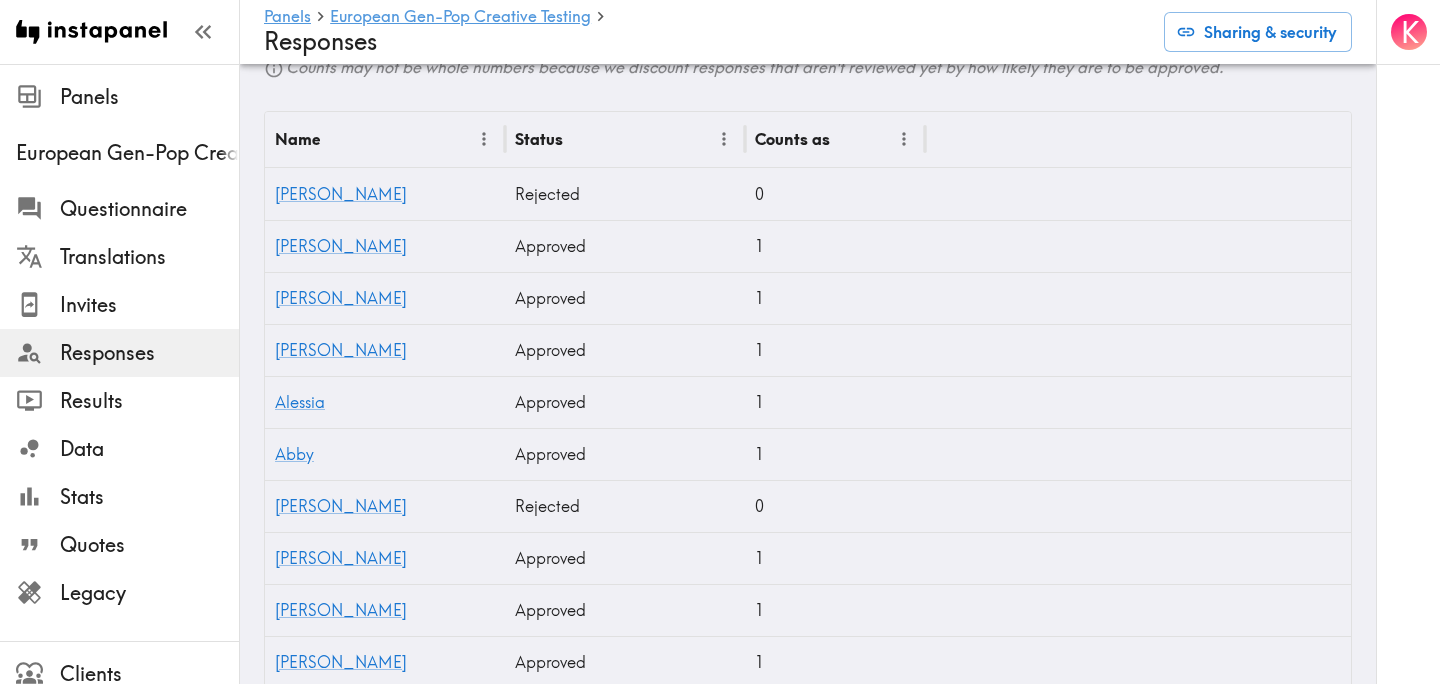 scroll, scrollTop: 0, scrollLeft: 0, axis: both 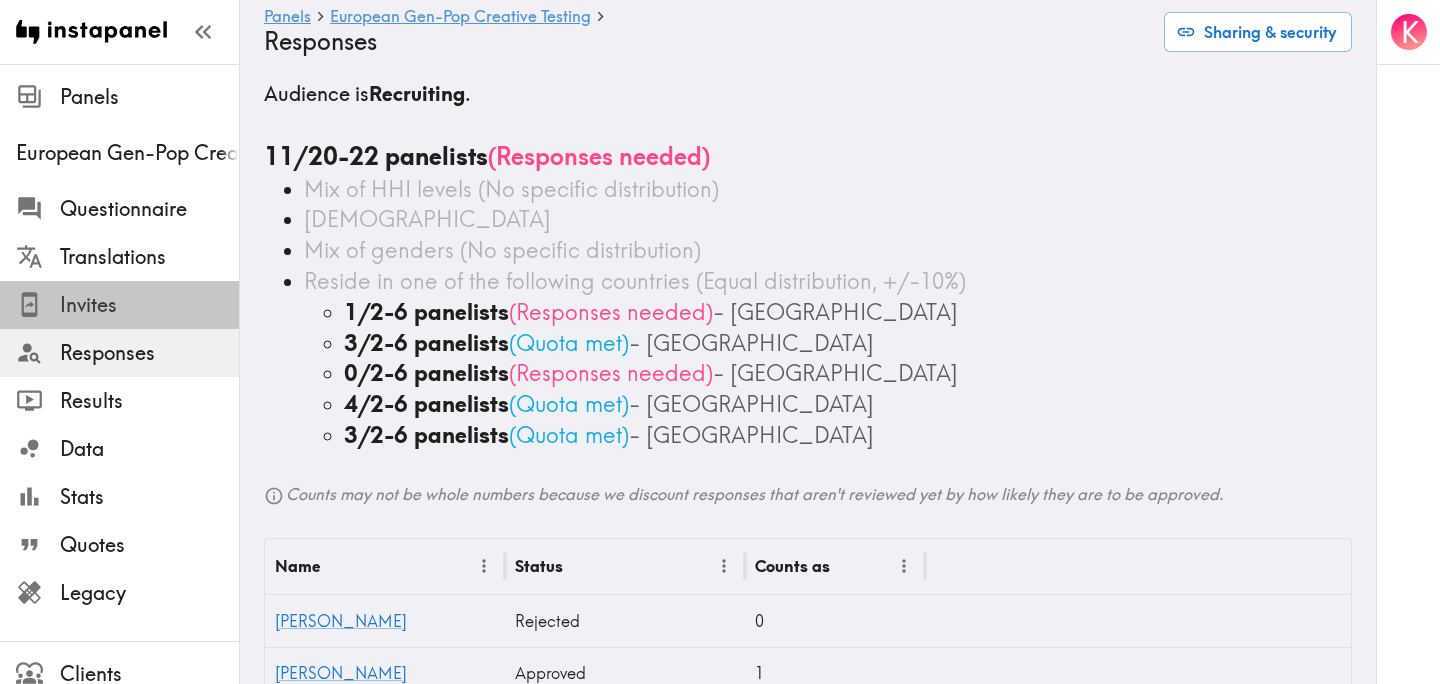 click on "Invites" at bounding box center [149, 305] 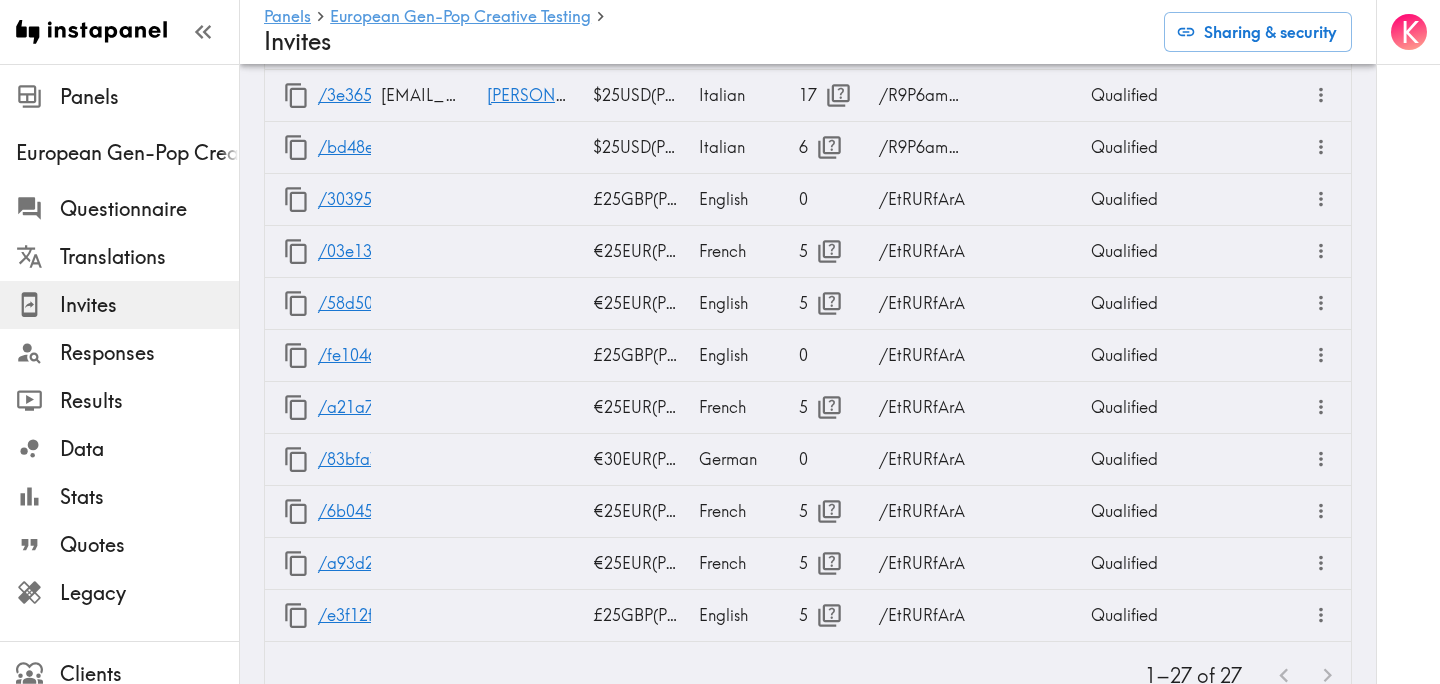 scroll, scrollTop: 1963, scrollLeft: 0, axis: vertical 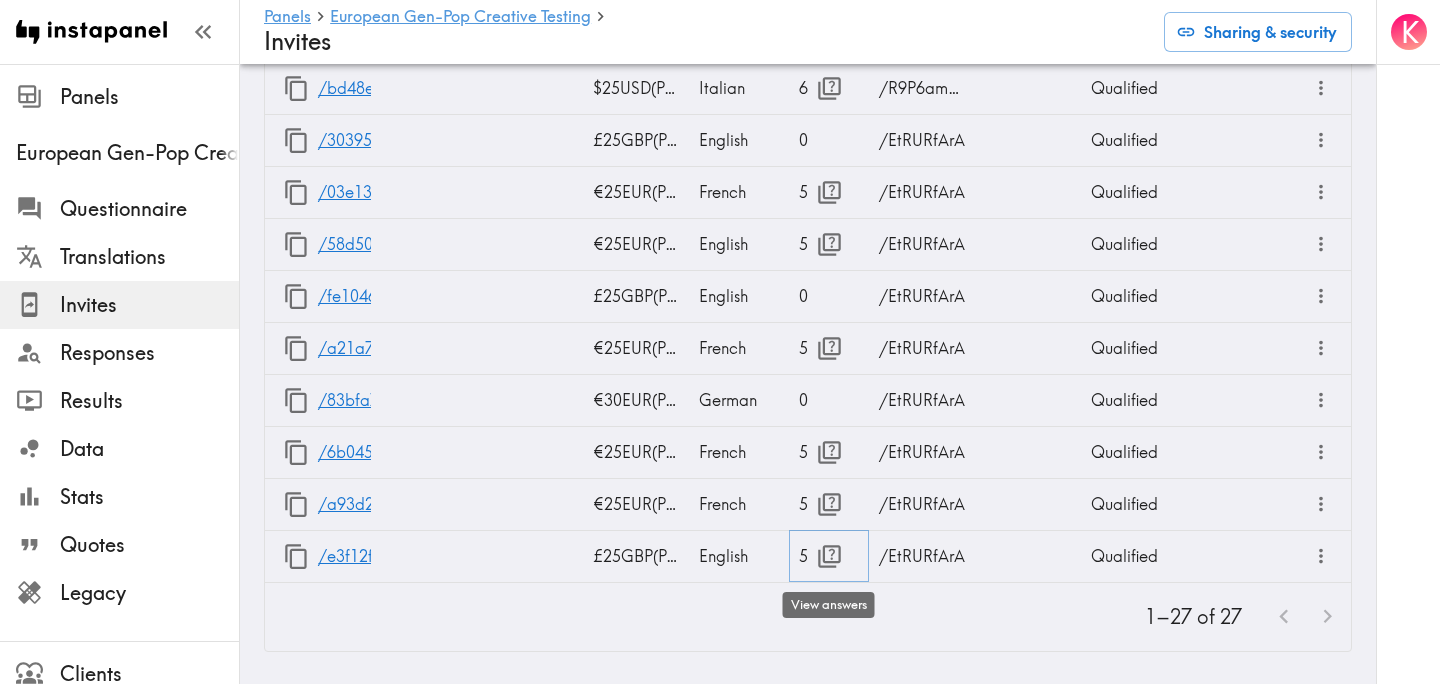 click 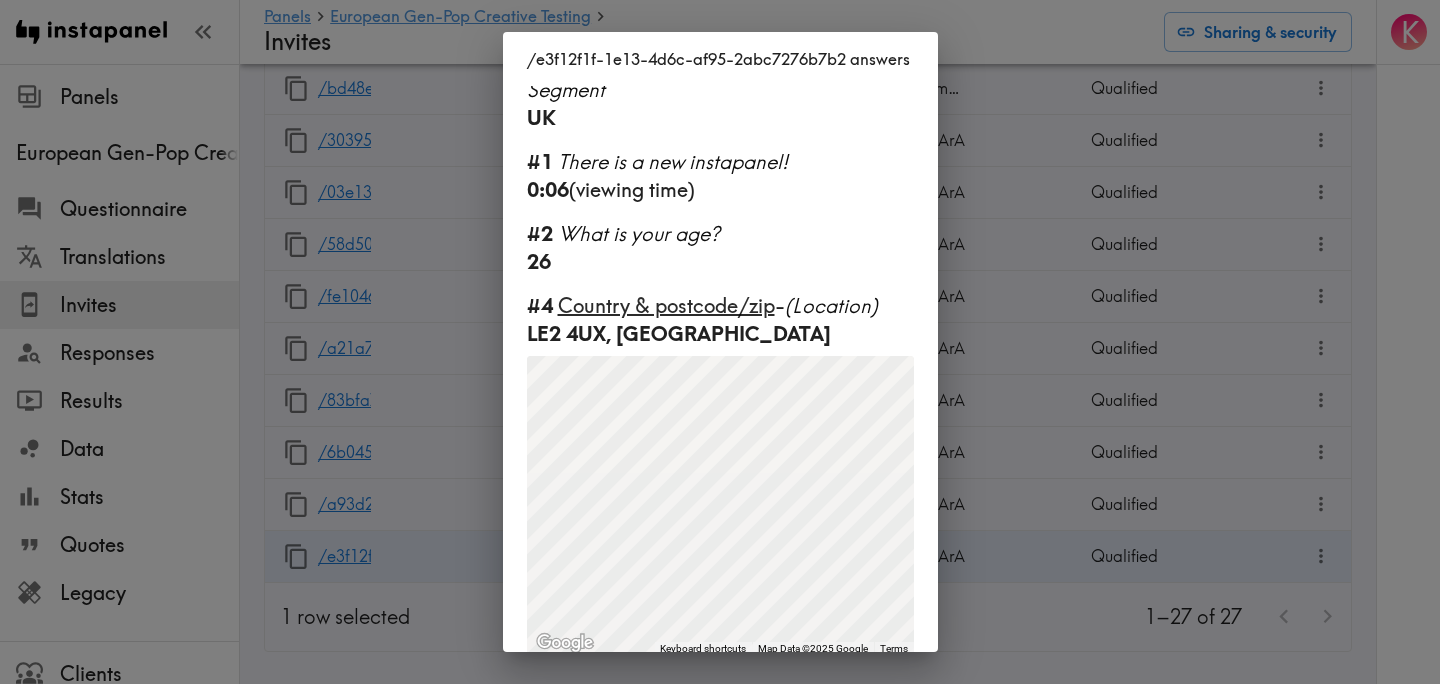 scroll, scrollTop: 250, scrollLeft: 0, axis: vertical 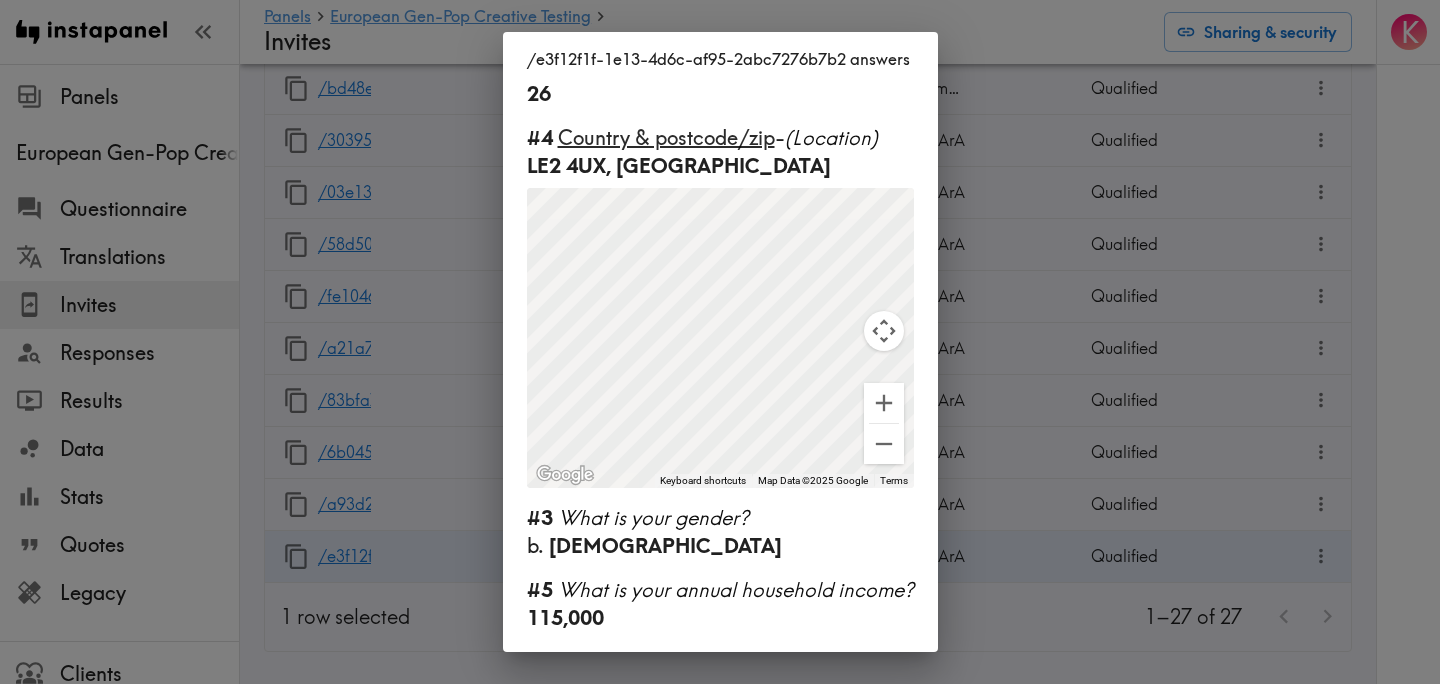 click on "/e3f12f1f-1e13-4d6c-af95-2abc7276b7b2 answers Language English Segment UK #1   There is a new instapanel! 0:06  (viewing time) #2   What is your age? 26 #4   Country & postcode/zip  -  (Location) LE2 4UX, UK ← Move left → Move right ↑ Move up ↓ Move down + Zoom in - Zoom out Home Jump left by 75% End Jump right by 75% Page Up Jump up by 75% Page Down Jump down by 75% To navigate, press the arrow keys. To activate drag with keyboard, press Alt + Enter. Once in keyboard drag state, use the arrow keys to move the marker. To complete the drag, press the Enter key. To cancel, press Escape. Keyboard shortcuts Map Data Map Data ©2025 Google Map data ©2025 Google 500 km  Click to toggle between metric and imperial units Terms Report a map error #3   What is your gender? b.   Female #5   What is your annual household income? 115,000" at bounding box center (720, 342) 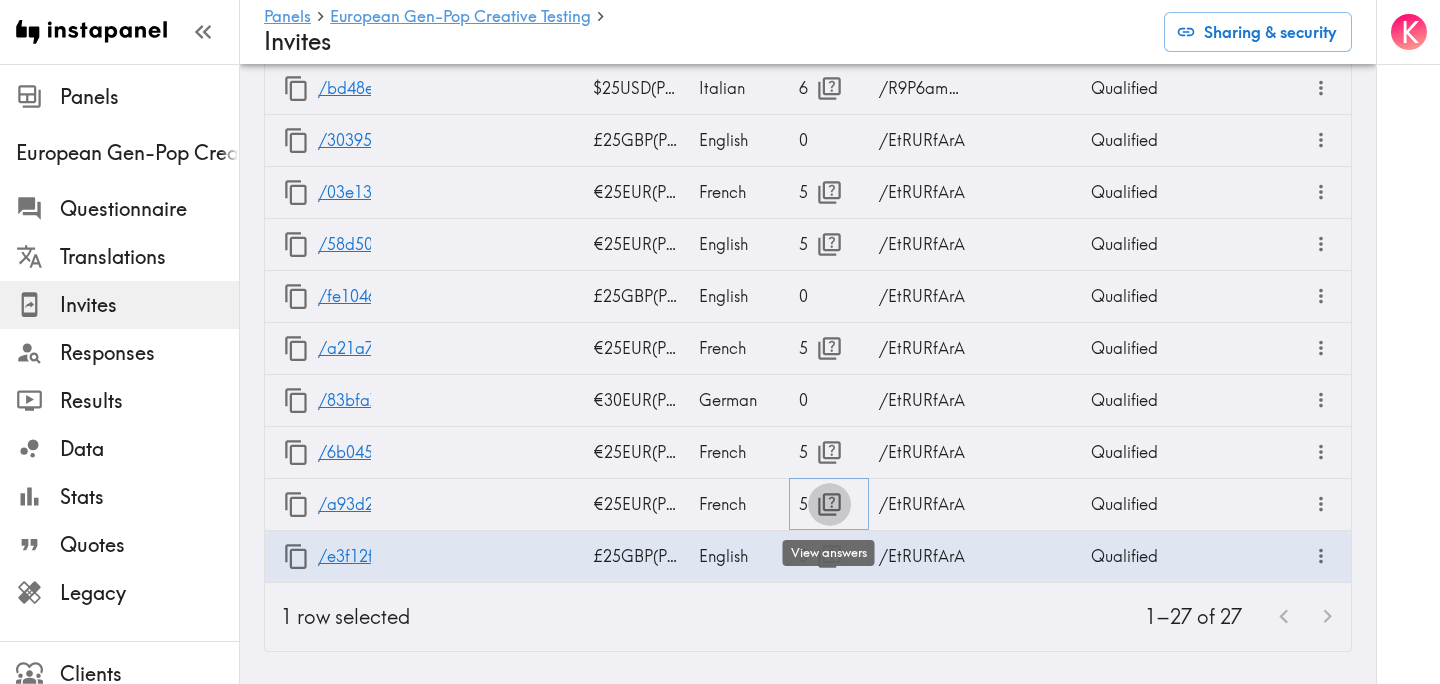 click 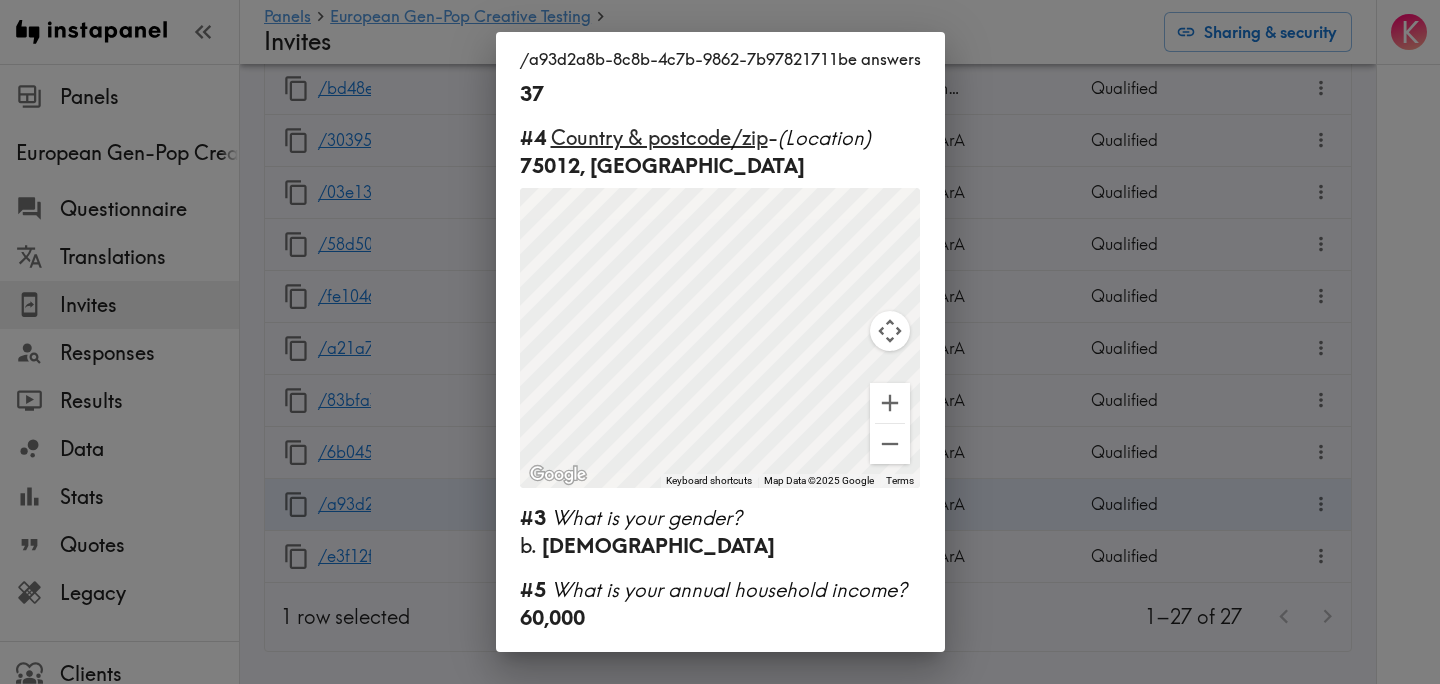 scroll, scrollTop: 0, scrollLeft: 0, axis: both 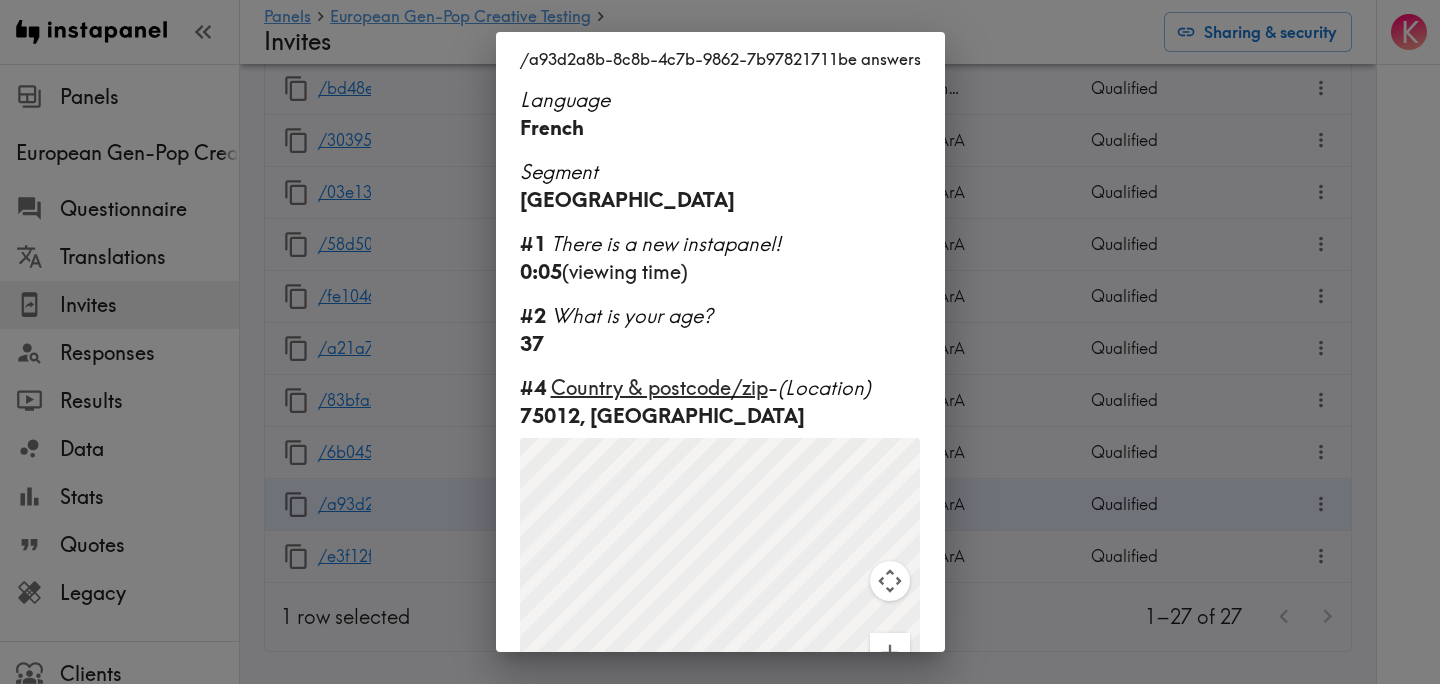 click on "/a93d2a8b-8c8b-4c7b-9862-7b97821711be answers Language French Segment France #1   There is a new instapanel! 0:05  (viewing time) #2   What is your age? 37 #4   Country & postcode/zip  -  (Location) 75012, France ← Move left → Move right ↑ Move up ↓ Move down + Zoom in - Zoom out Home Jump left by 75% End Jump right by 75% Page Up Jump up by 75% Page Down Jump down by 75% To navigate, press the arrow keys. To activate drag with keyboard, press Alt + Enter. Once in keyboard drag state, use the arrow keys to move the marker. To complete the drag, press the Enter key. To cancel, press Escape. Keyboard shortcuts Map Data Map Data ©2025 Google Map data ©2025 Google 500 km  Click to toggle between metric and imperial units Terms Report a map error #3   What is your gender? b.   Female #5   What is your annual household income? 60,000" at bounding box center [720, 342] 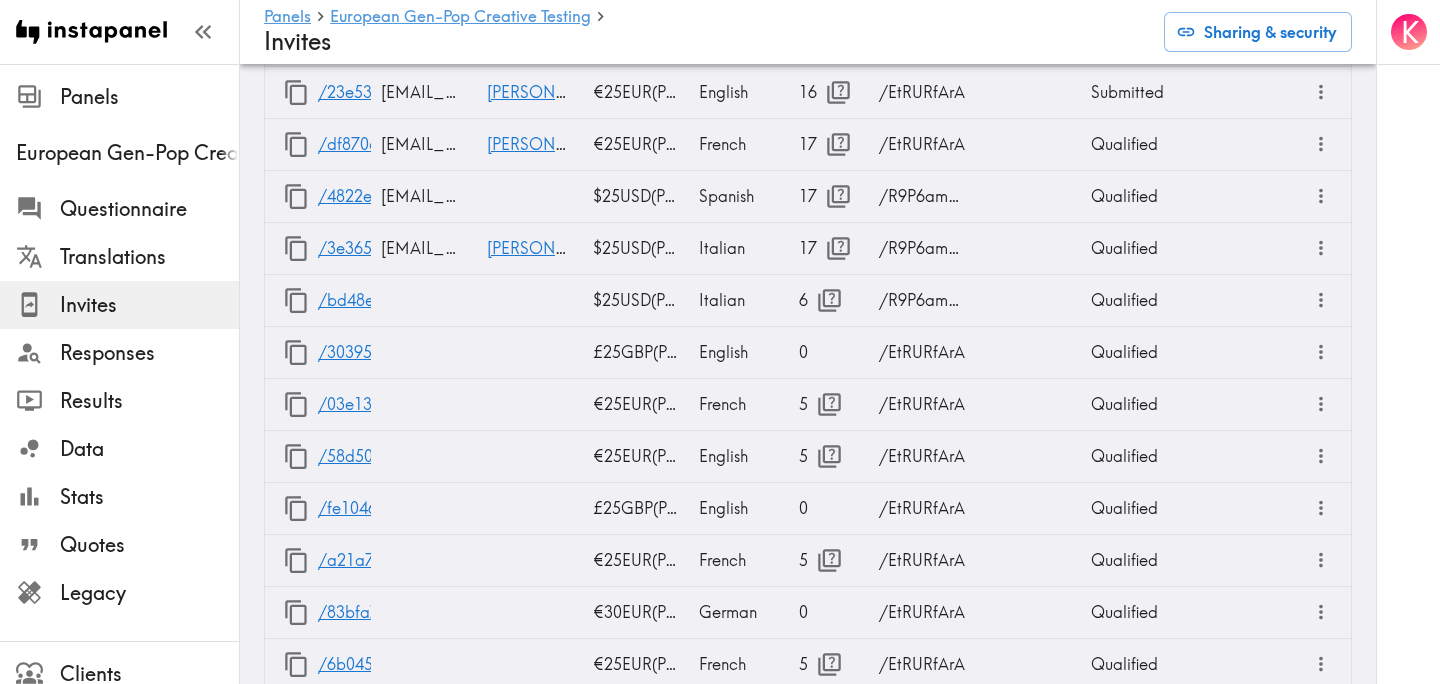 scroll, scrollTop: 2015, scrollLeft: 0, axis: vertical 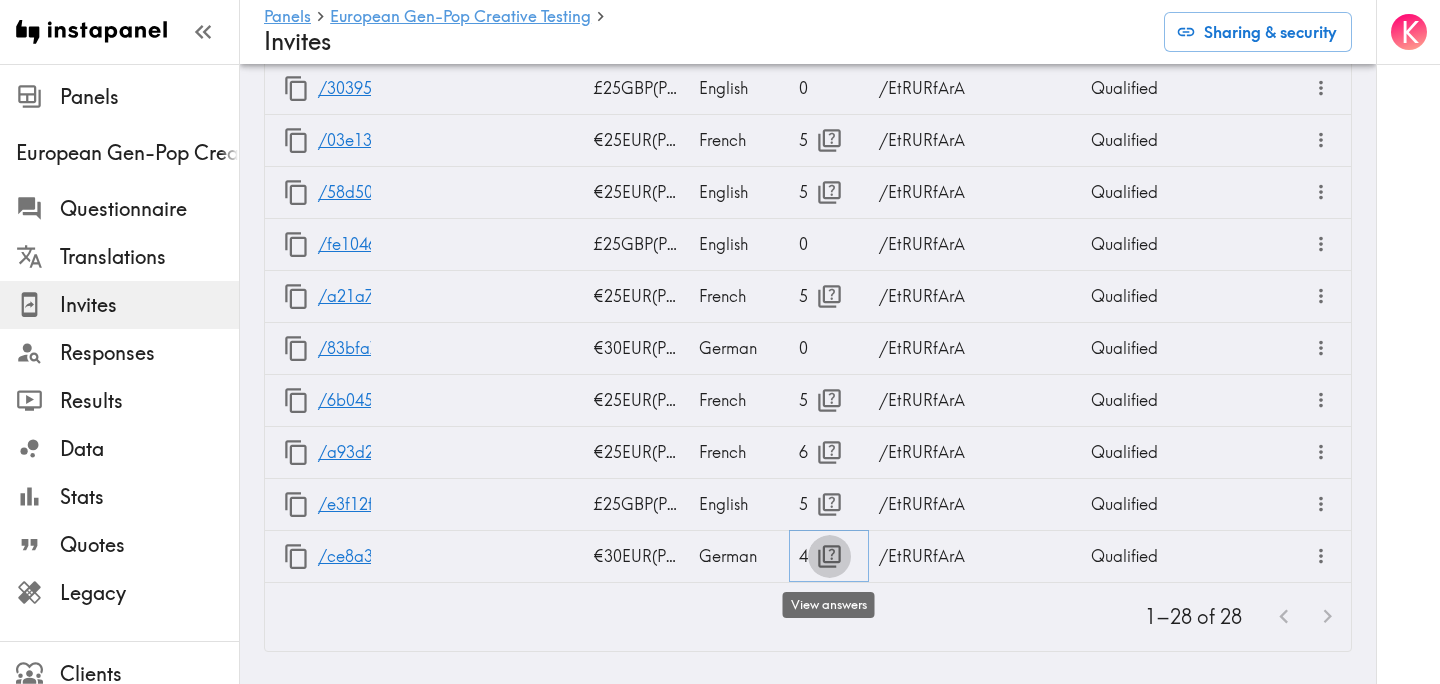 click 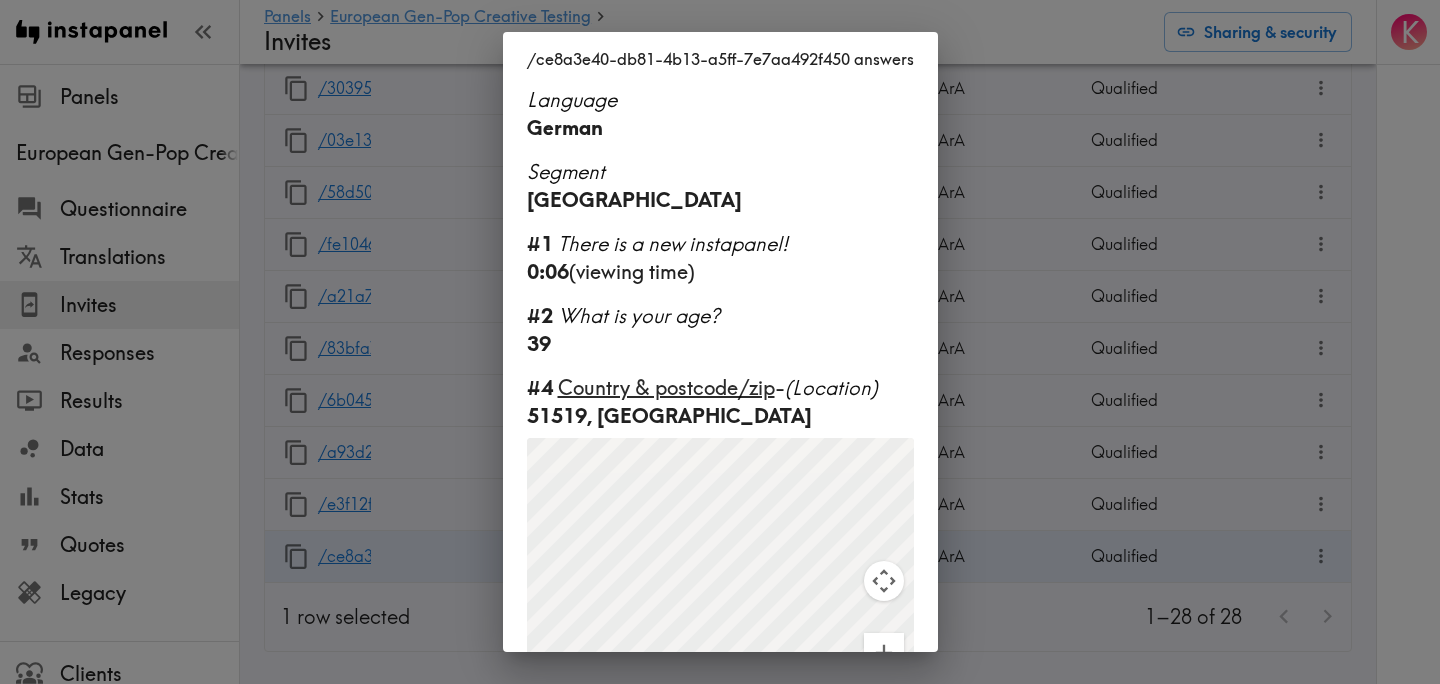 scroll, scrollTop: 178, scrollLeft: 0, axis: vertical 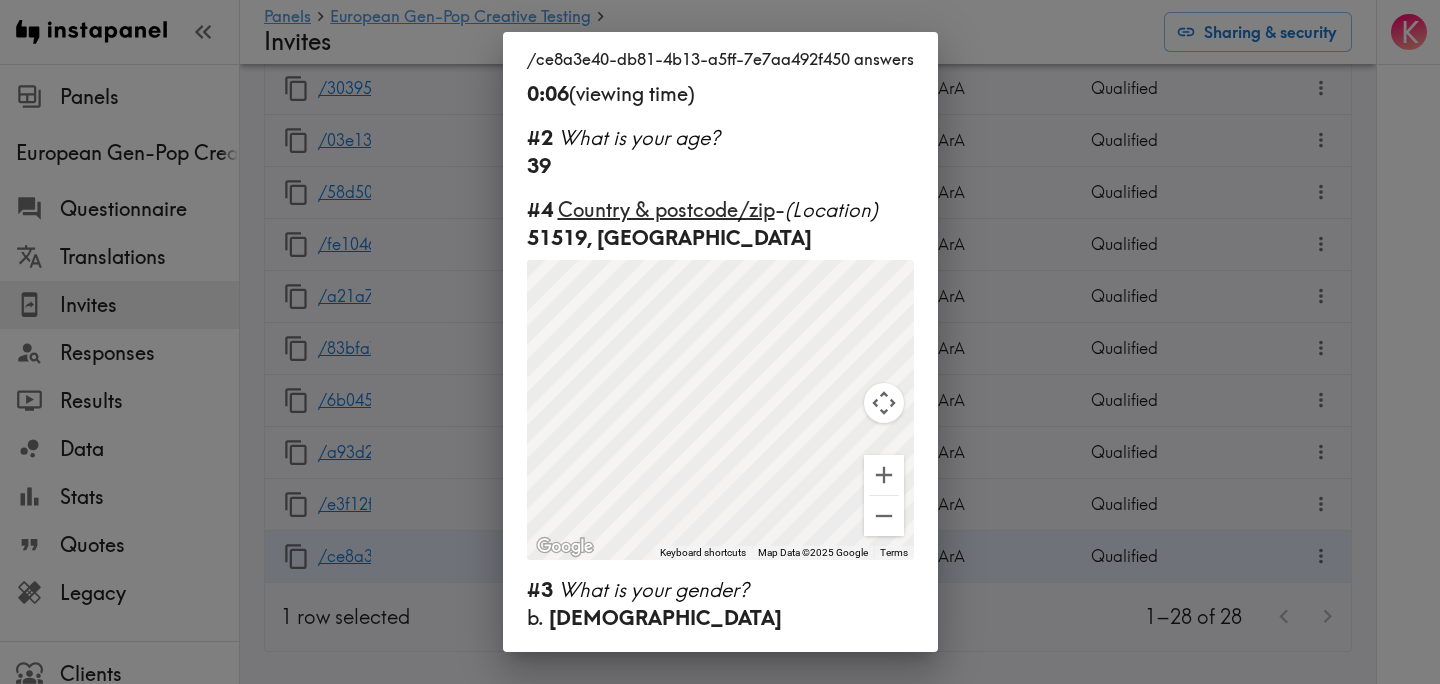 click on "/ce8a3e40-db81-4b13-a5ff-7e7aa492f450 answers Language German Segment Germany #1   There is a new instapanel! 0:06  (viewing time) #2   What is your age? 39 #4   Country & postcode/zip  -  (Location) 51519, Germany ← Move left → Move right ↑ Move up ↓ Move down + Zoom in - Zoom out Home Jump left by 75% End Jump right by 75% Page Up Jump up by 75% Page Down Jump down by 75% To navigate, press the arrow keys. To activate drag with keyboard, press Alt + Enter. Once in keyboard drag state, use the arrow keys to move the marker. To complete the drag, press the Enter key. To cancel, press Escape. Keyboard shortcuts Map Data Map Data ©2025 Google Map data ©2025 Google 500 km  Click to toggle between metric and imperial units Terms Report a map error #3   What is your gender? b.   Female" at bounding box center [720, 342] 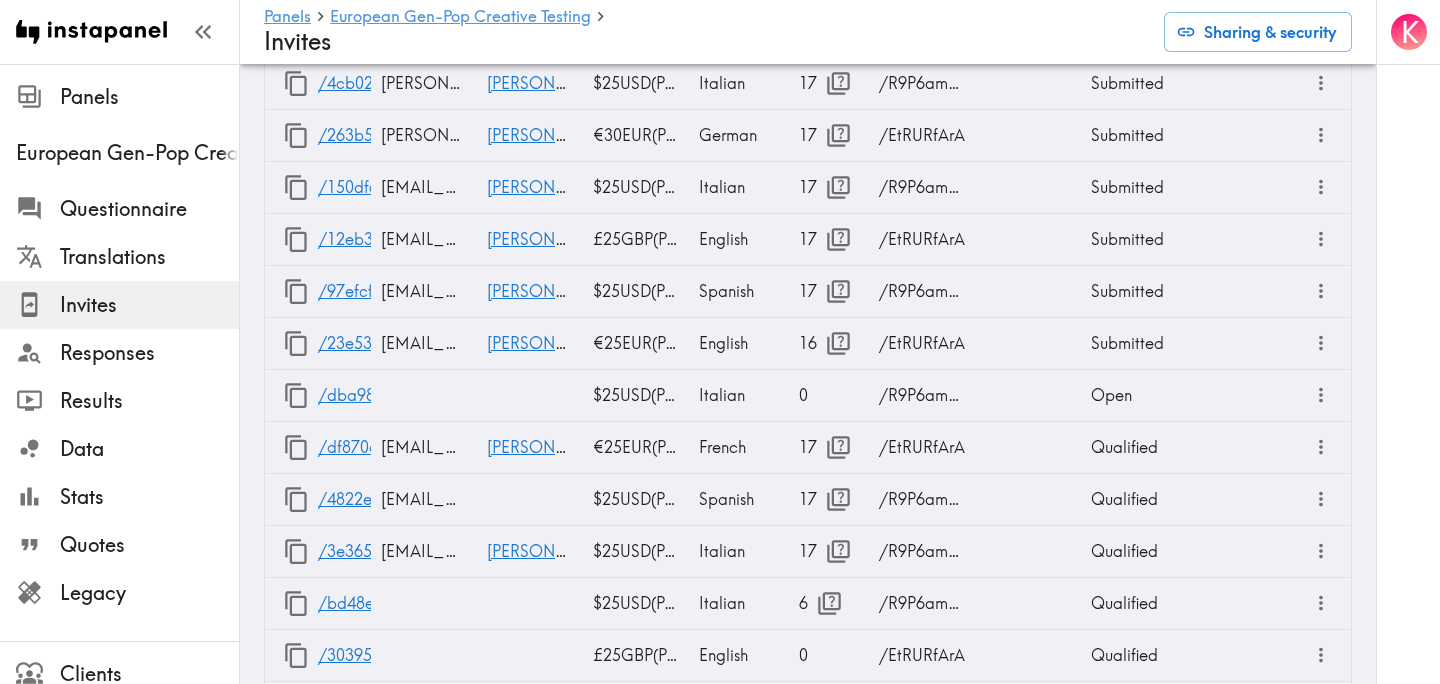 scroll, scrollTop: 1498, scrollLeft: 0, axis: vertical 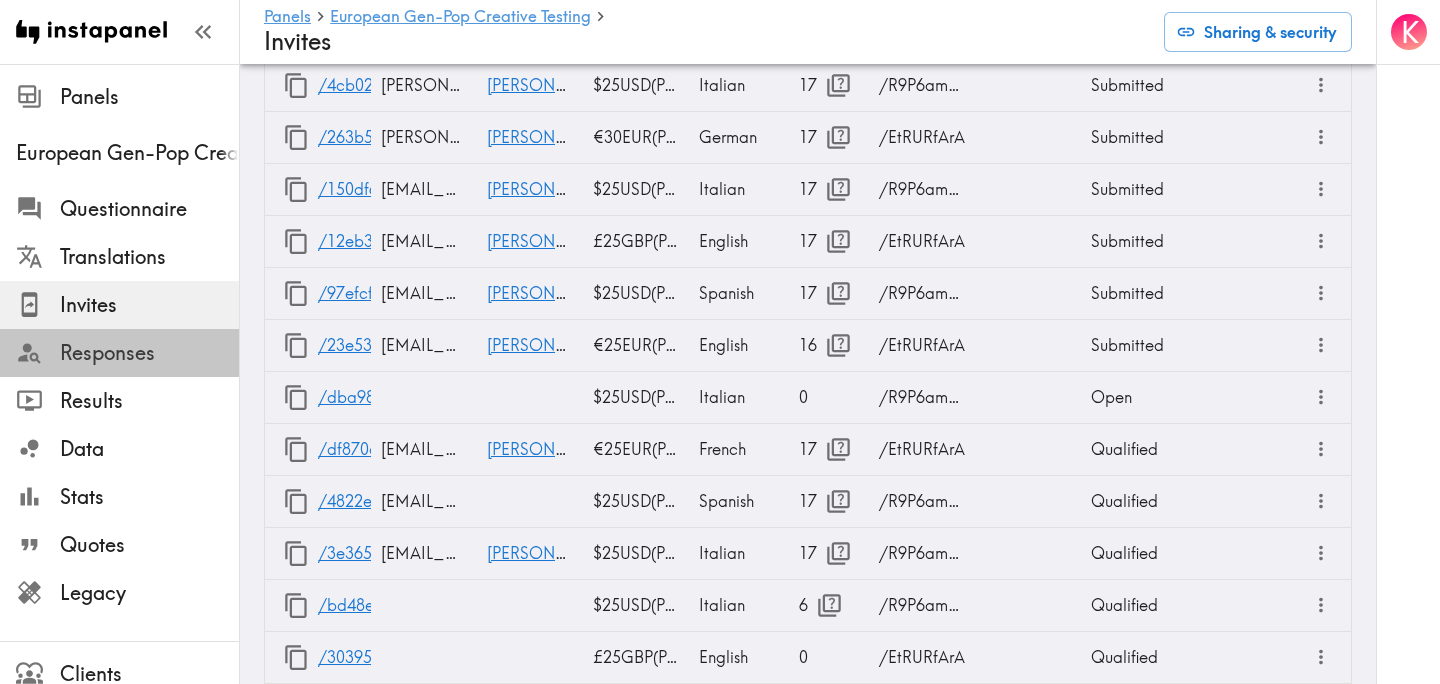 click on "Responses" at bounding box center [149, 353] 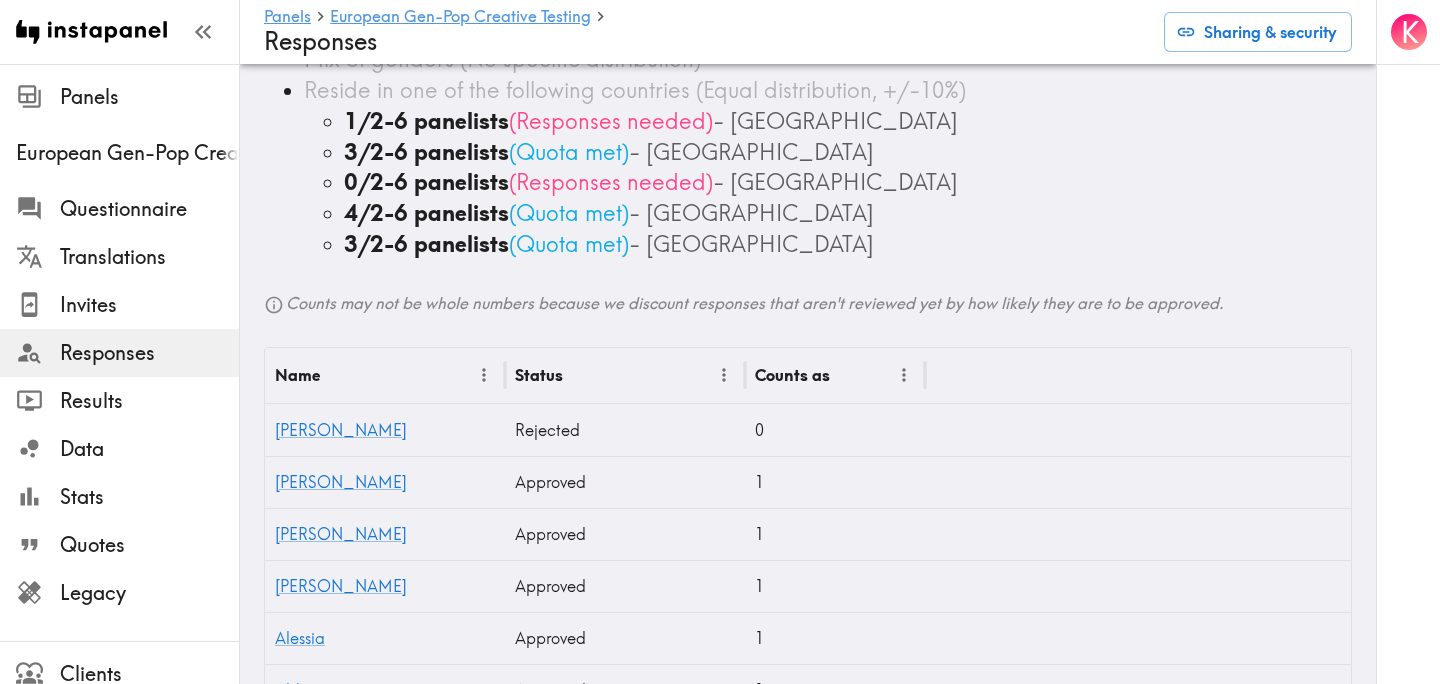 scroll, scrollTop: 0, scrollLeft: 0, axis: both 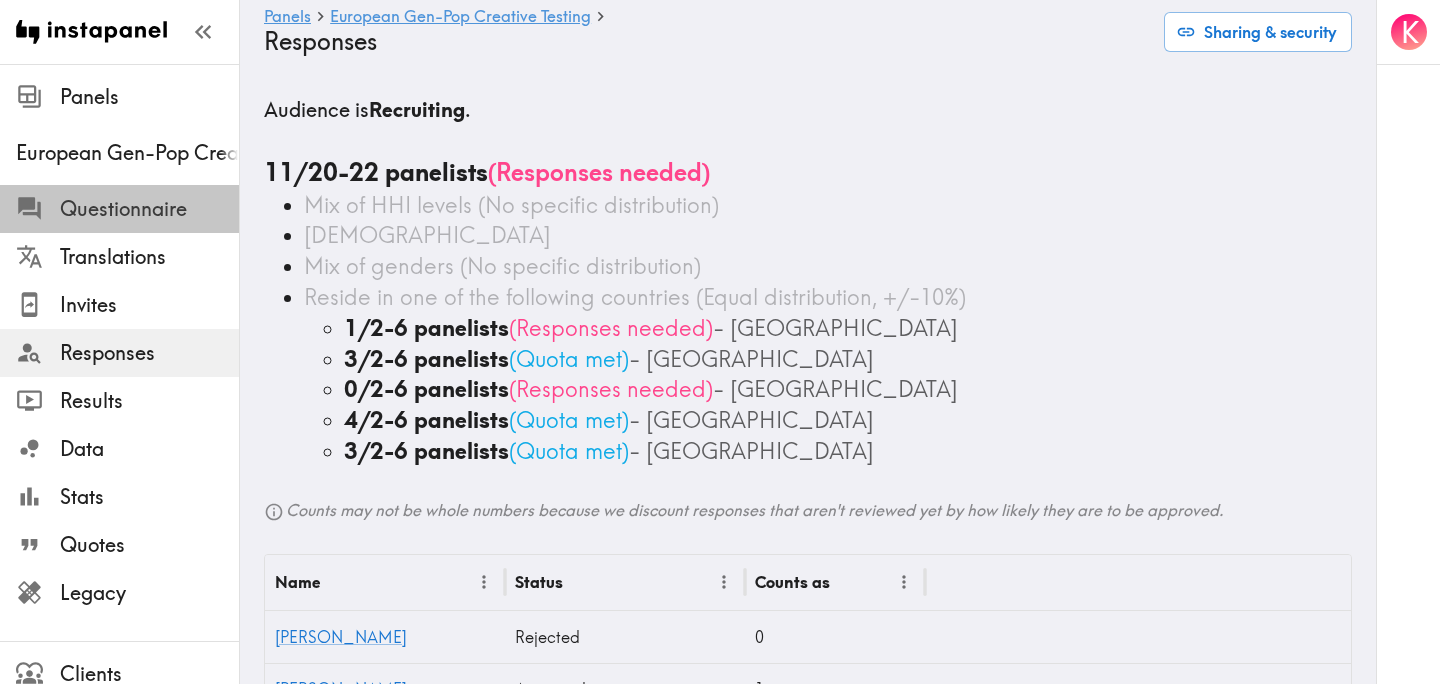 click on "Questionnaire" at bounding box center (149, 209) 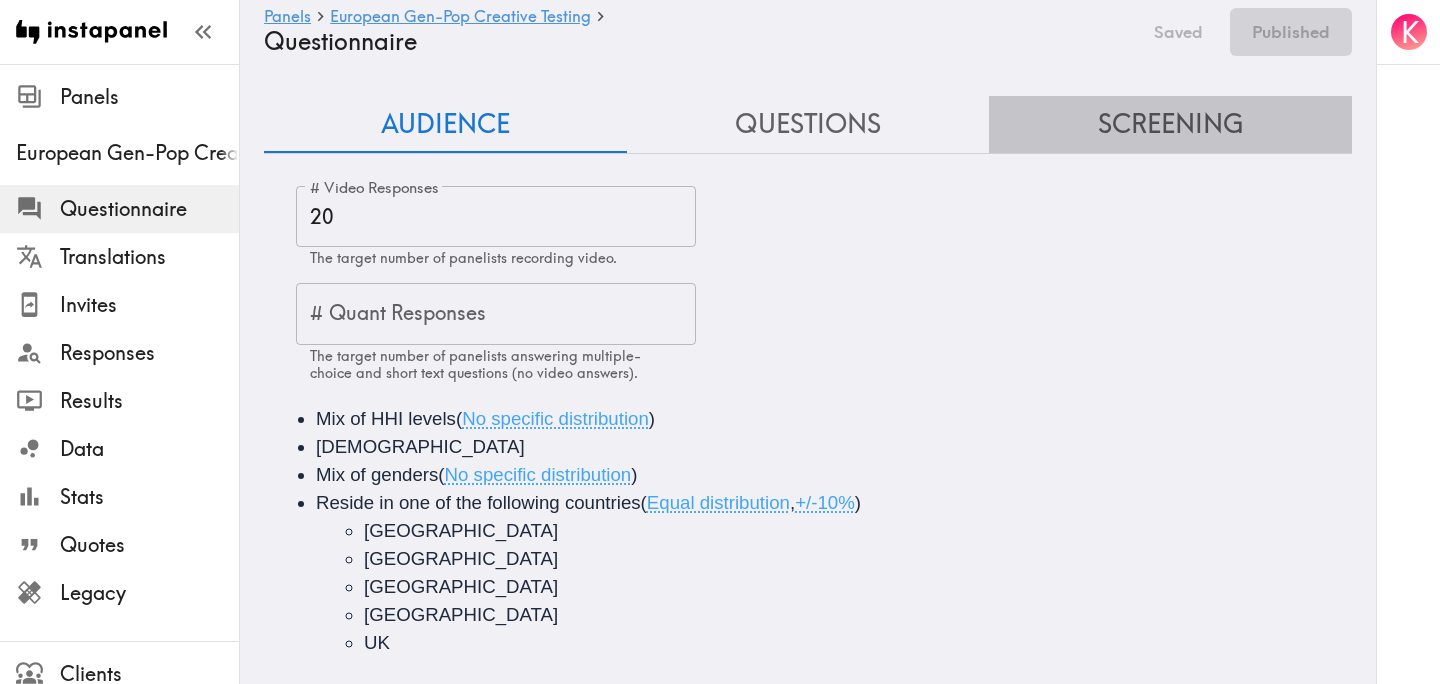 click on "Screening" at bounding box center (1170, 124) 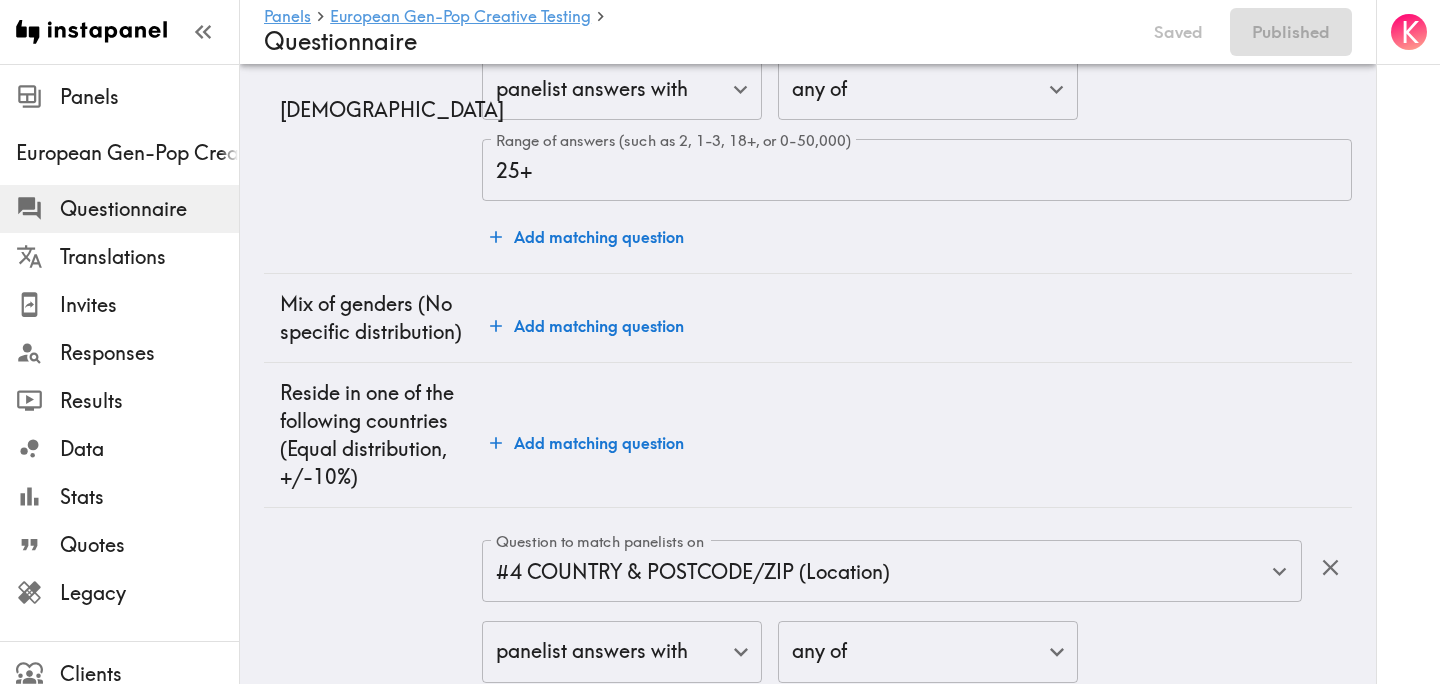 scroll, scrollTop: 533, scrollLeft: 0, axis: vertical 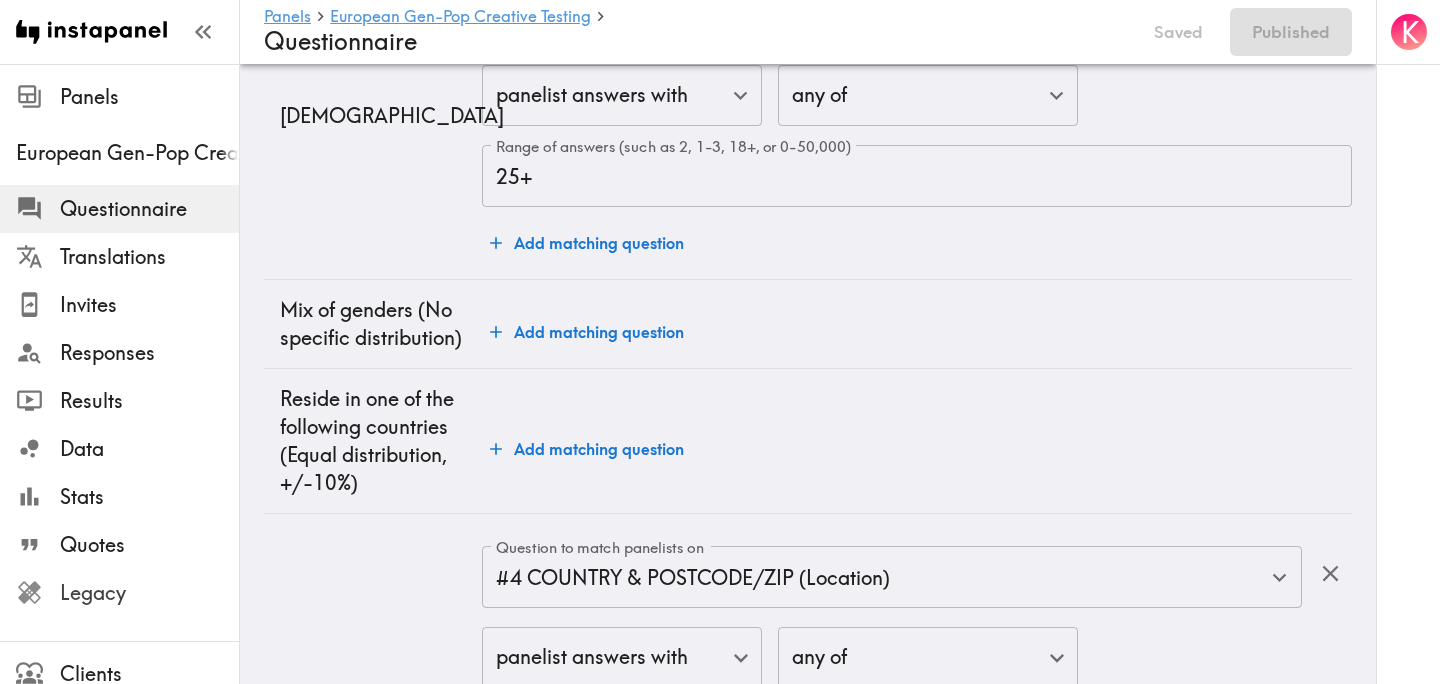 click on "Legacy" at bounding box center [149, 593] 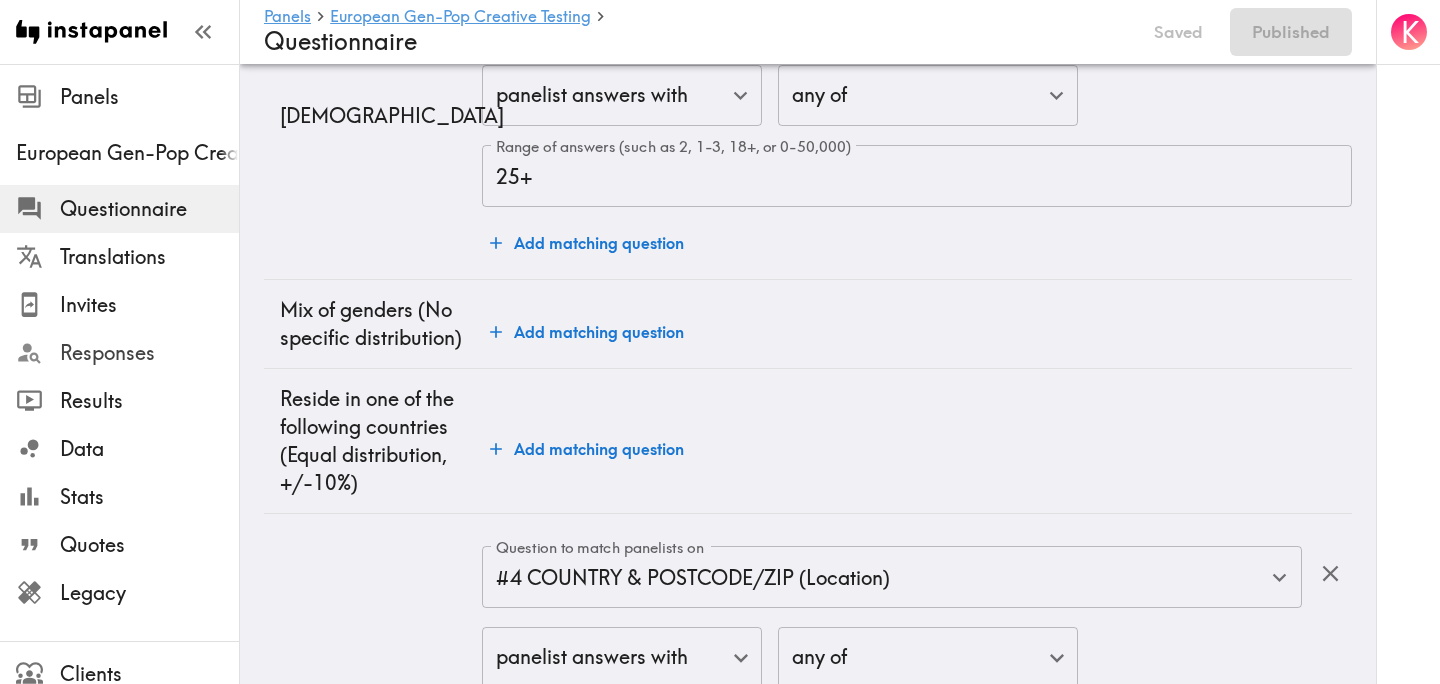click on "Responses" at bounding box center [149, 353] 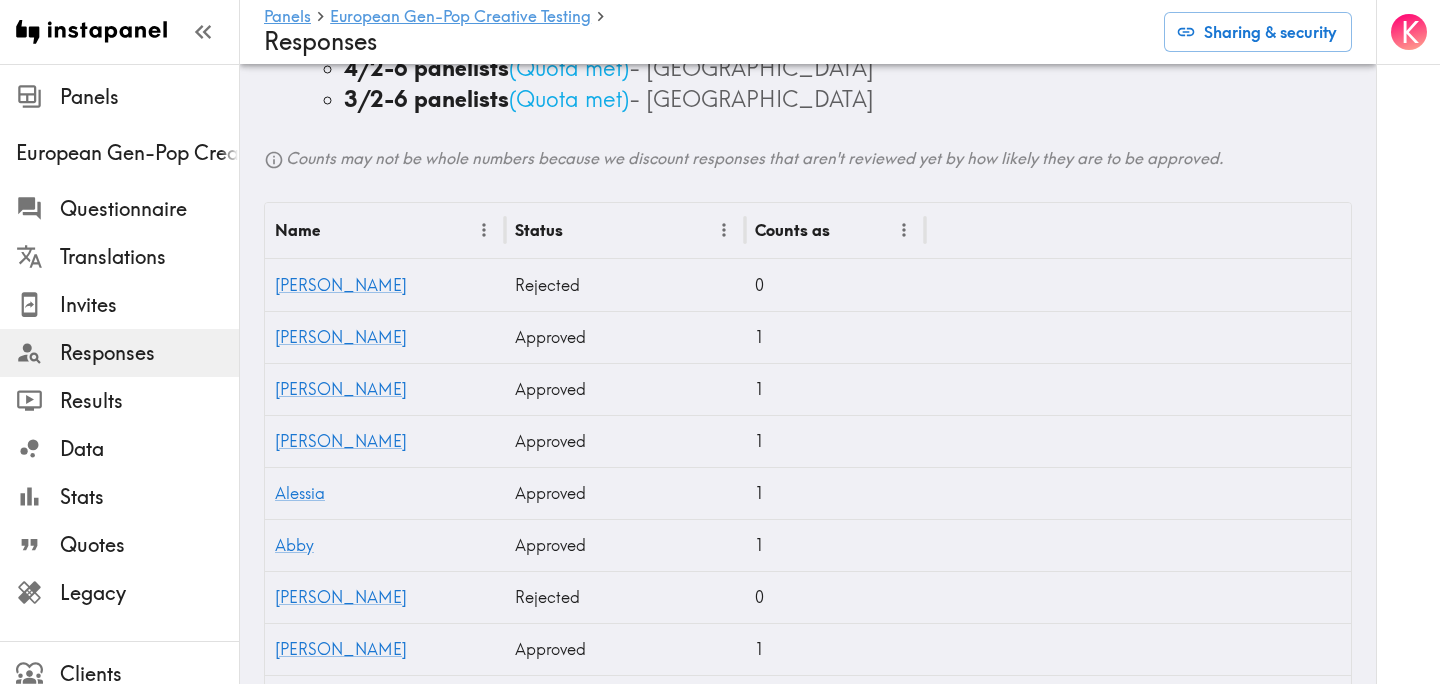 scroll, scrollTop: 0, scrollLeft: 0, axis: both 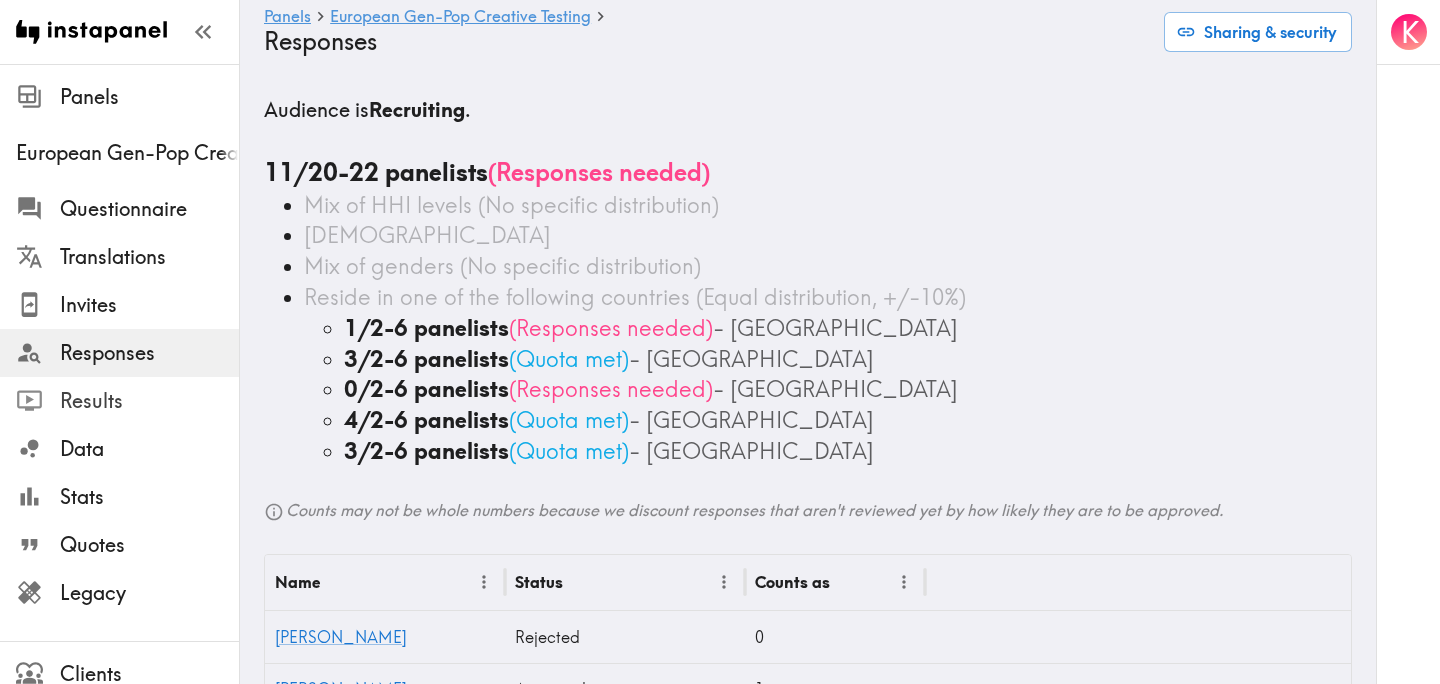 click on "Results" at bounding box center (149, 401) 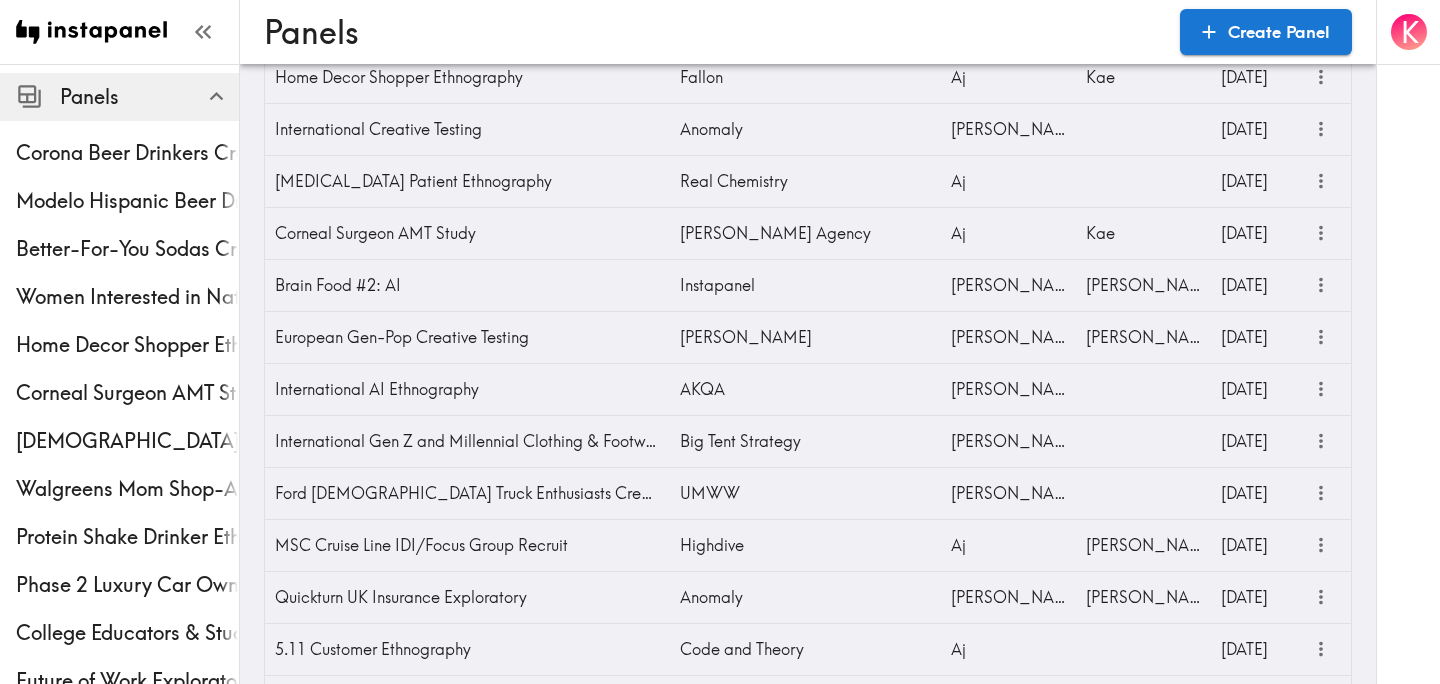 scroll, scrollTop: 1143, scrollLeft: 0, axis: vertical 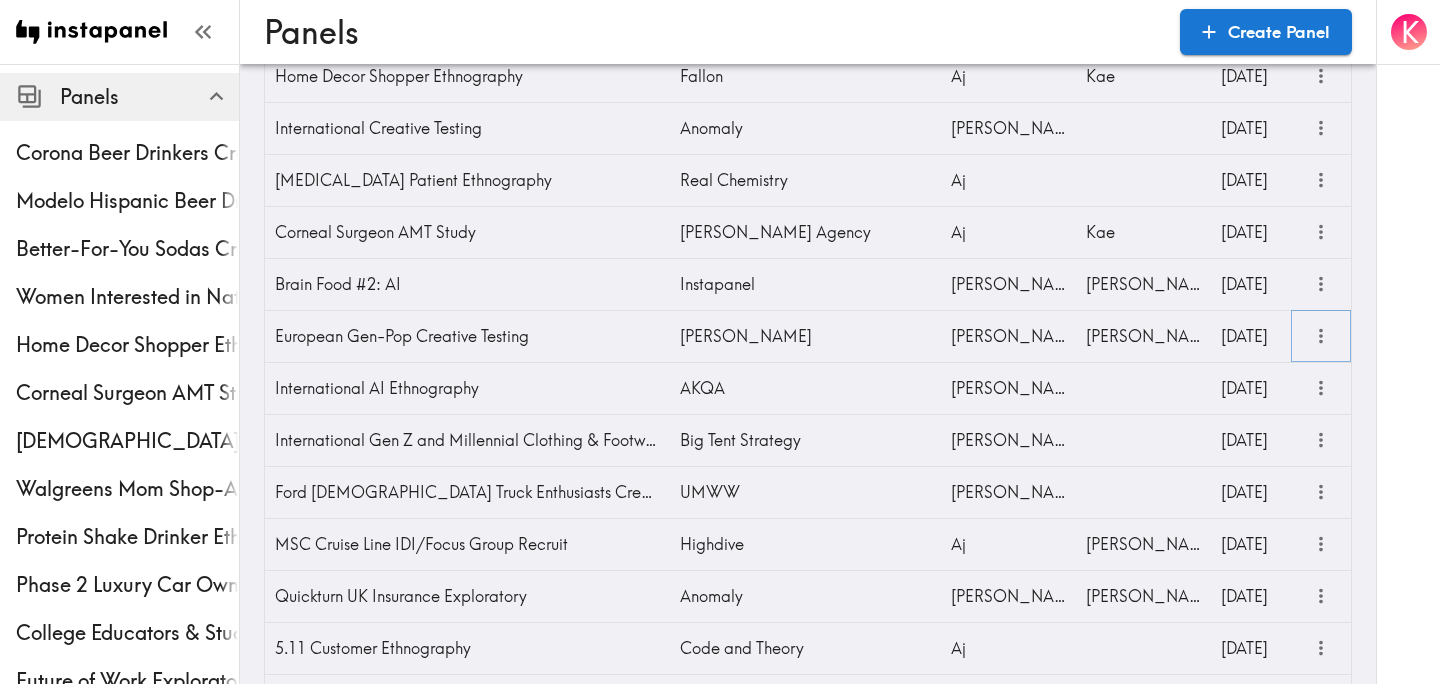click 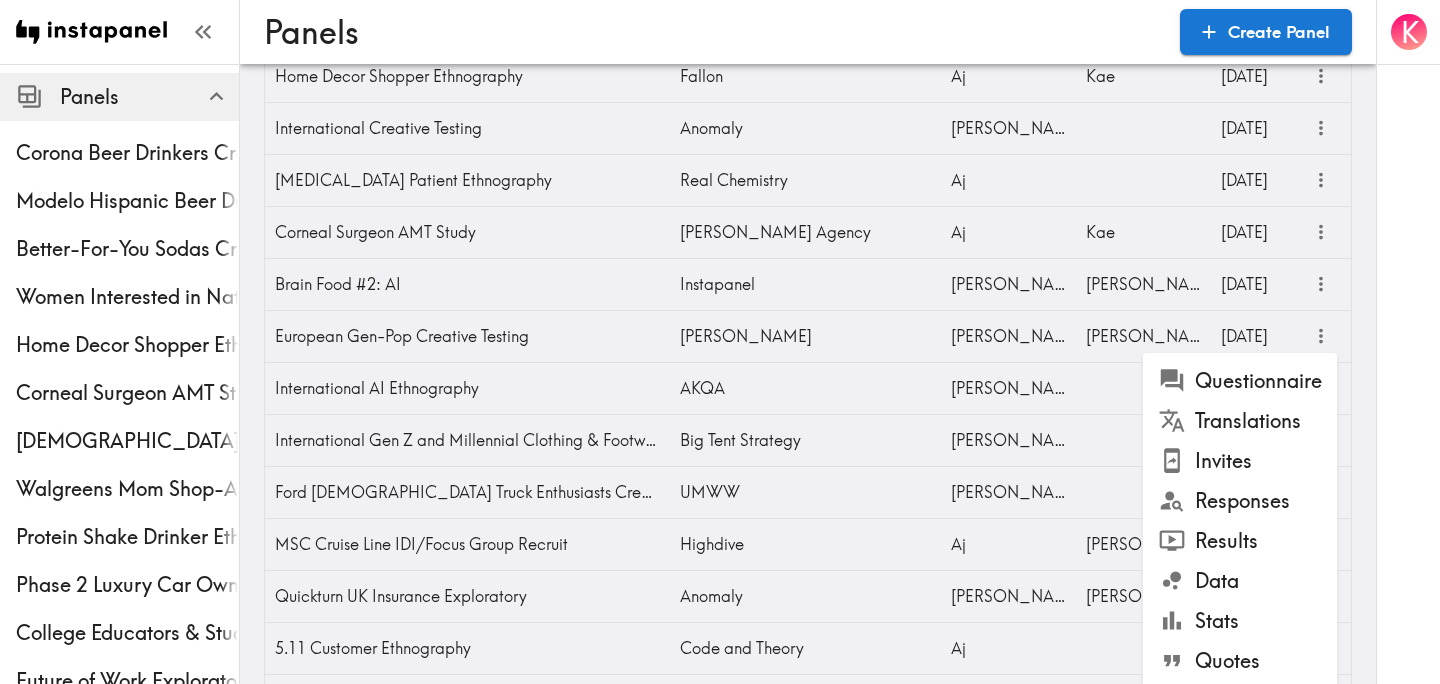 click on "Results" at bounding box center [1240, 541] 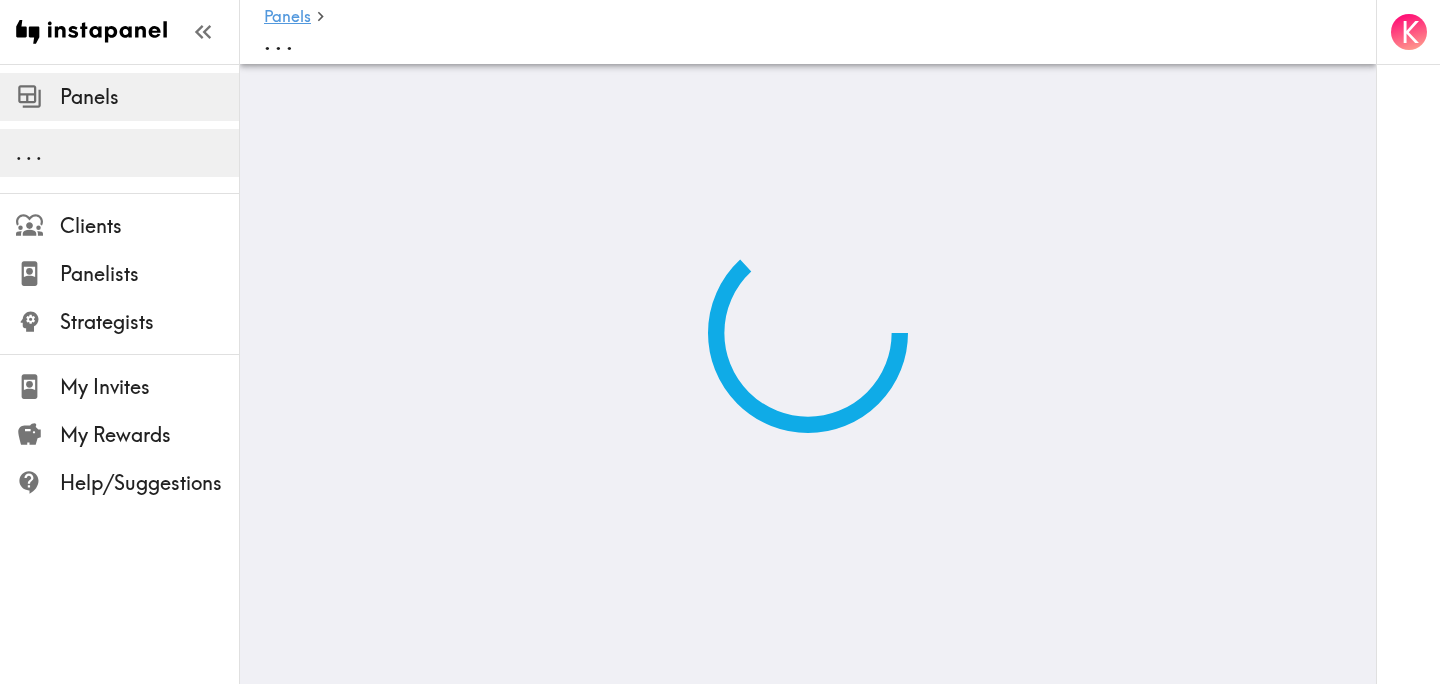 scroll, scrollTop: 0, scrollLeft: 0, axis: both 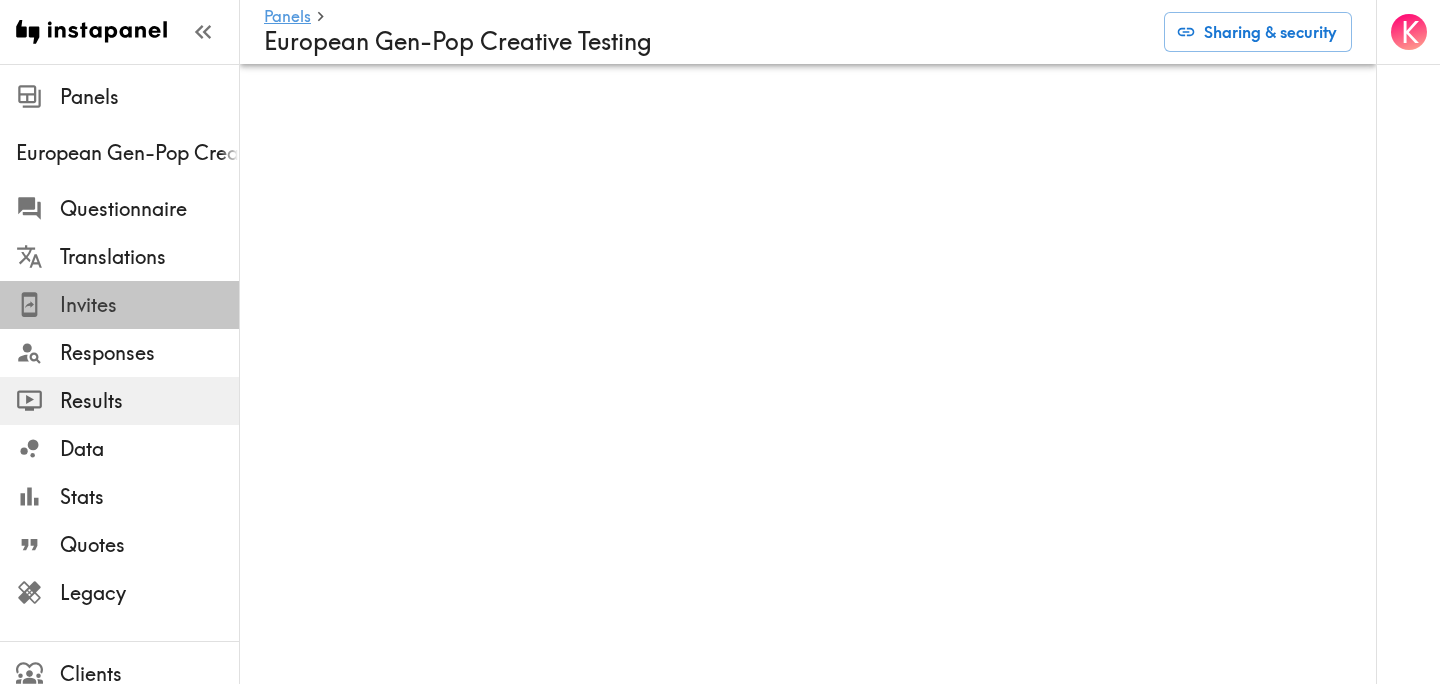 click on "Invites" at bounding box center (149, 305) 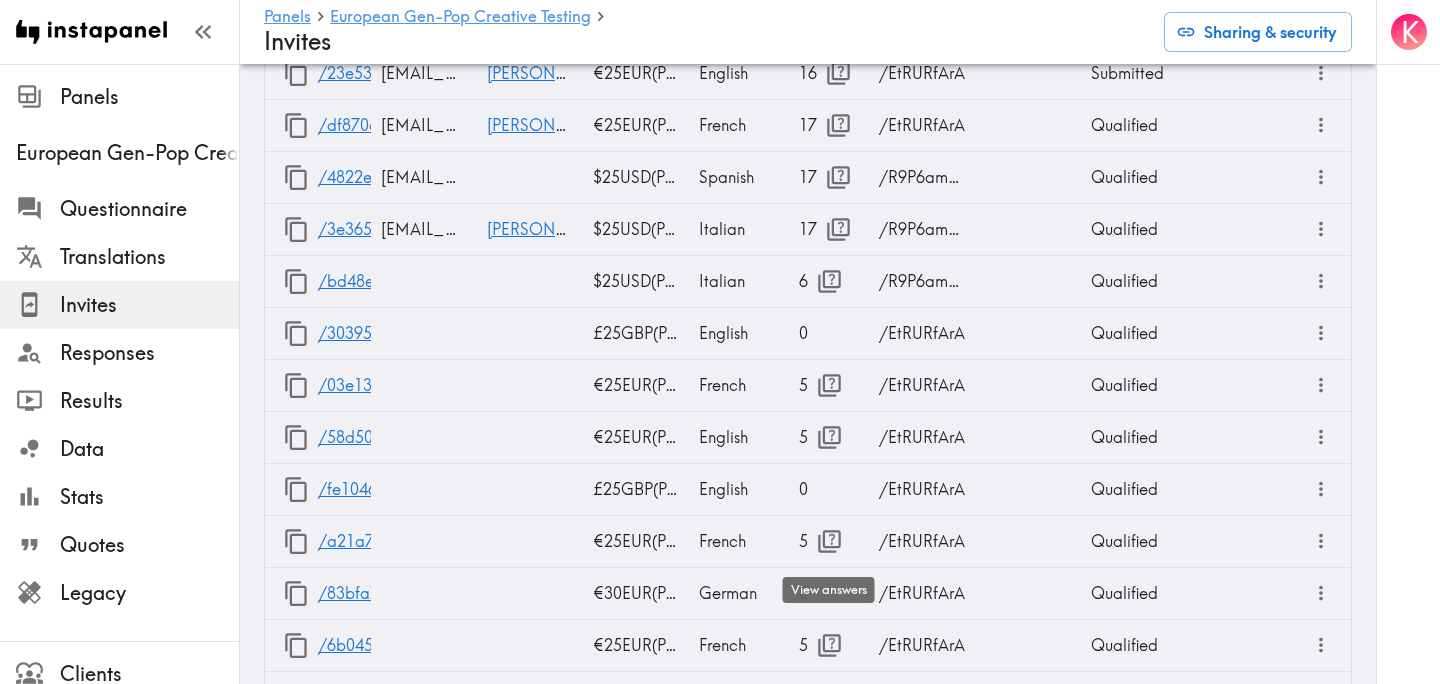 scroll, scrollTop: 2119, scrollLeft: 0, axis: vertical 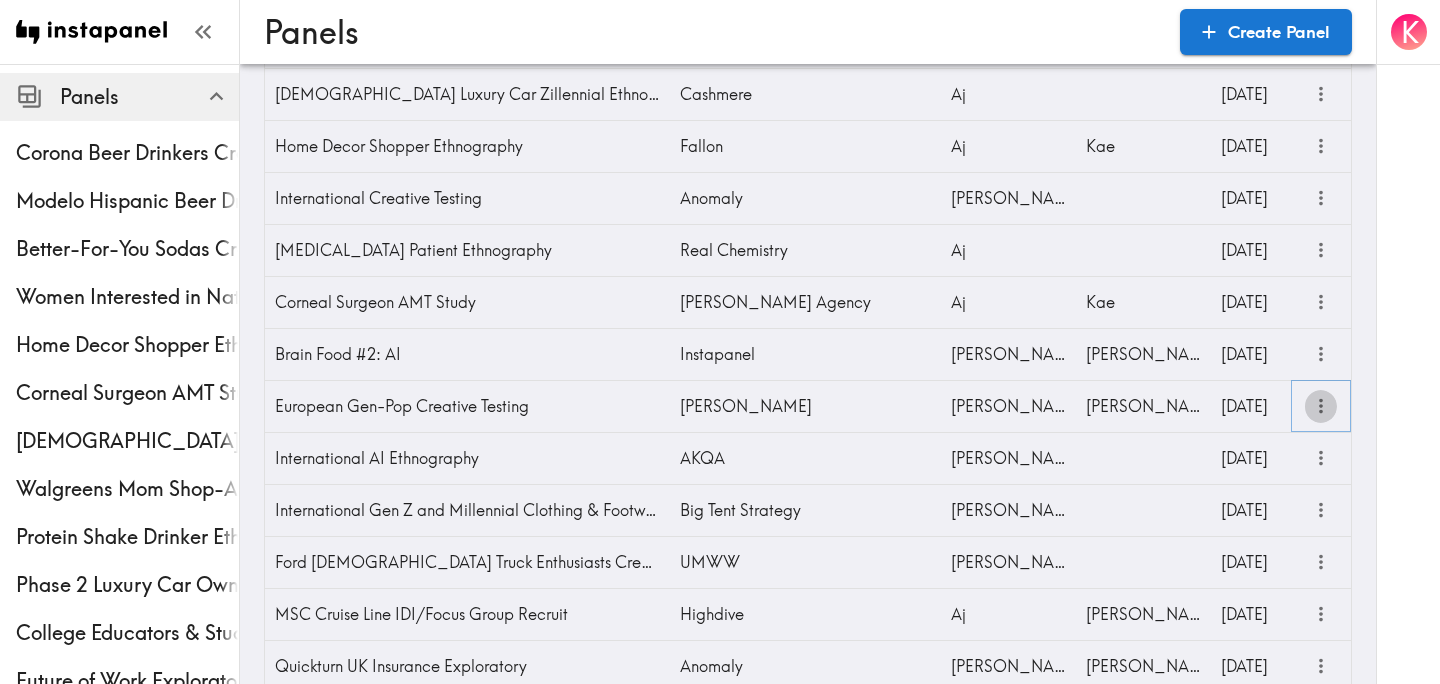 click 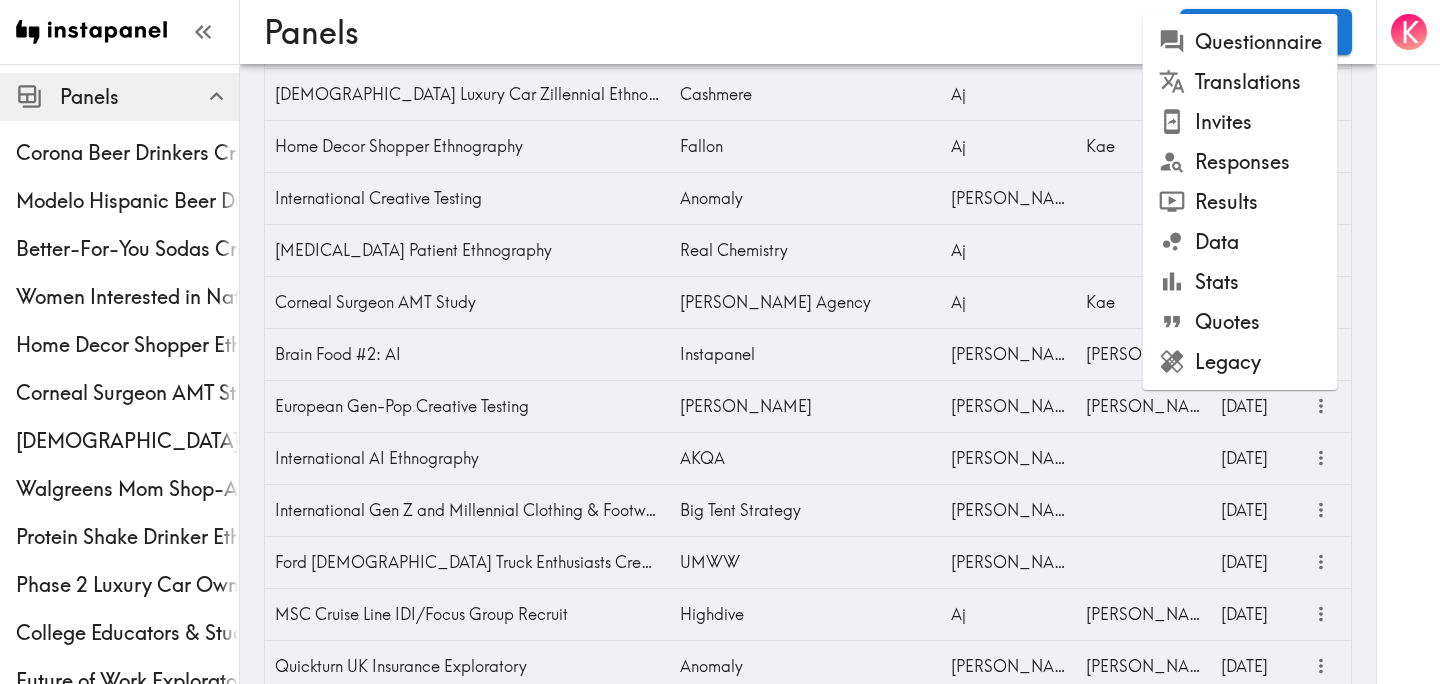 click on "Responses" at bounding box center [1240, 162] 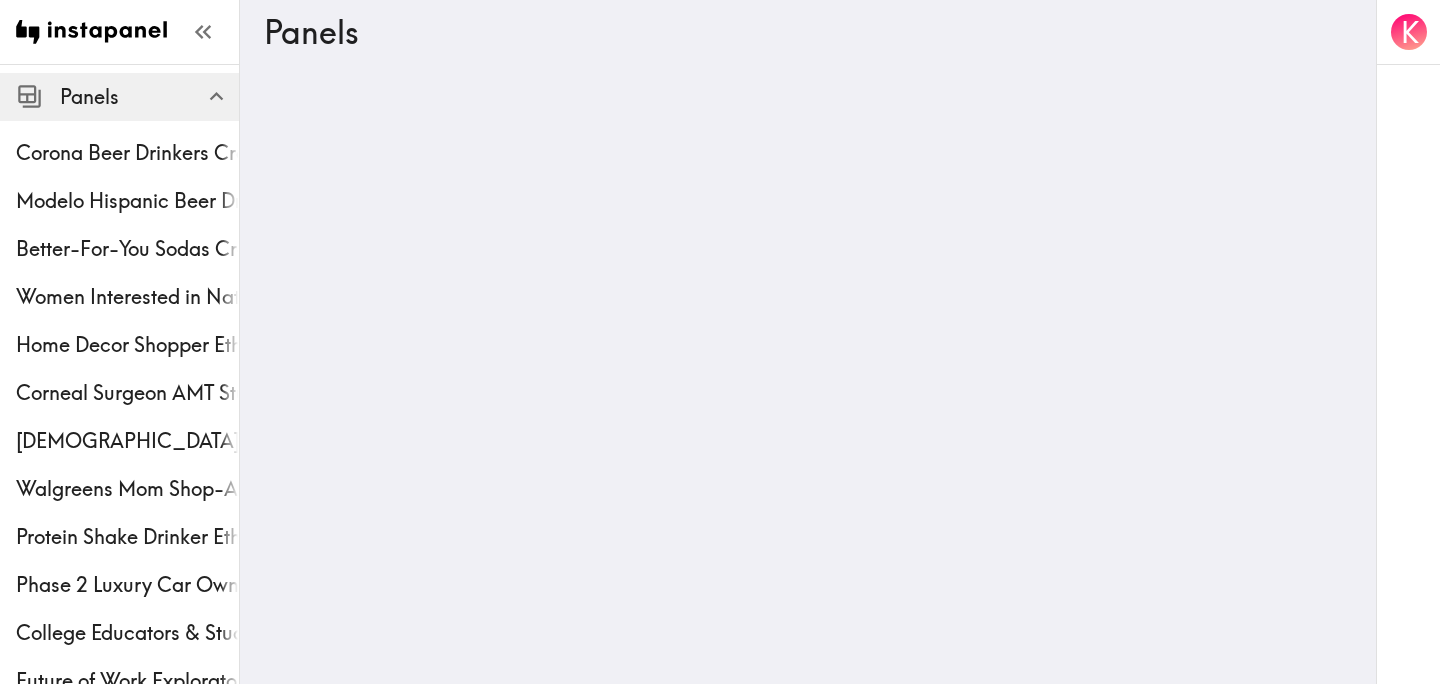 scroll, scrollTop: 0, scrollLeft: 0, axis: both 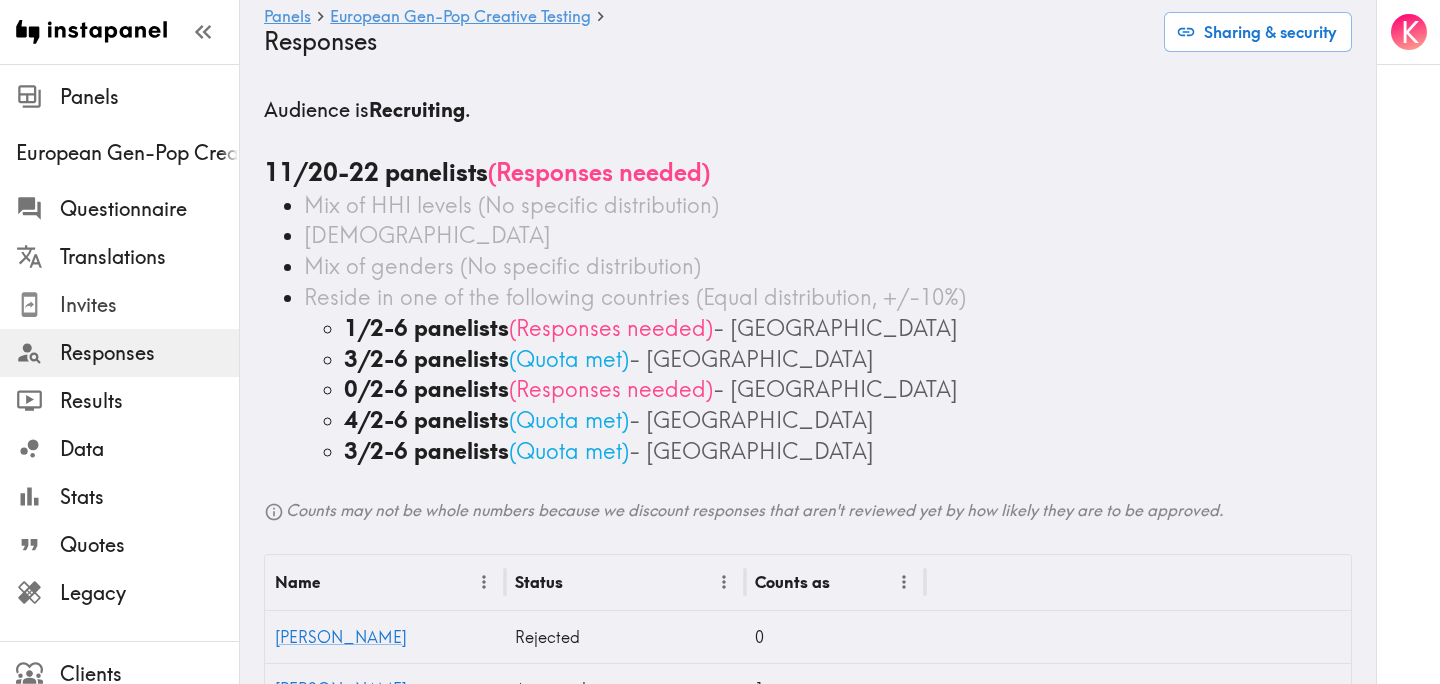 click on "Invites" at bounding box center (149, 305) 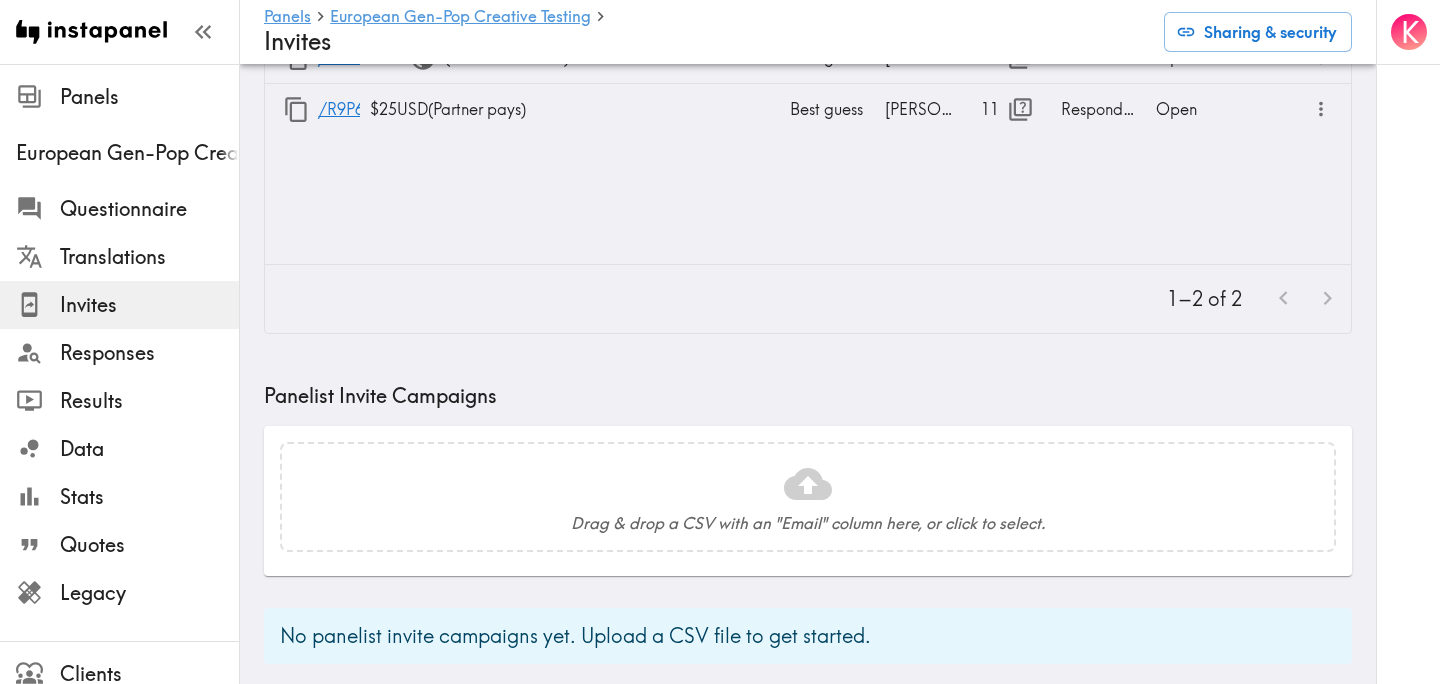 scroll, scrollTop: 0, scrollLeft: 0, axis: both 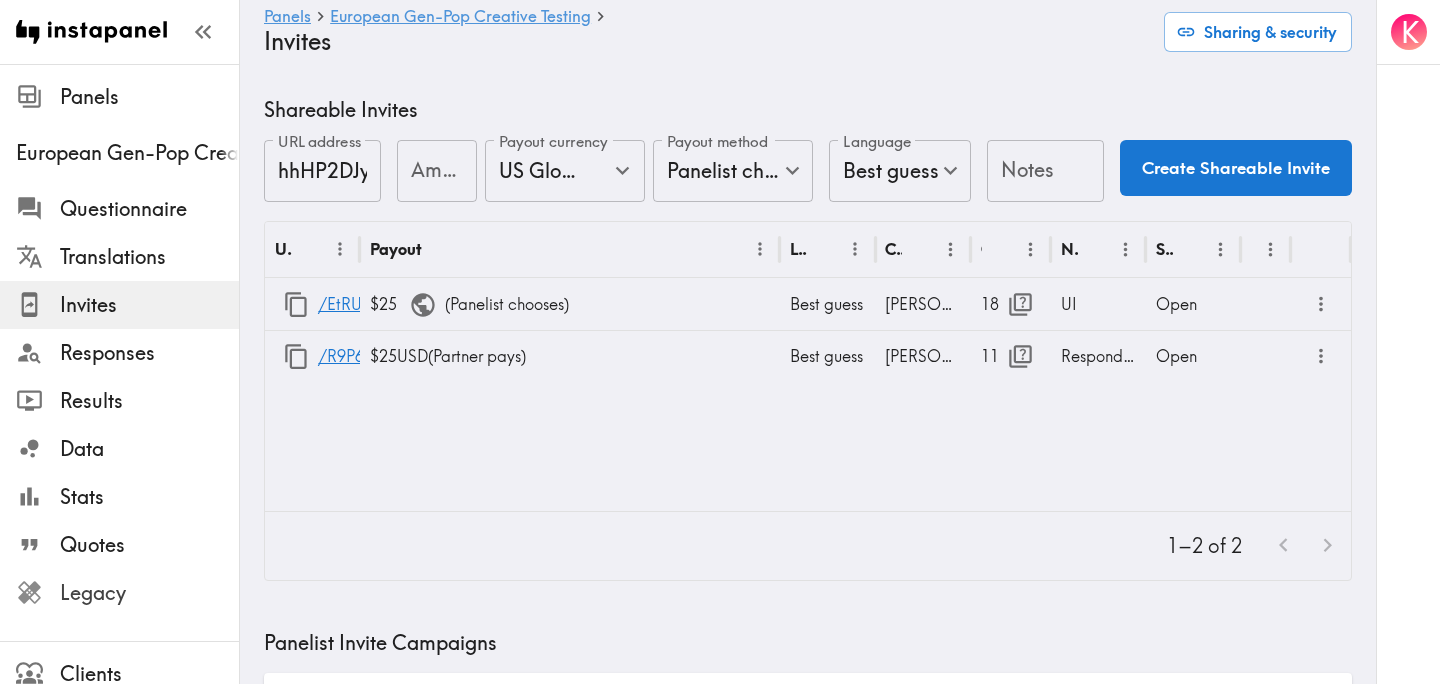 click on "Legacy" at bounding box center [149, 593] 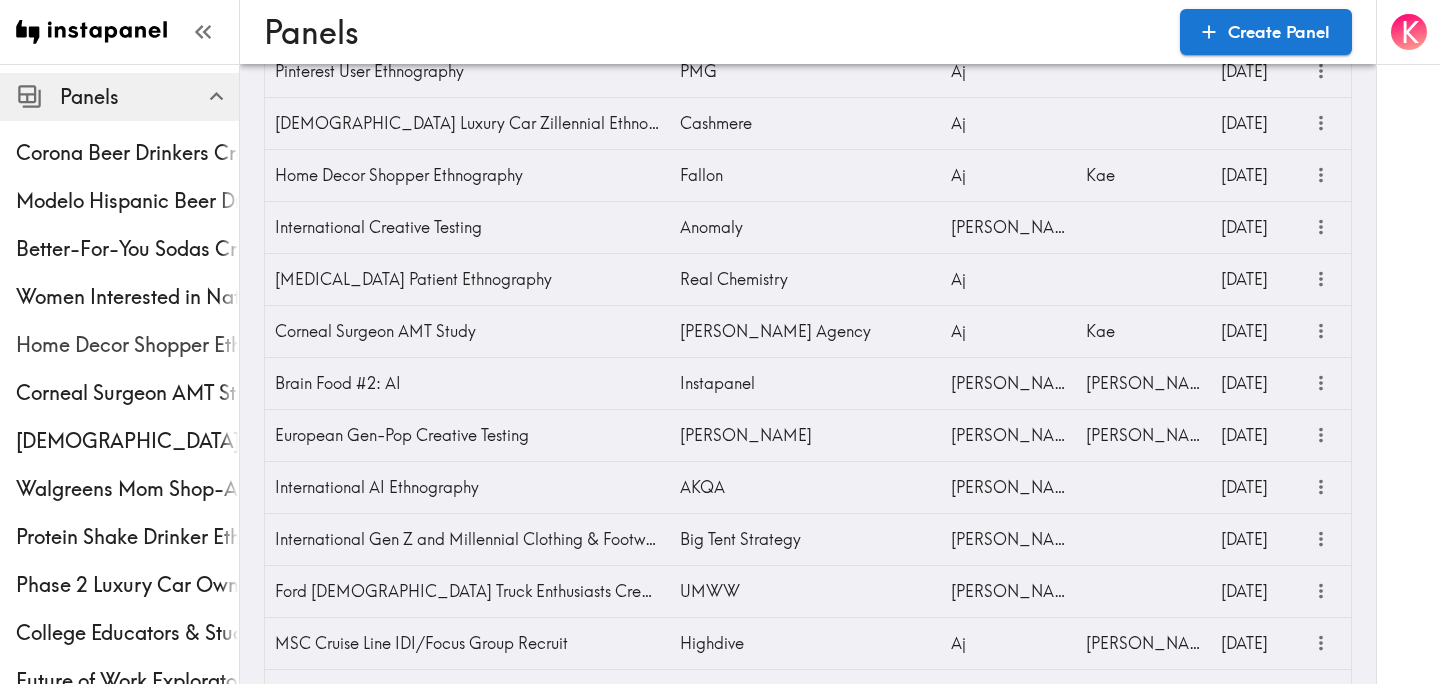 scroll, scrollTop: 1046, scrollLeft: 0, axis: vertical 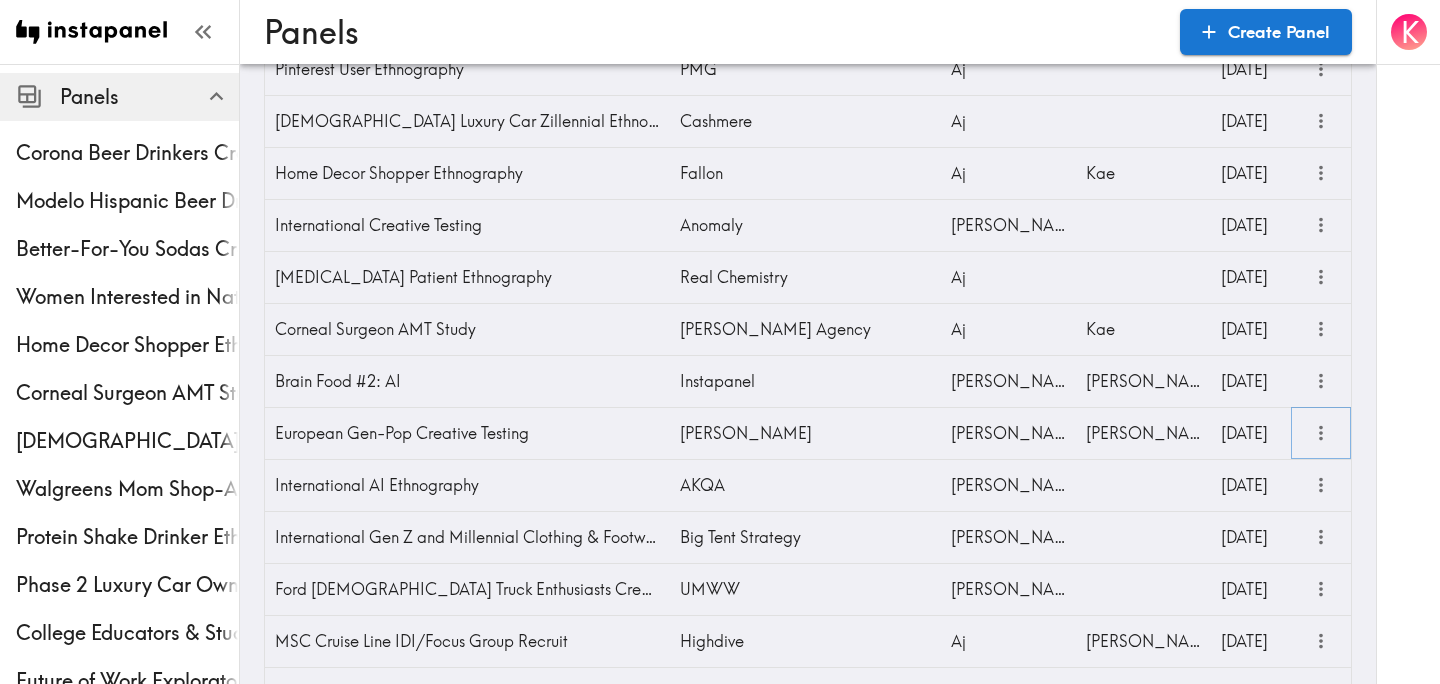 click 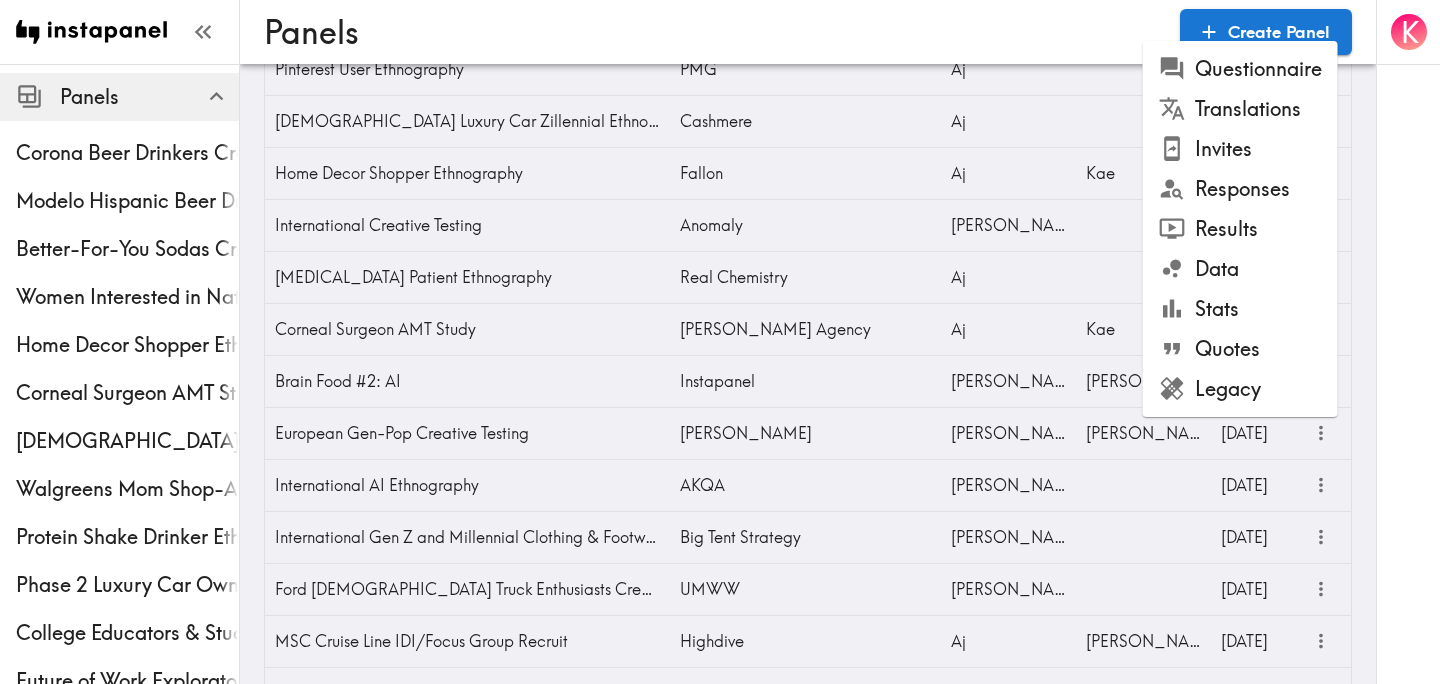 click on "Results" at bounding box center [1240, 229] 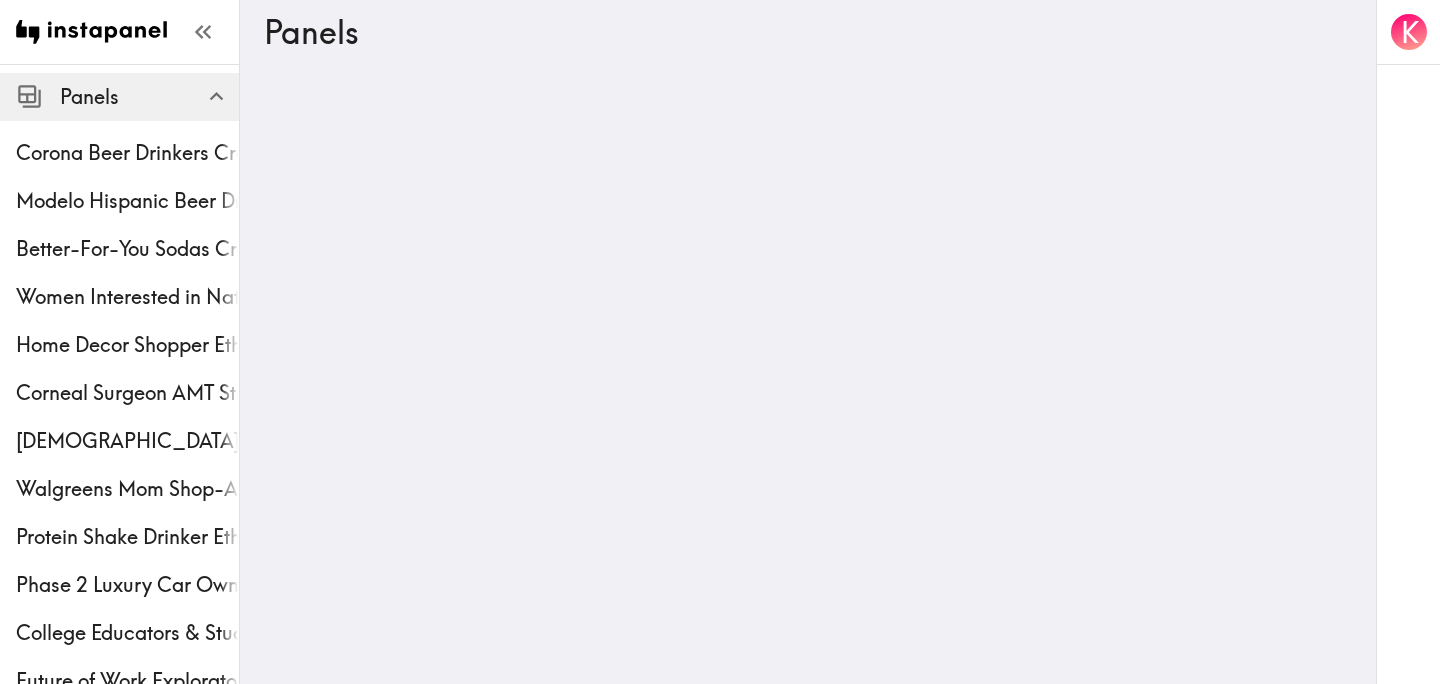 scroll, scrollTop: 0, scrollLeft: 0, axis: both 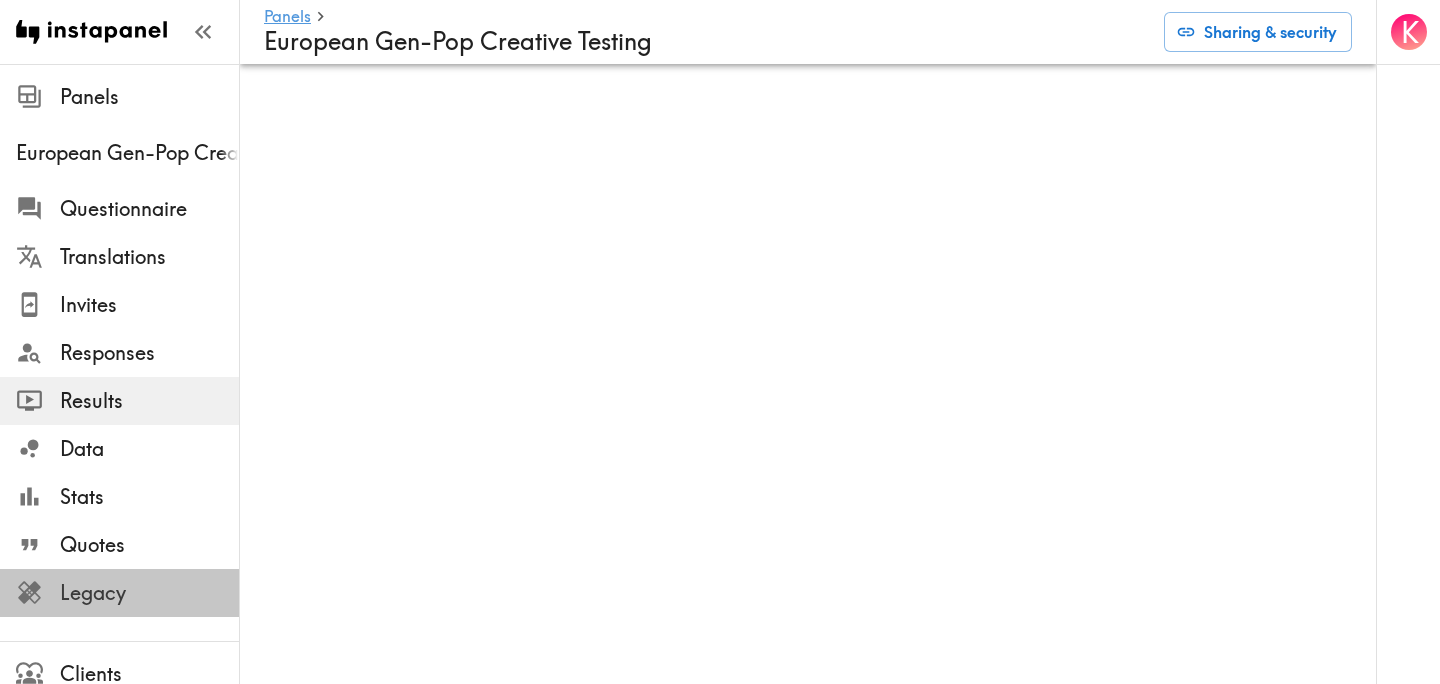click on "Legacy" at bounding box center (149, 593) 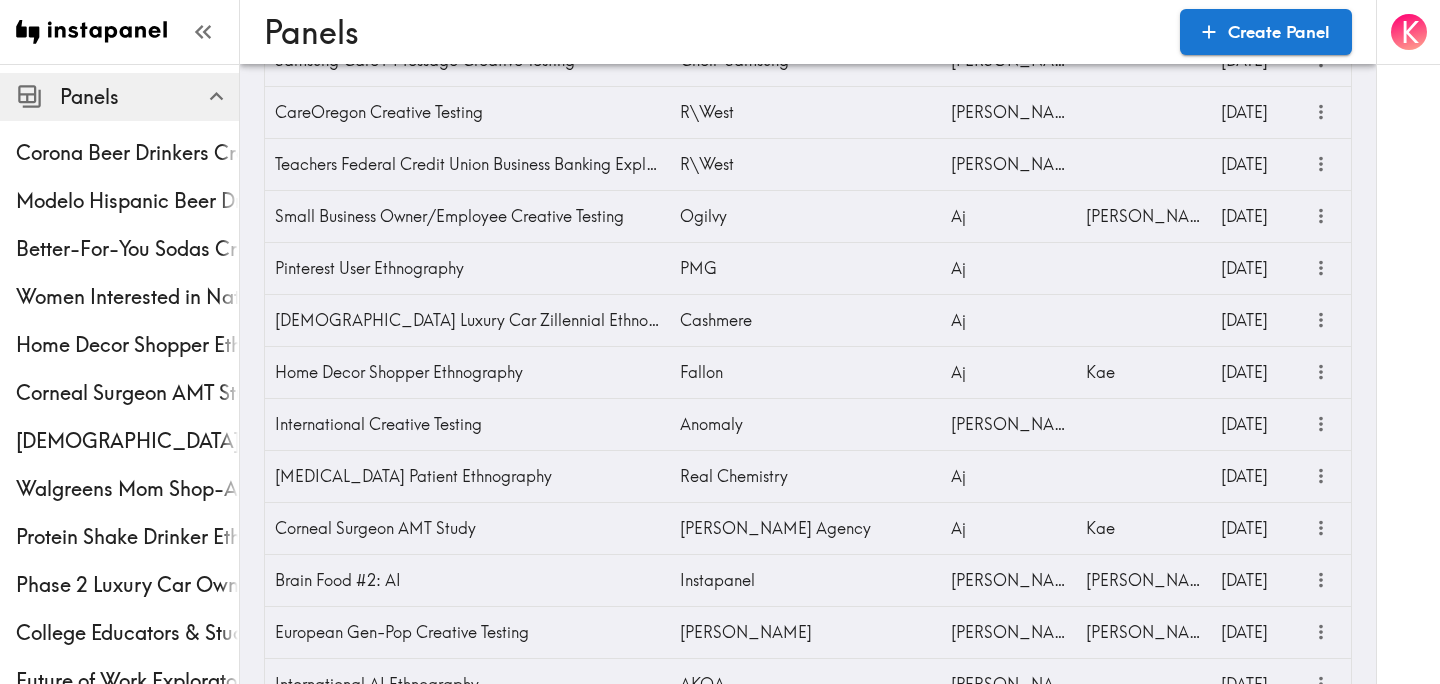 scroll, scrollTop: 841, scrollLeft: 0, axis: vertical 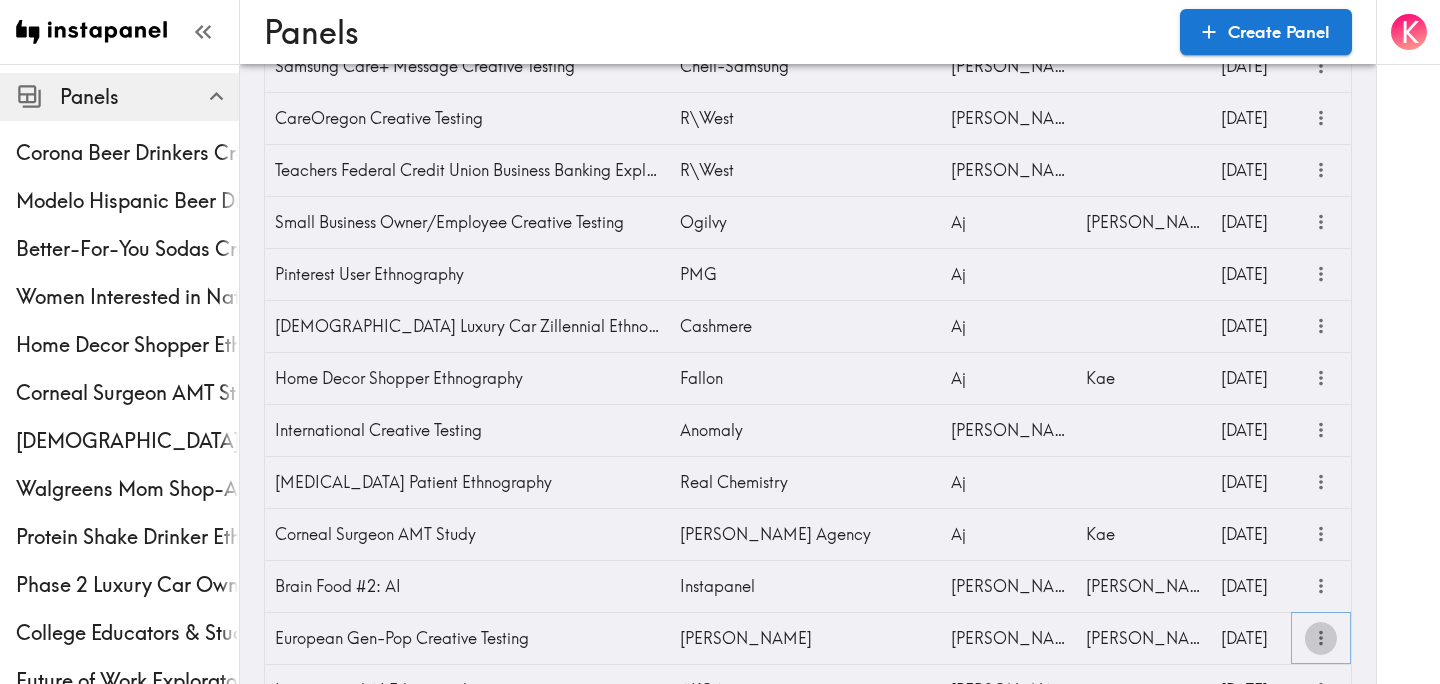 click 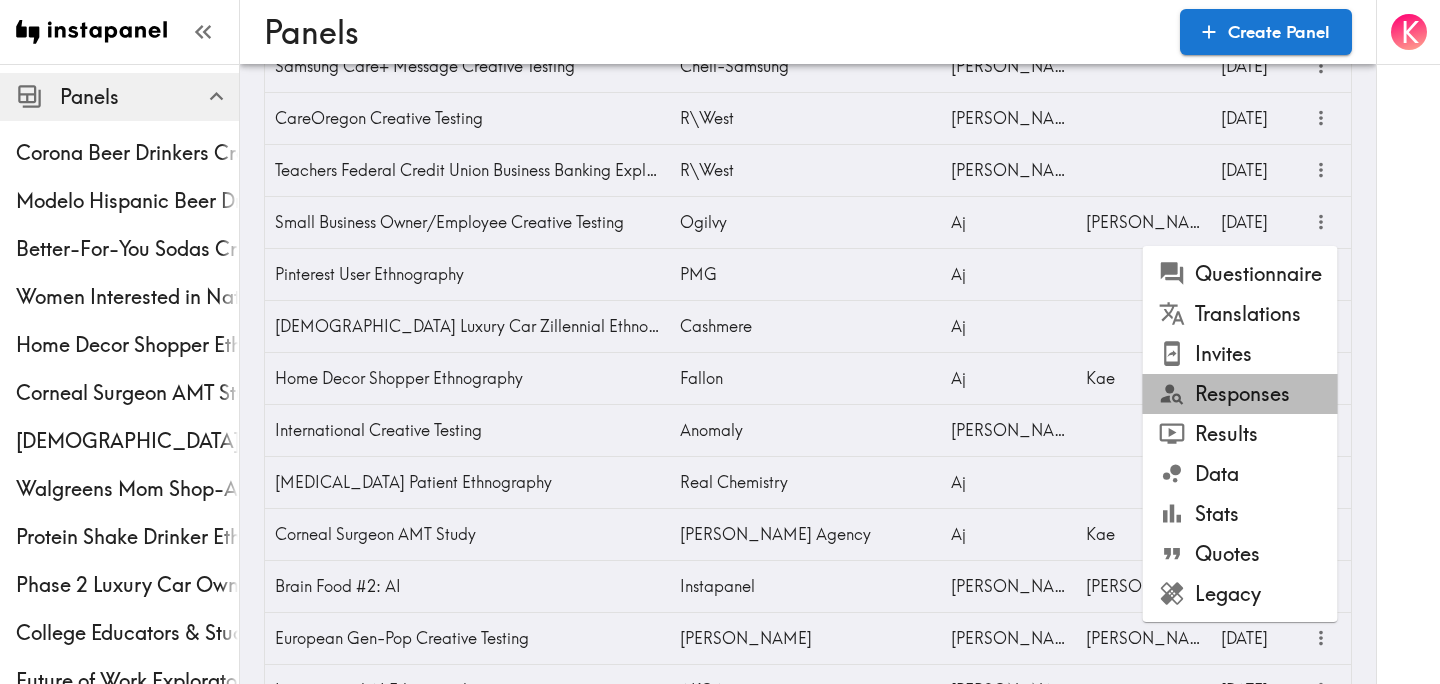 click on "Responses" at bounding box center [1240, 394] 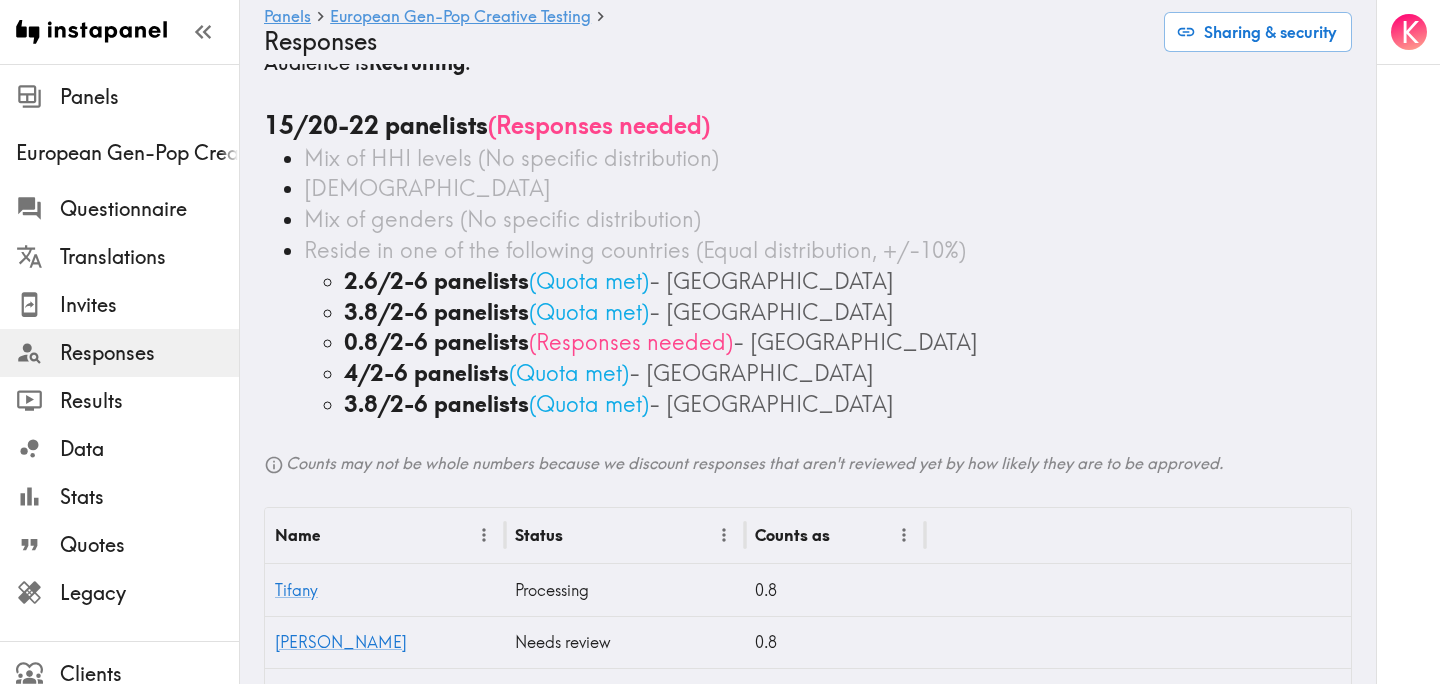 scroll, scrollTop: 0, scrollLeft: 0, axis: both 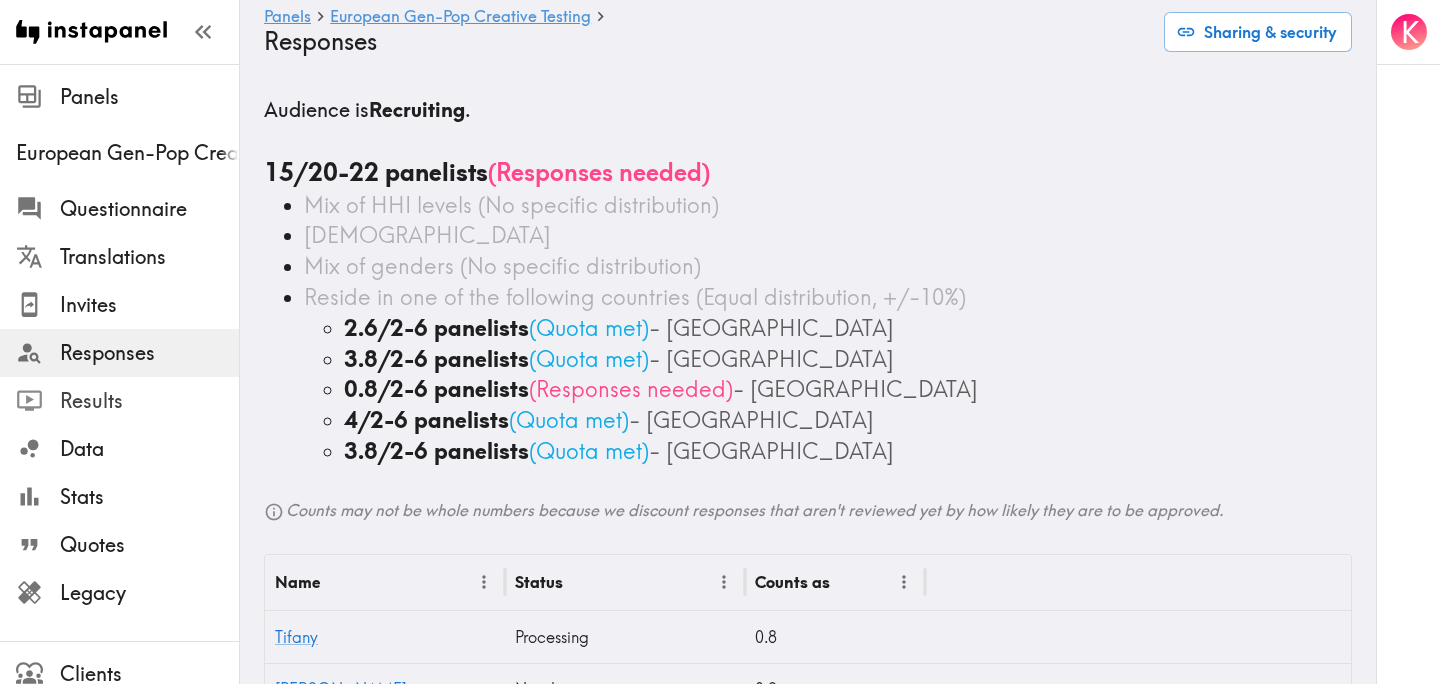 click on "Results" at bounding box center [149, 401] 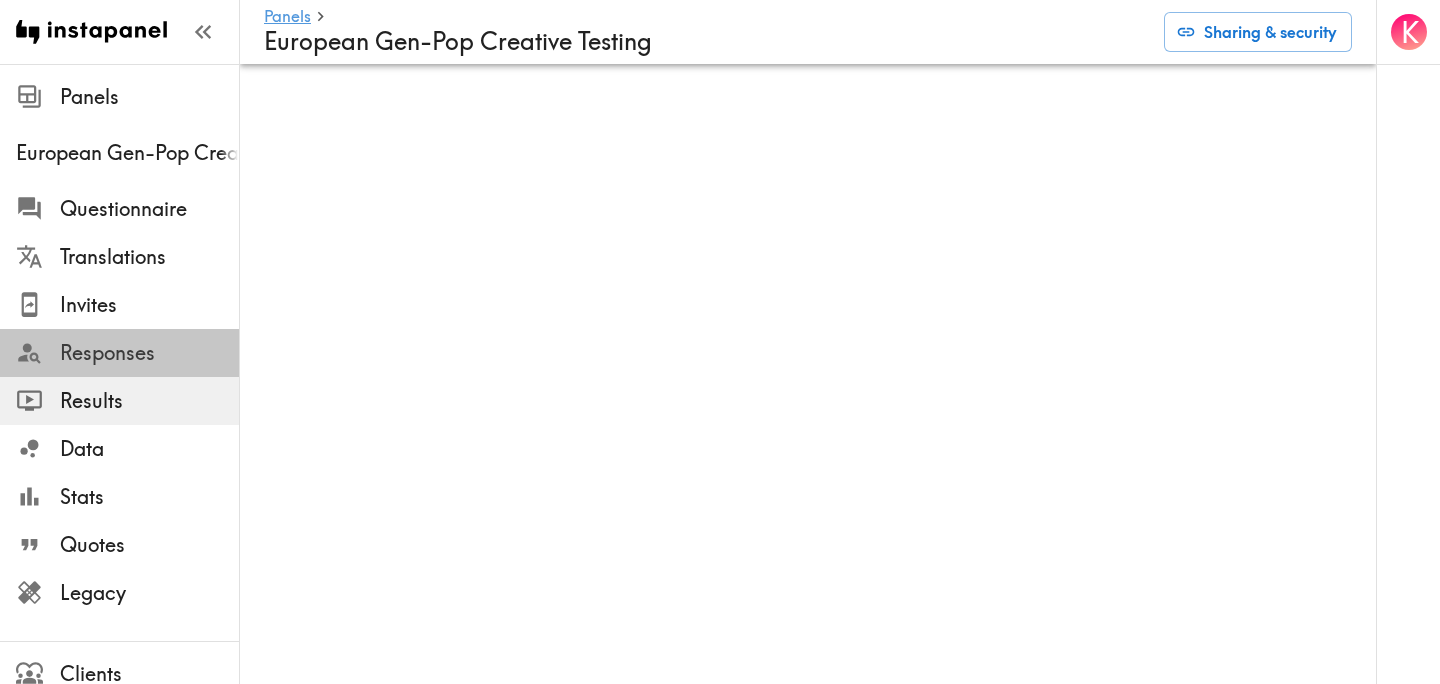 click on "Responses" at bounding box center (149, 353) 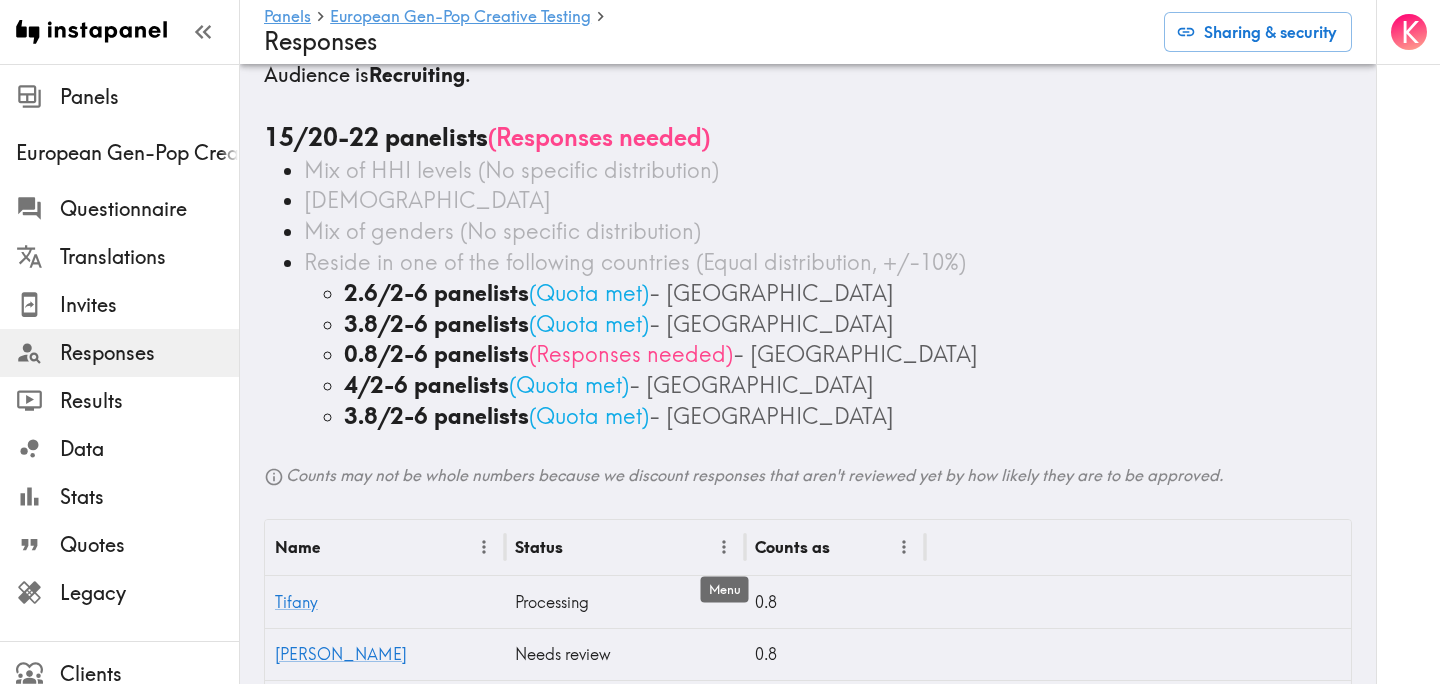 scroll, scrollTop: 0, scrollLeft: 0, axis: both 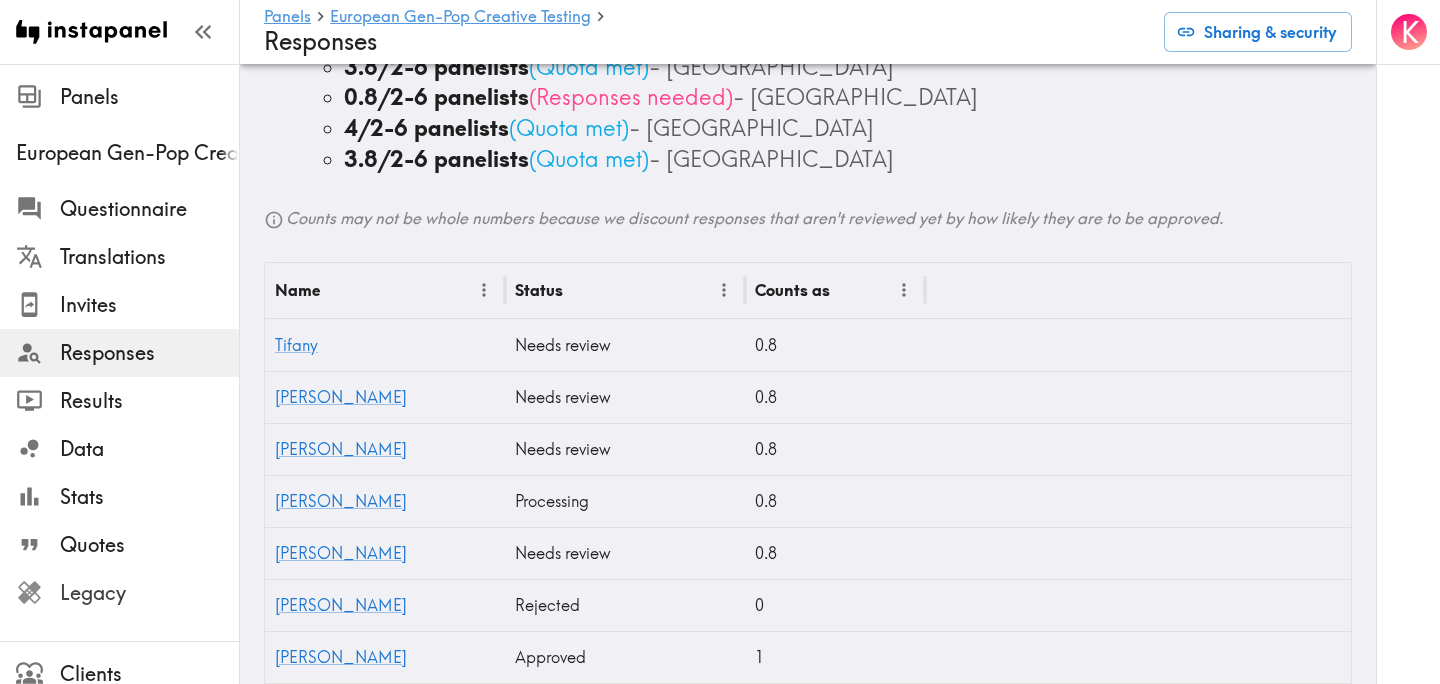 click on "Legacy" at bounding box center [149, 593] 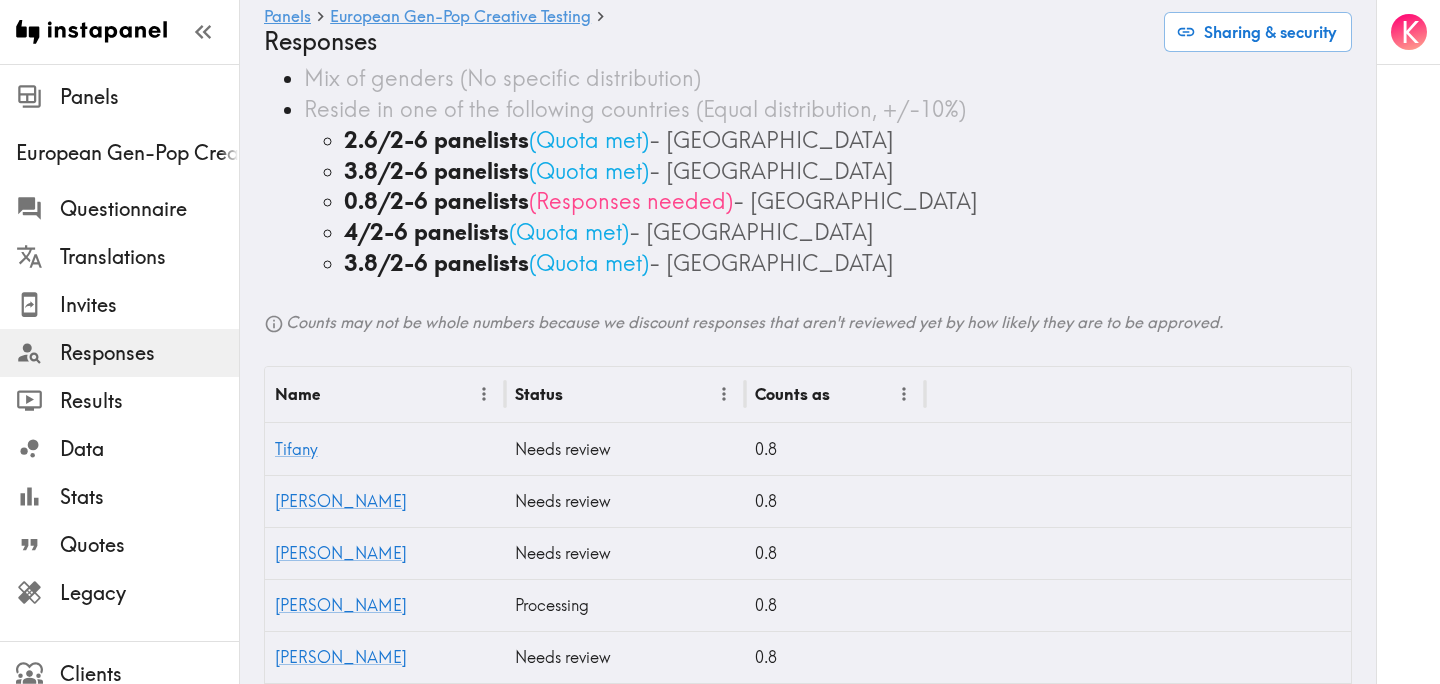 scroll, scrollTop: 242, scrollLeft: 0, axis: vertical 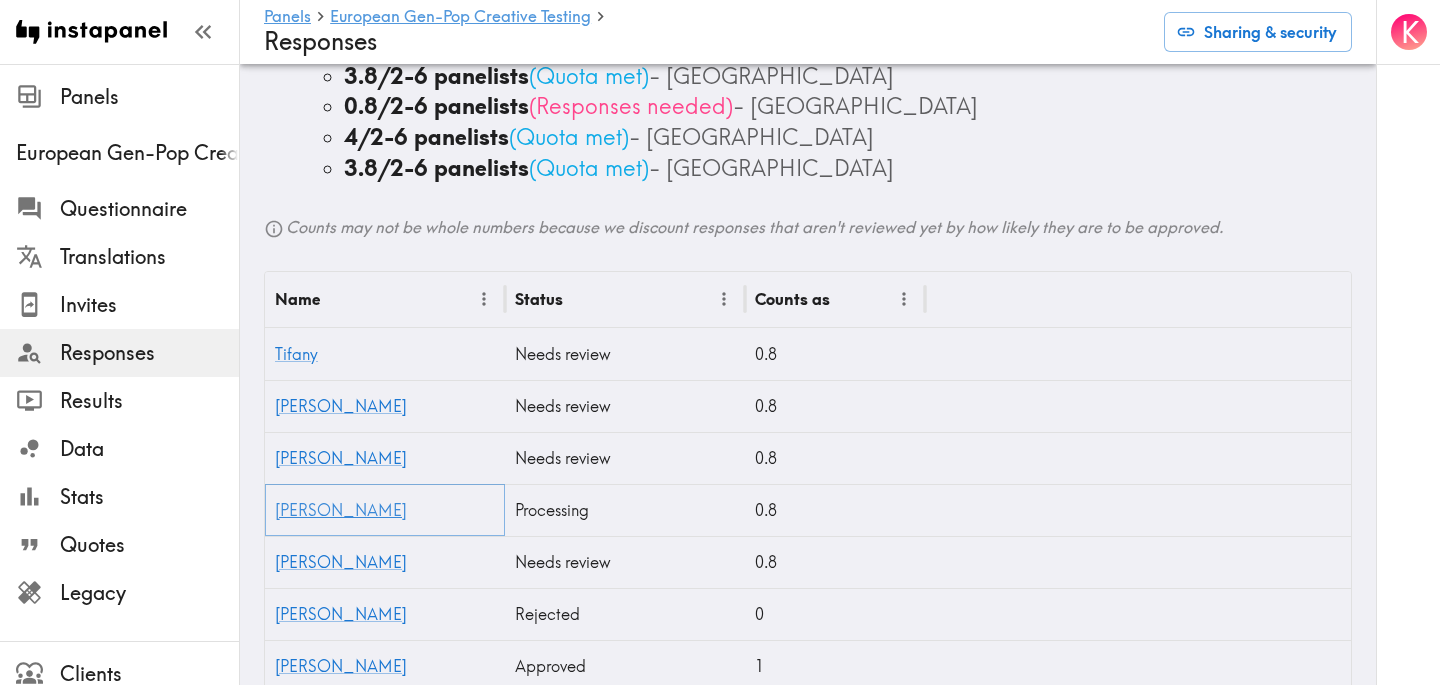 click on "[PERSON_NAME]" at bounding box center (341, 510) 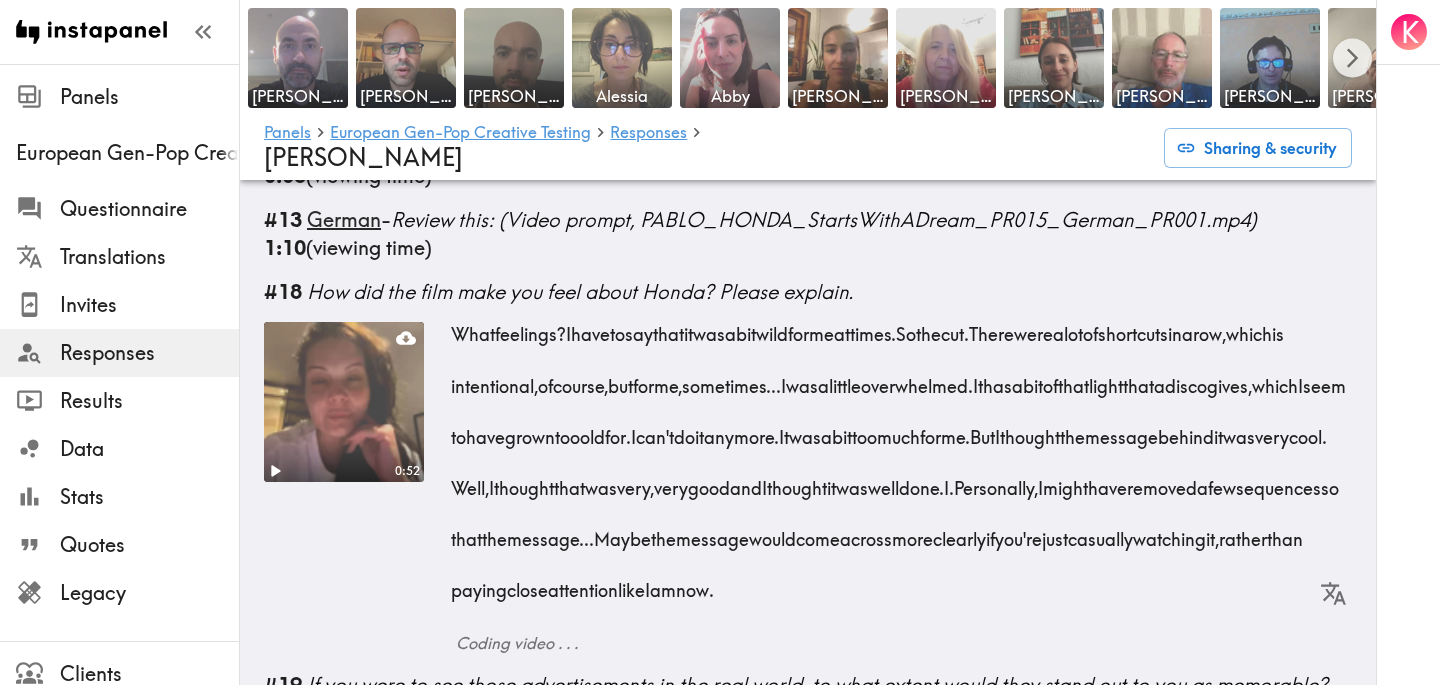 scroll, scrollTop: 3365, scrollLeft: 0, axis: vertical 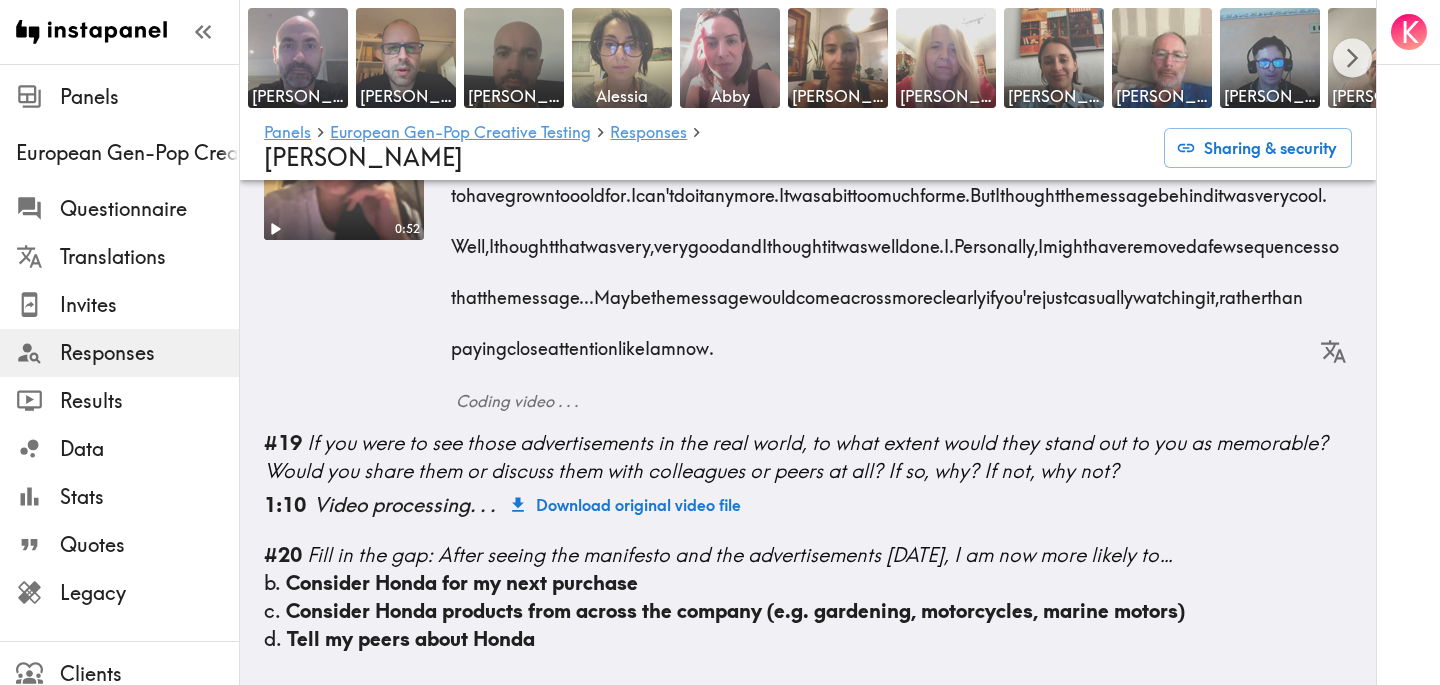 click on "Responses" at bounding box center (149, 353) 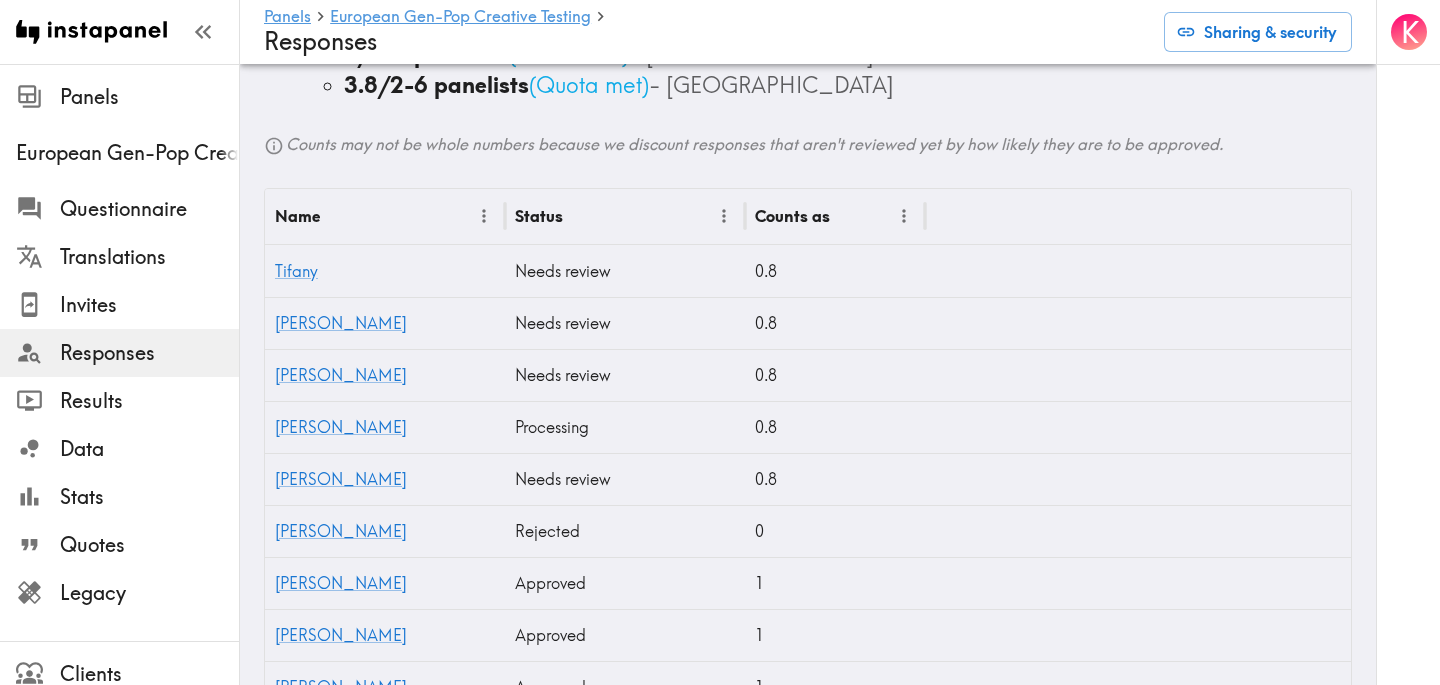 scroll, scrollTop: 372, scrollLeft: 0, axis: vertical 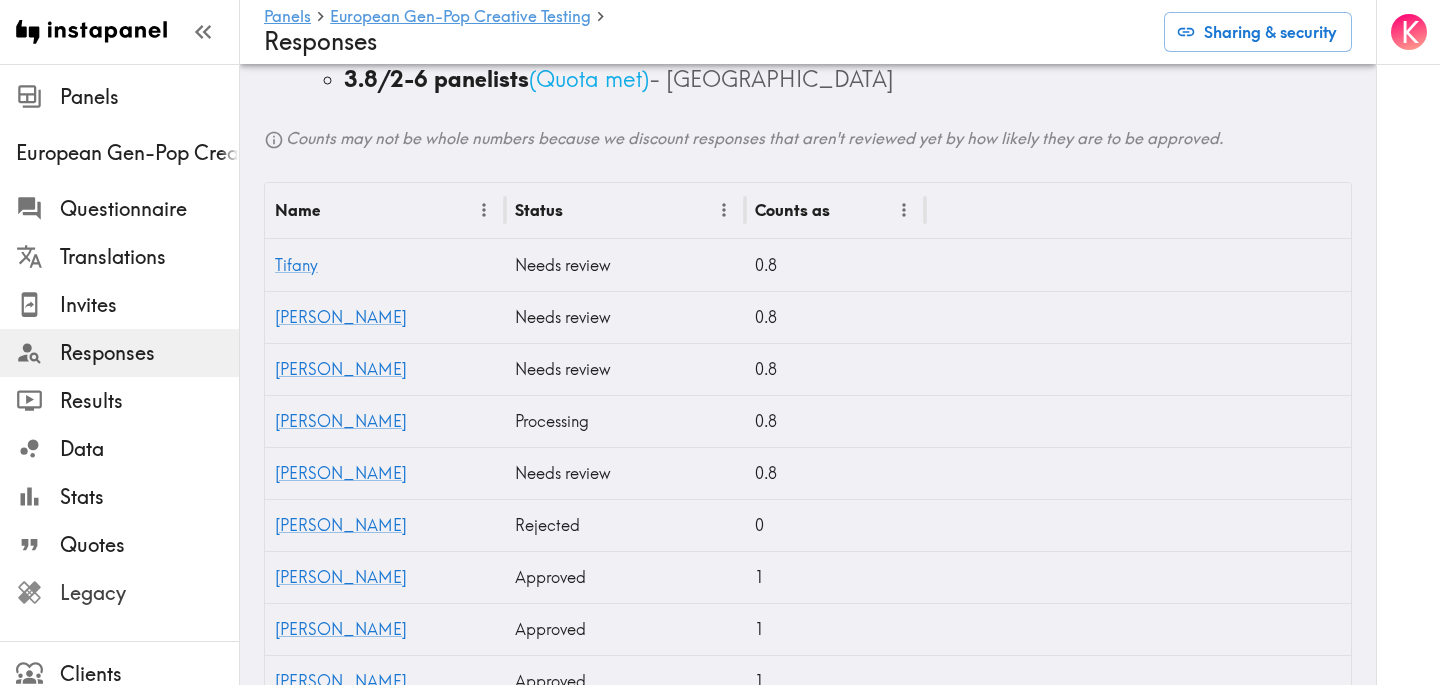 click on "Legacy" at bounding box center (149, 593) 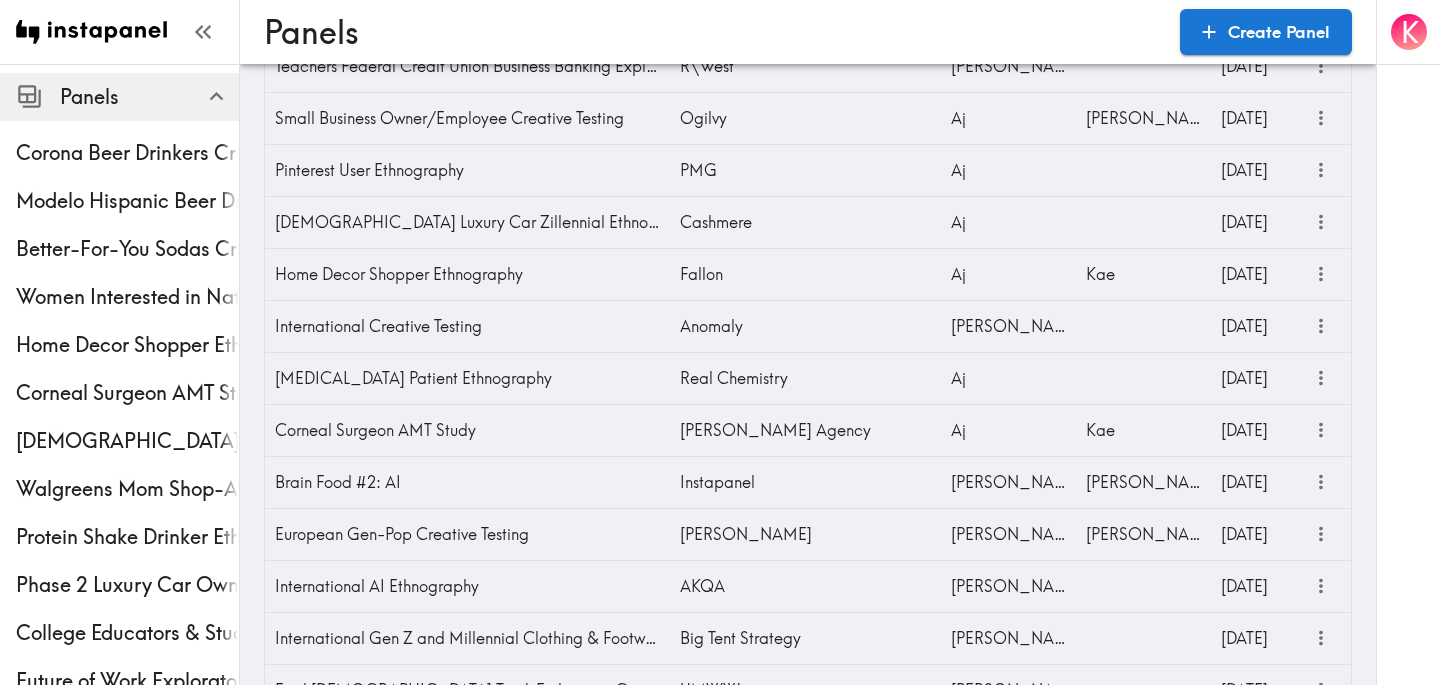 scroll, scrollTop: 951, scrollLeft: 0, axis: vertical 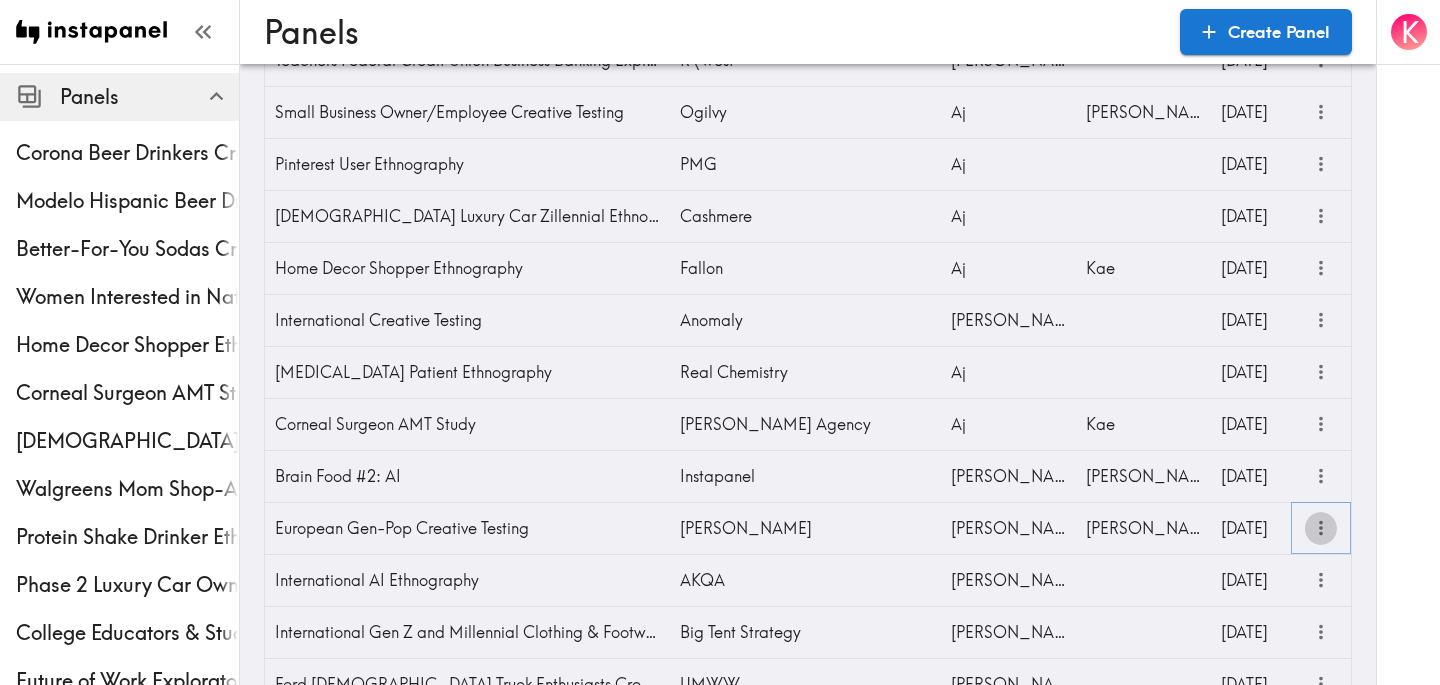 click 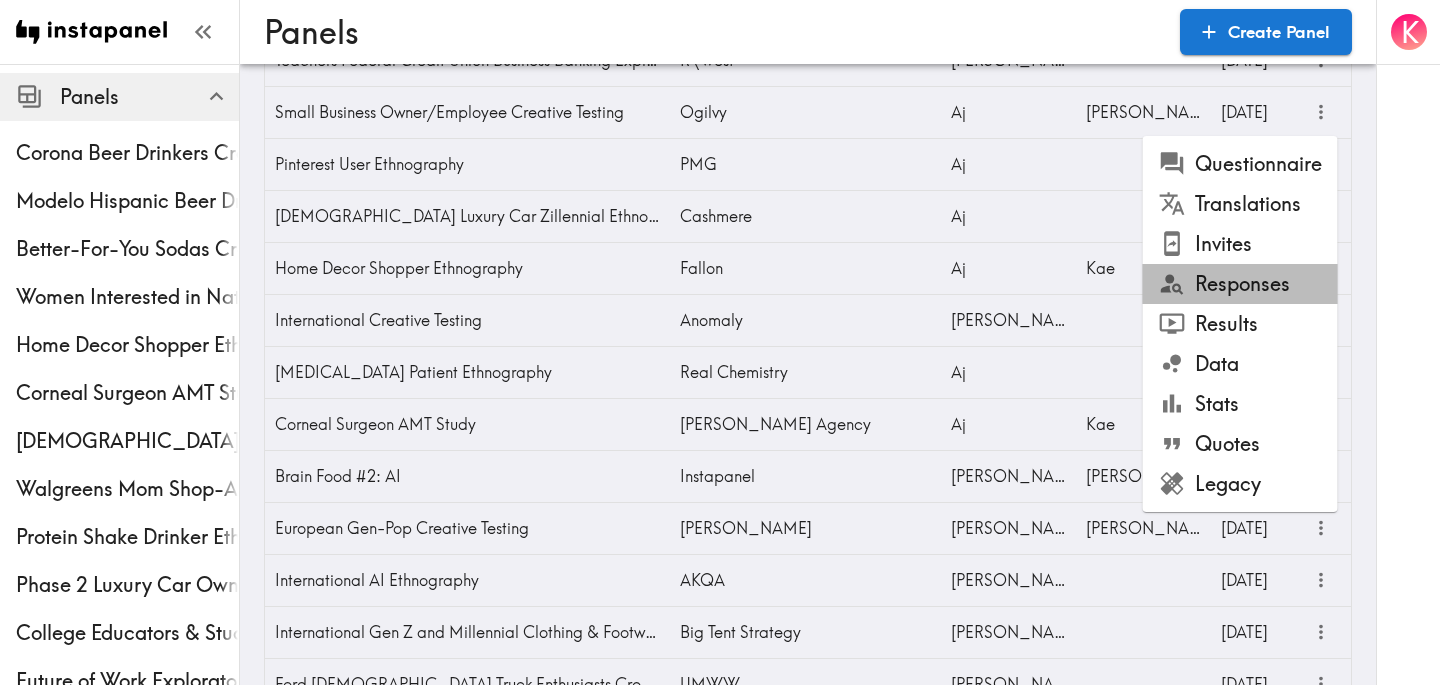click on "Responses" at bounding box center [1240, 284] 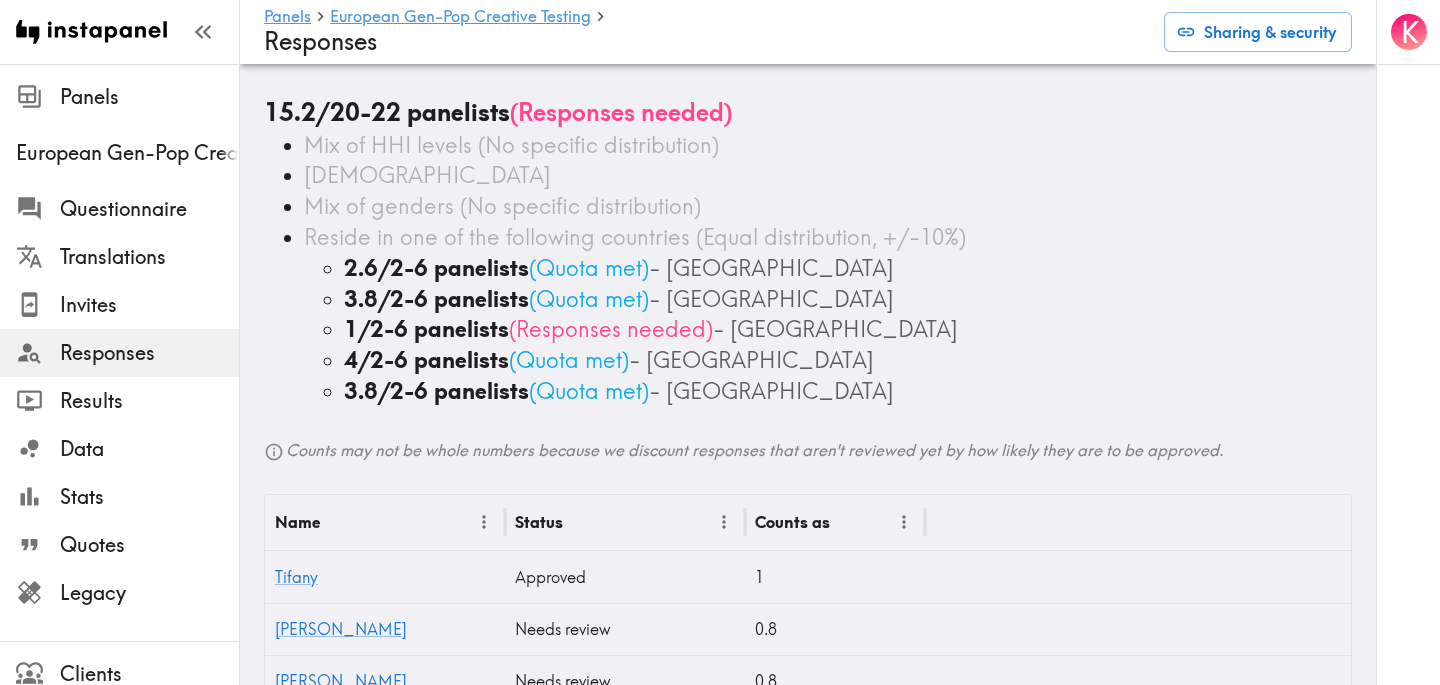scroll, scrollTop: 59, scrollLeft: 0, axis: vertical 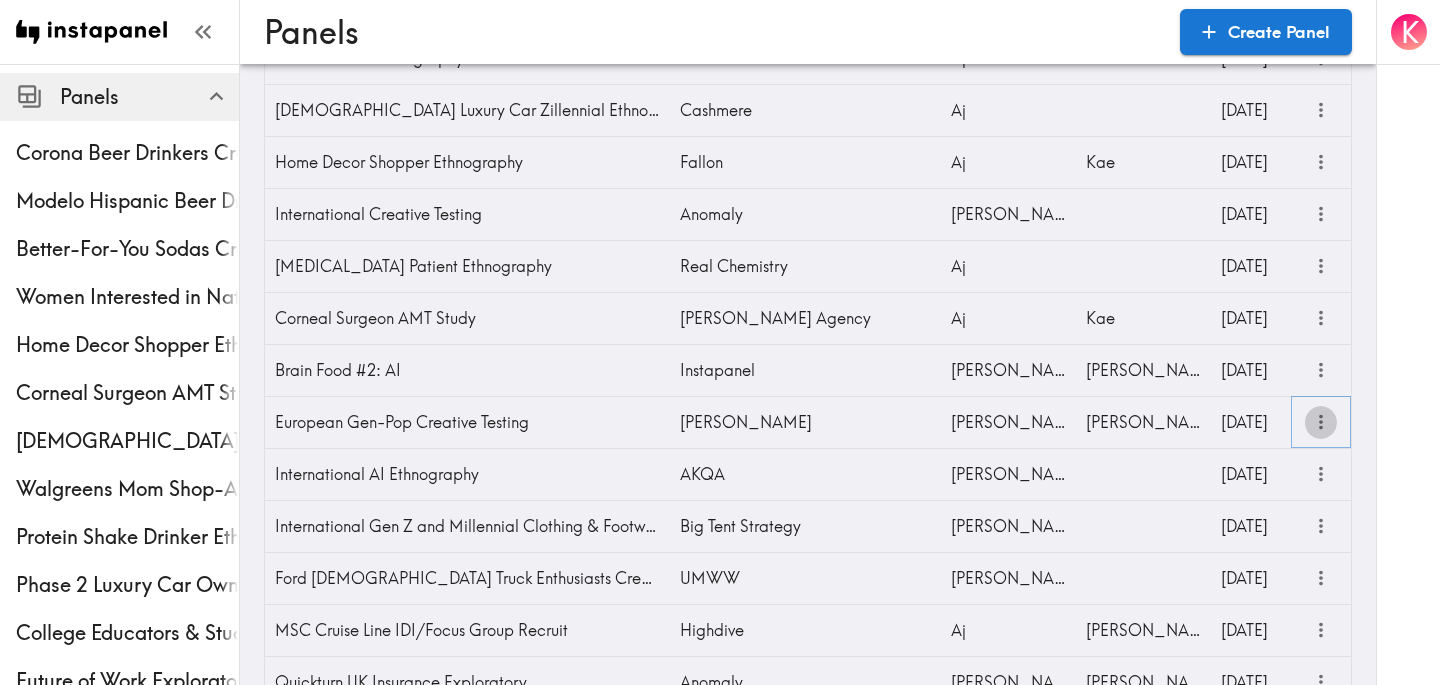 click 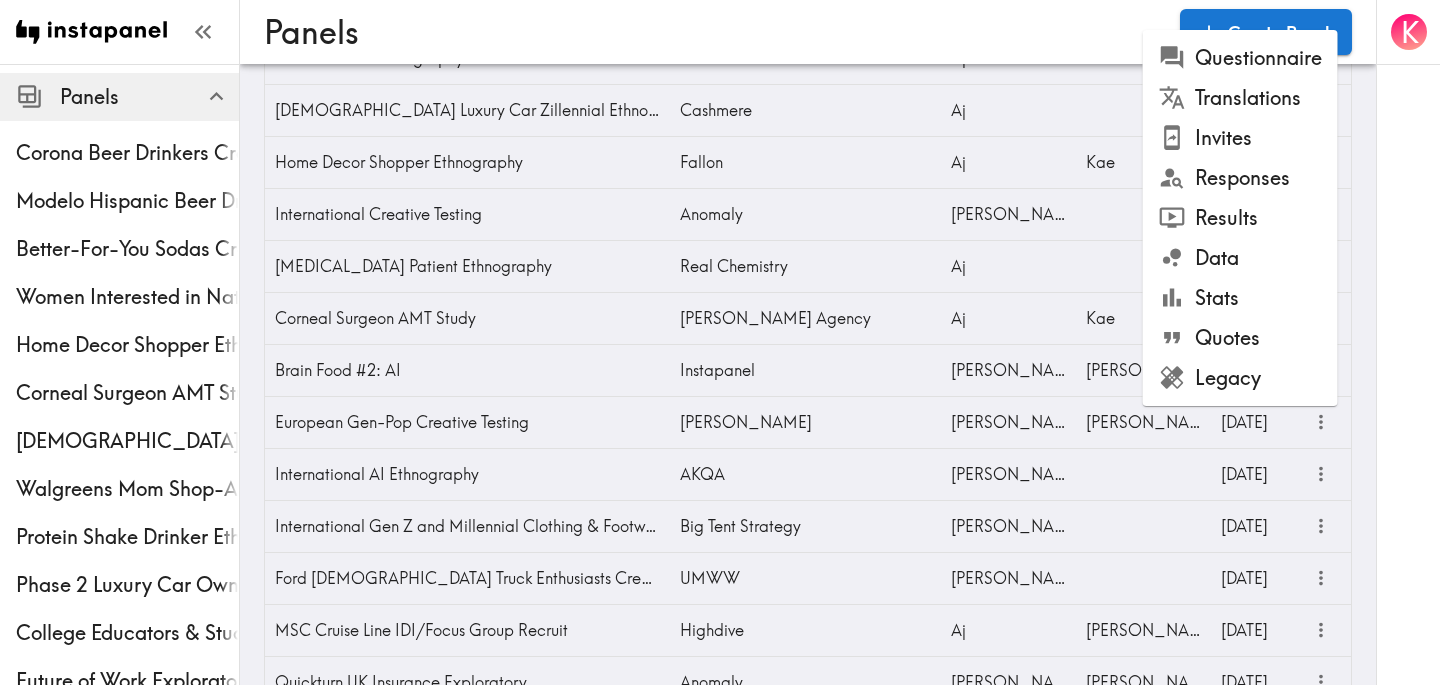 click on "Responses" at bounding box center [1240, 178] 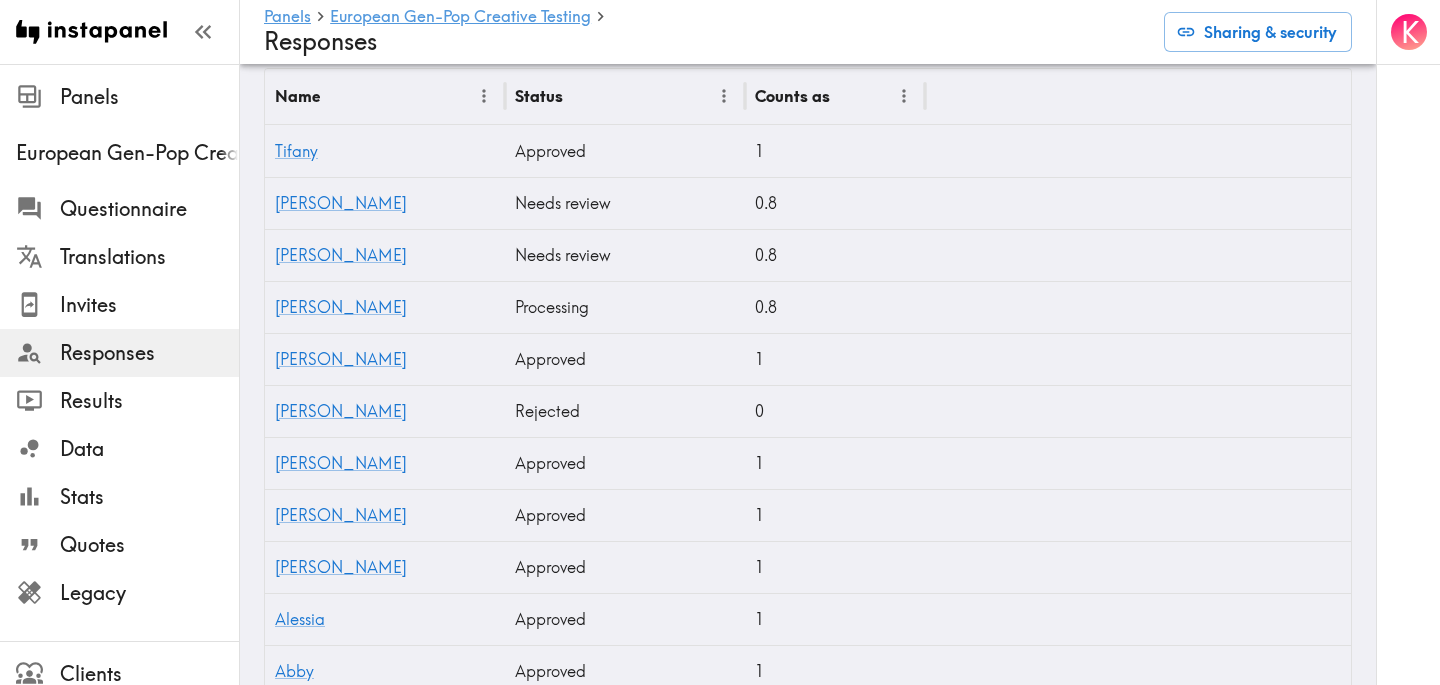scroll, scrollTop: 0, scrollLeft: 0, axis: both 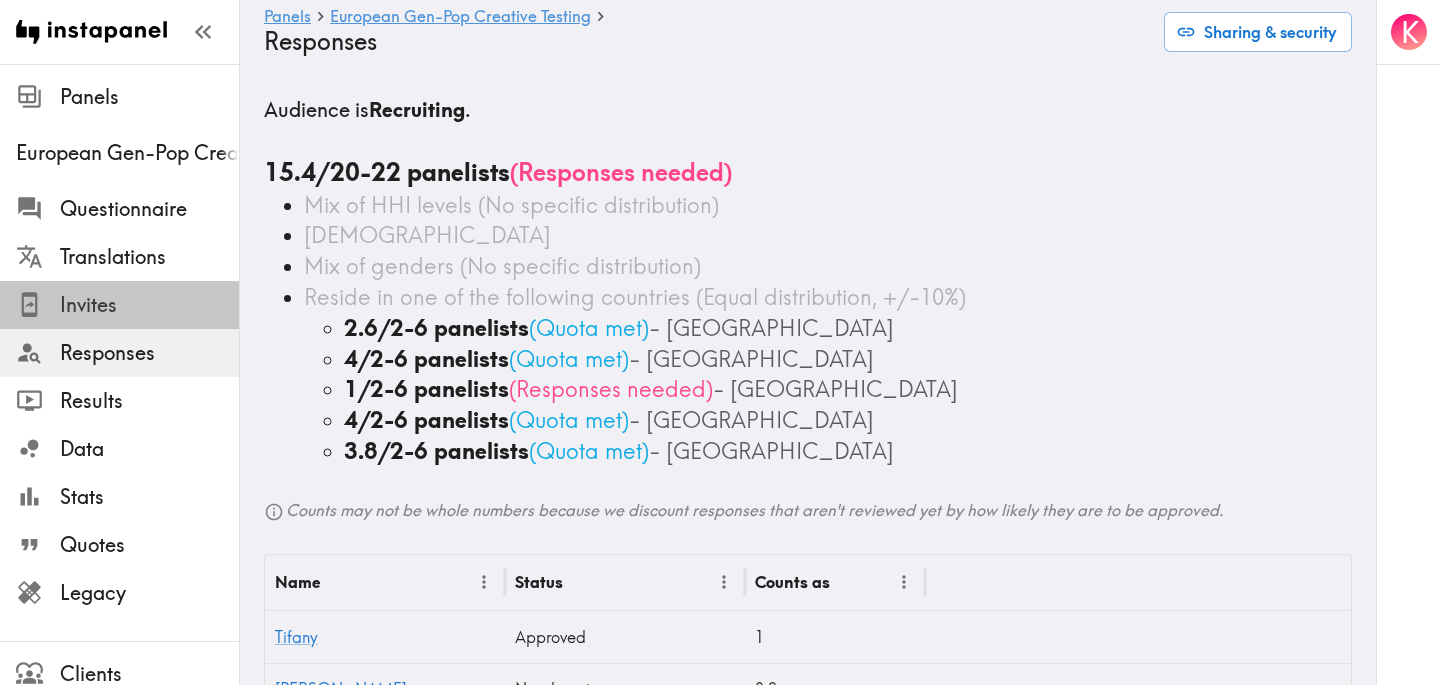 click on "Invites" at bounding box center [149, 305] 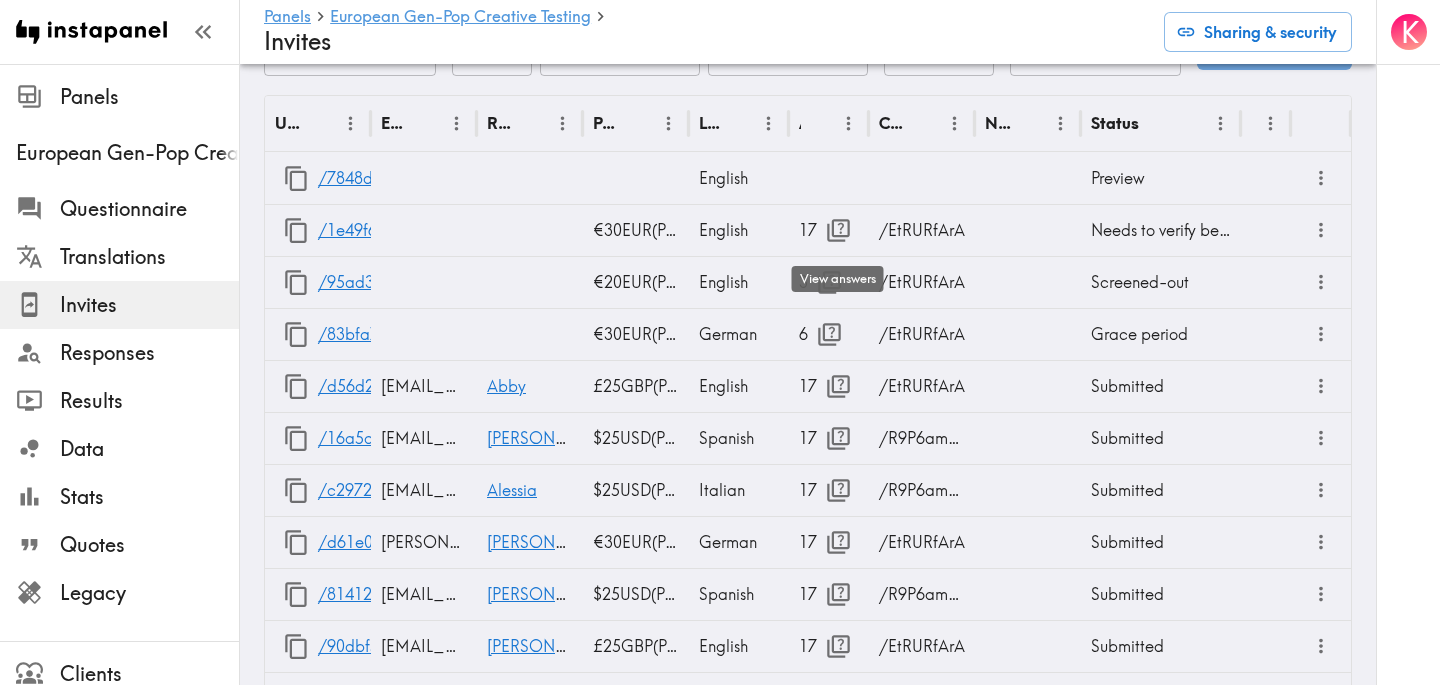 scroll, scrollTop: 992, scrollLeft: 0, axis: vertical 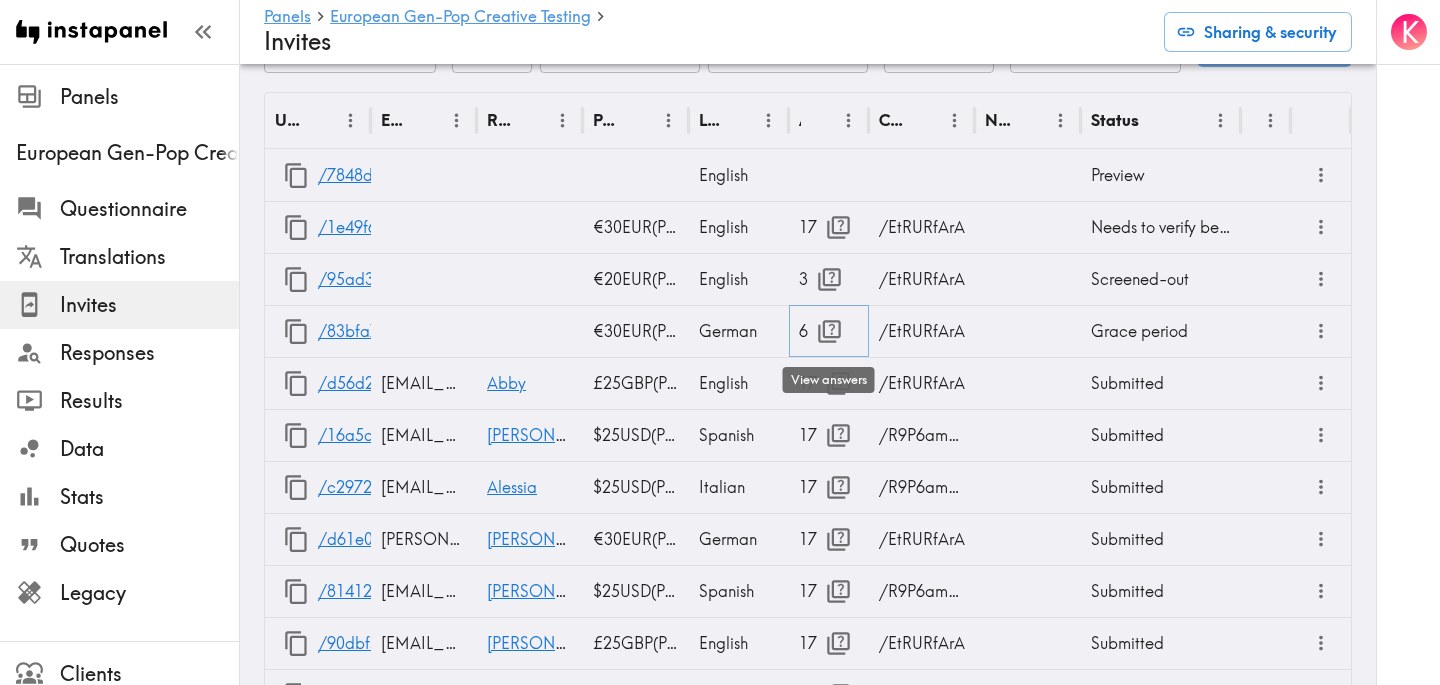 click 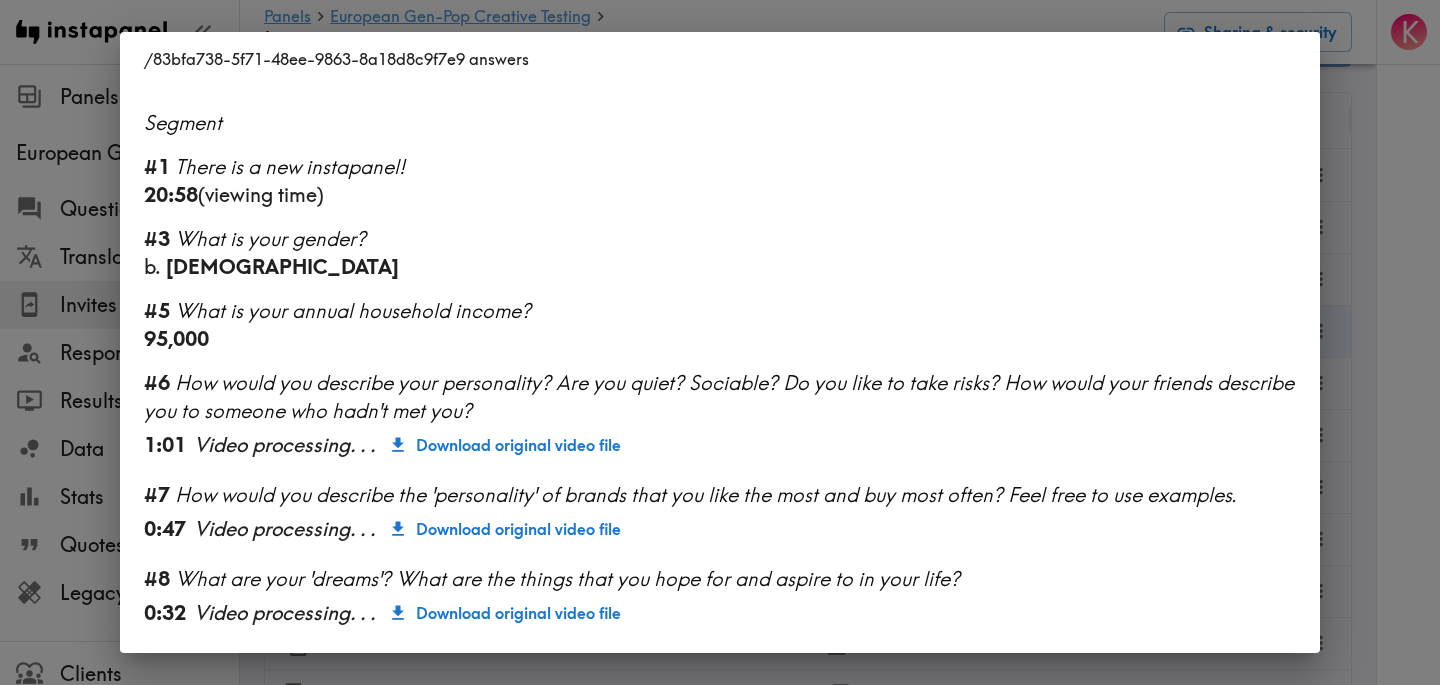 scroll, scrollTop: 0, scrollLeft: 0, axis: both 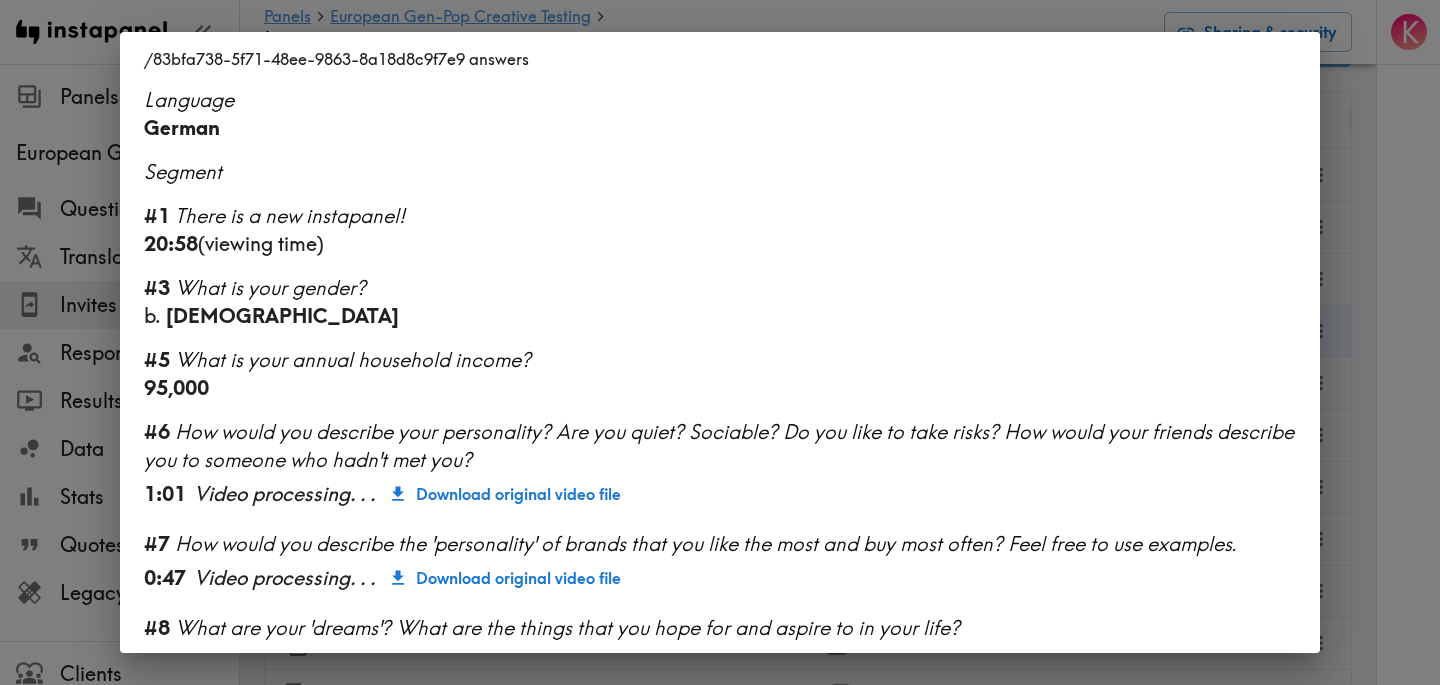 click on "/83bfa738-5f71-48ee-9863-8a18d8c9f7e9 answers Language German Segment #1   There is a new instapanel! 20:58  (viewing time) #3   What is your gender? b.   Female #5   What is your annual household income? 95,000 #6   How would you describe your personality? Are you quiet? Sociable? Do you like to take risks? How would your friends describe you to someone who hadn't met you? 1:01 Video processing . . . Download original video file #7   How would you describe the 'personality' of brands that you like the most and buy most often? Feel free to use examples. 0:47 Video processing . . . Download original video file #8   What are your 'dreams'? What are the things that you hope for and aspire to in your life? 0:32 Video processing . . . Download original video file" at bounding box center (720, 342) 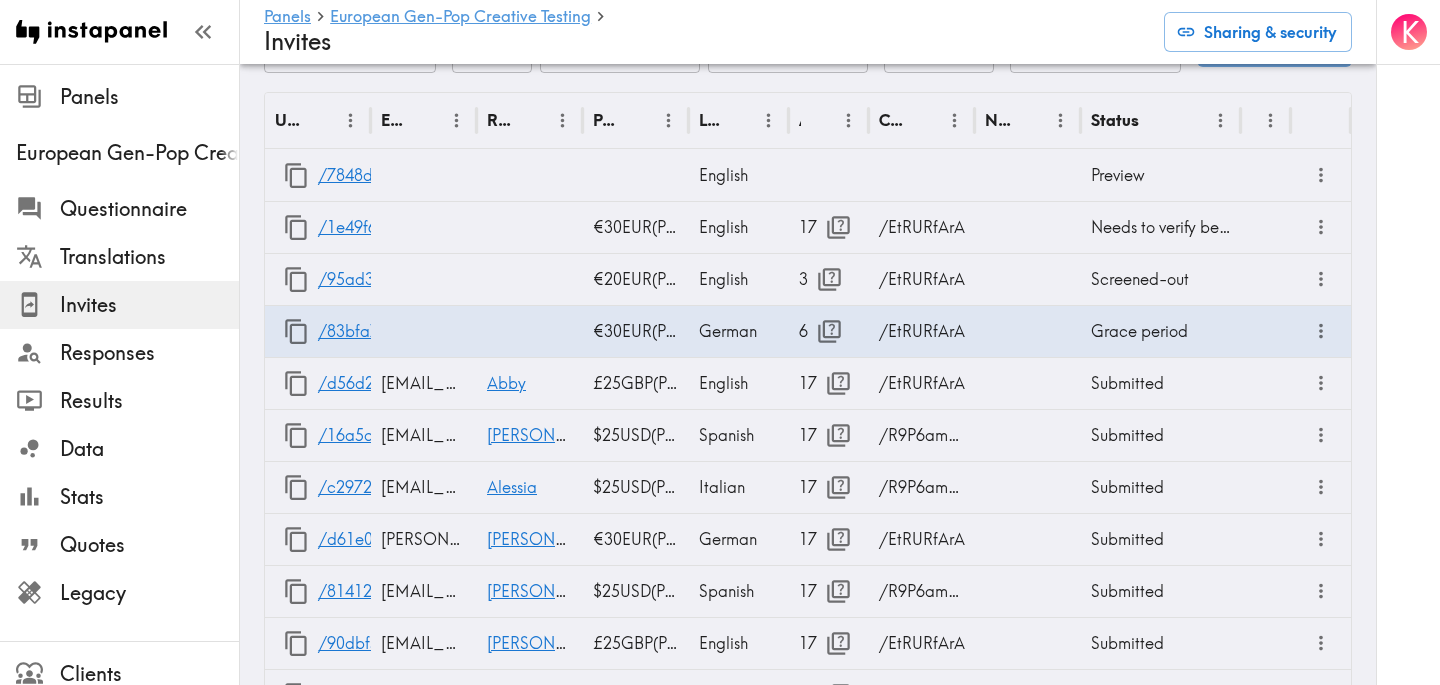 click on "K" at bounding box center (1408, 342) 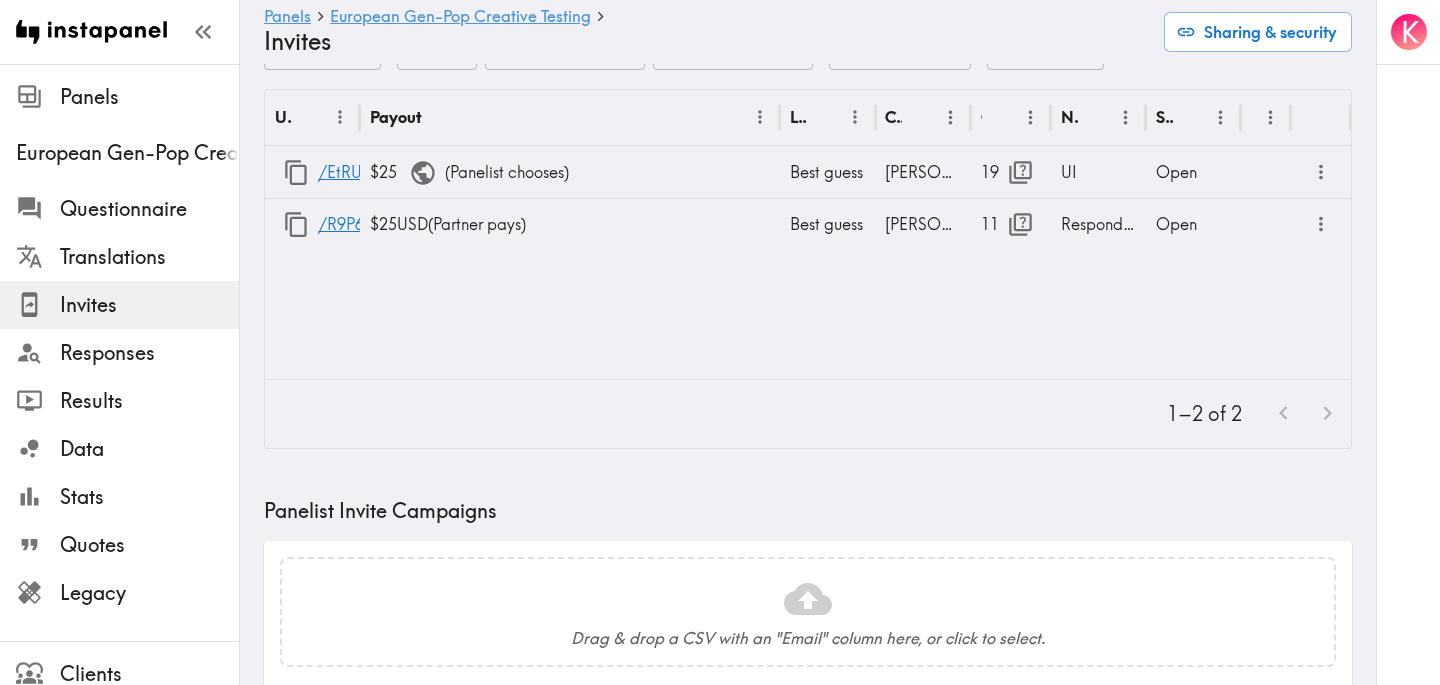 scroll, scrollTop: 0, scrollLeft: 0, axis: both 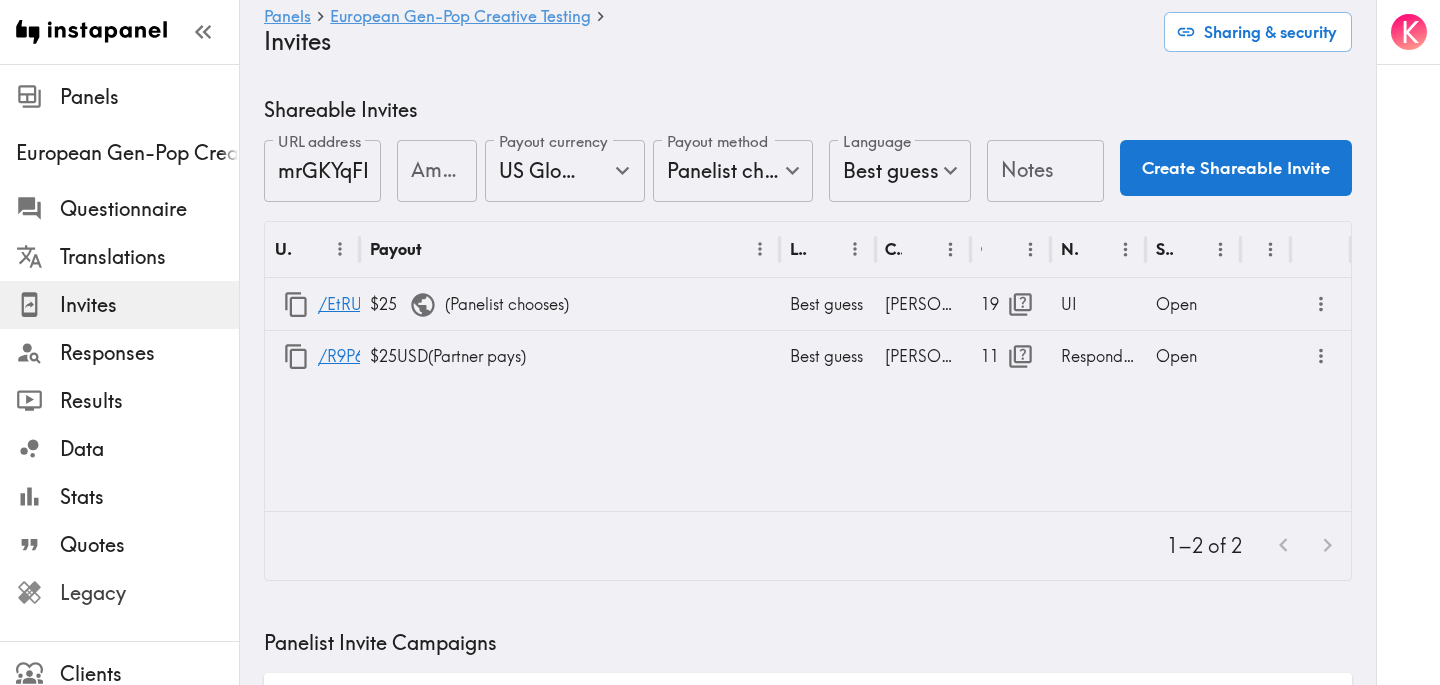 click on "Legacy" at bounding box center (149, 593) 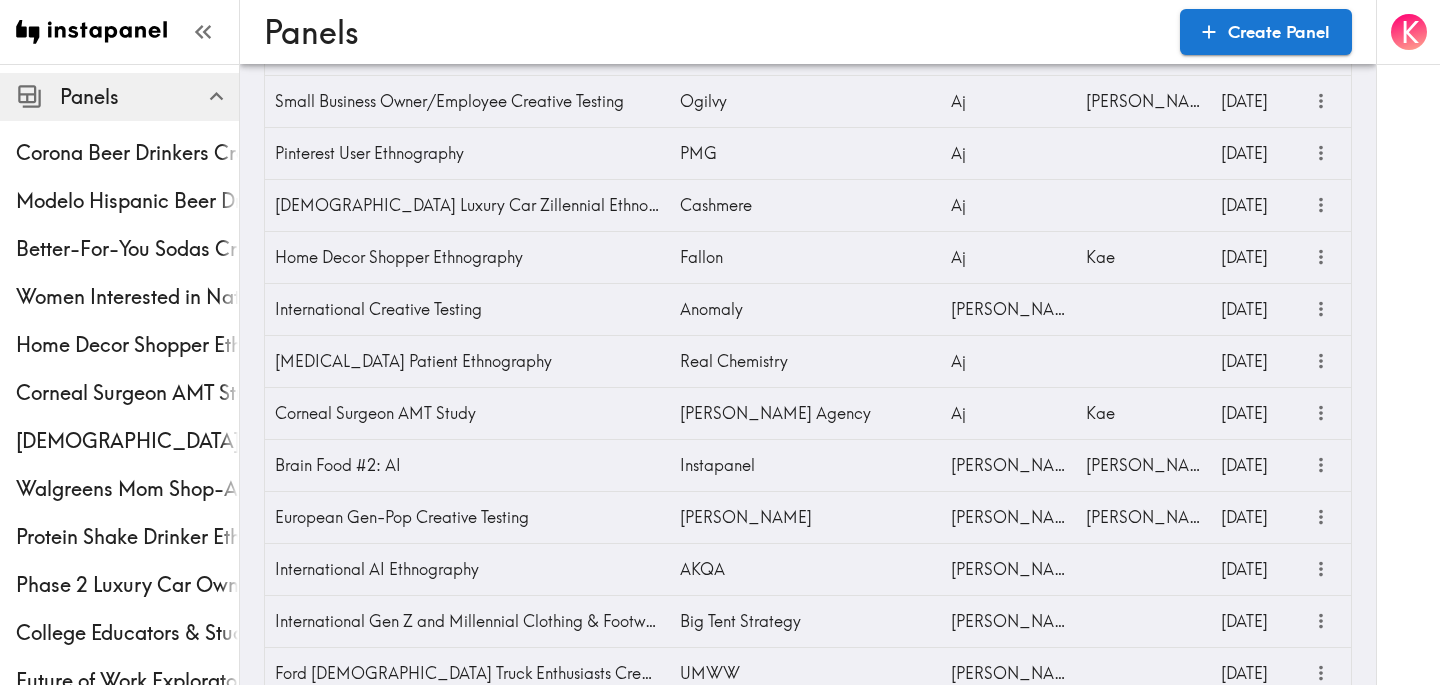 scroll, scrollTop: 967, scrollLeft: 0, axis: vertical 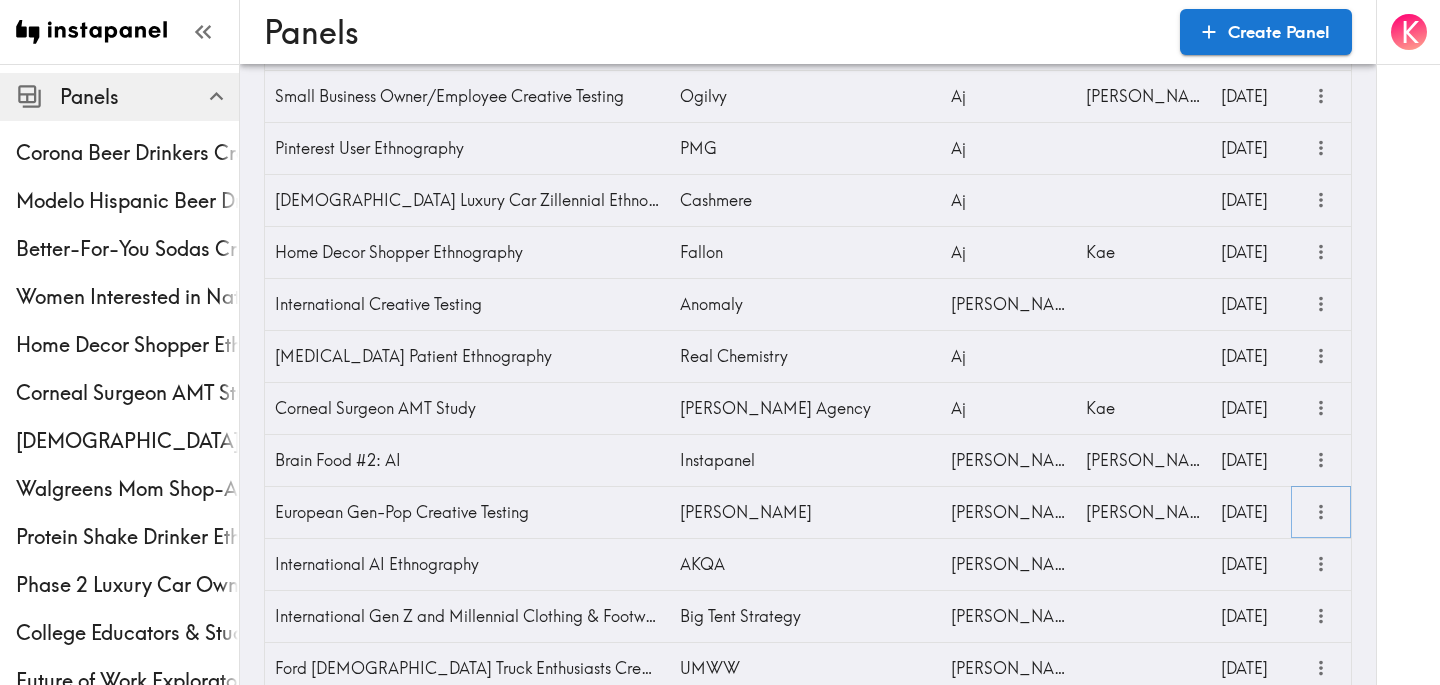 click 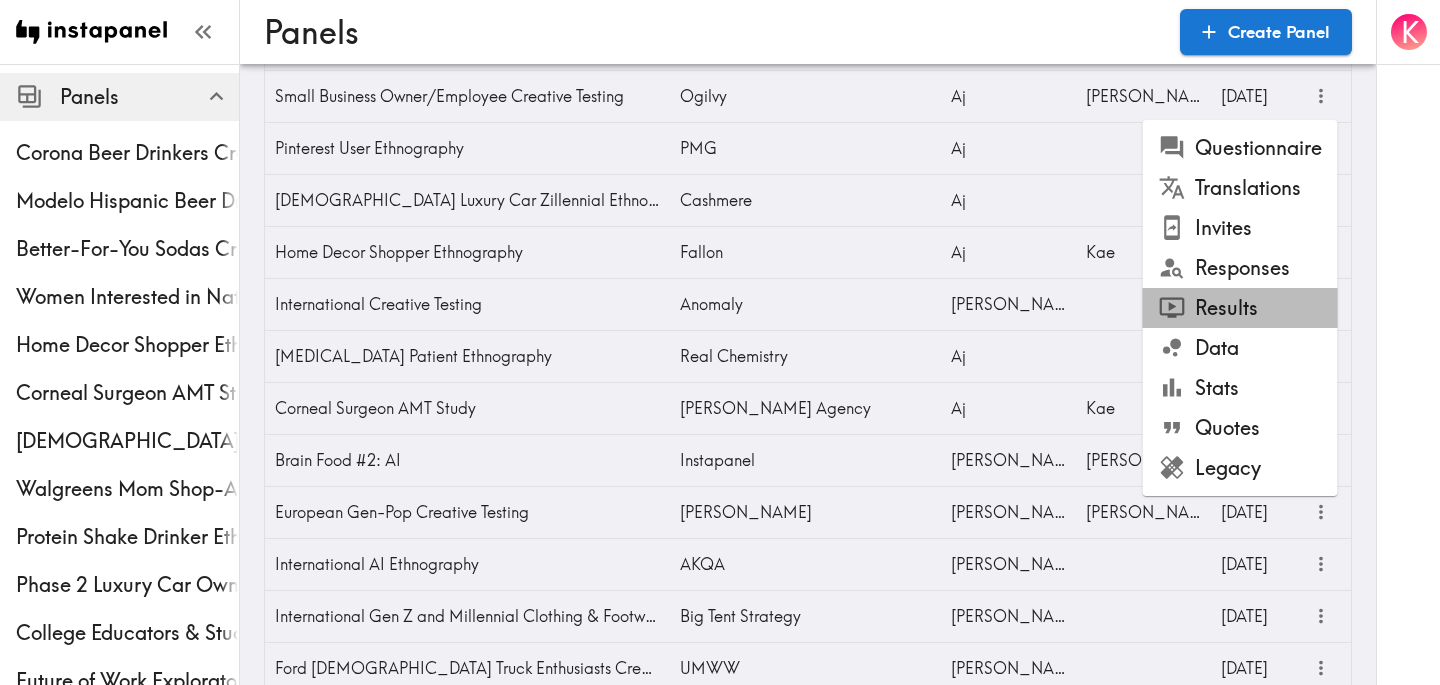 click on "Results" at bounding box center (1240, 308) 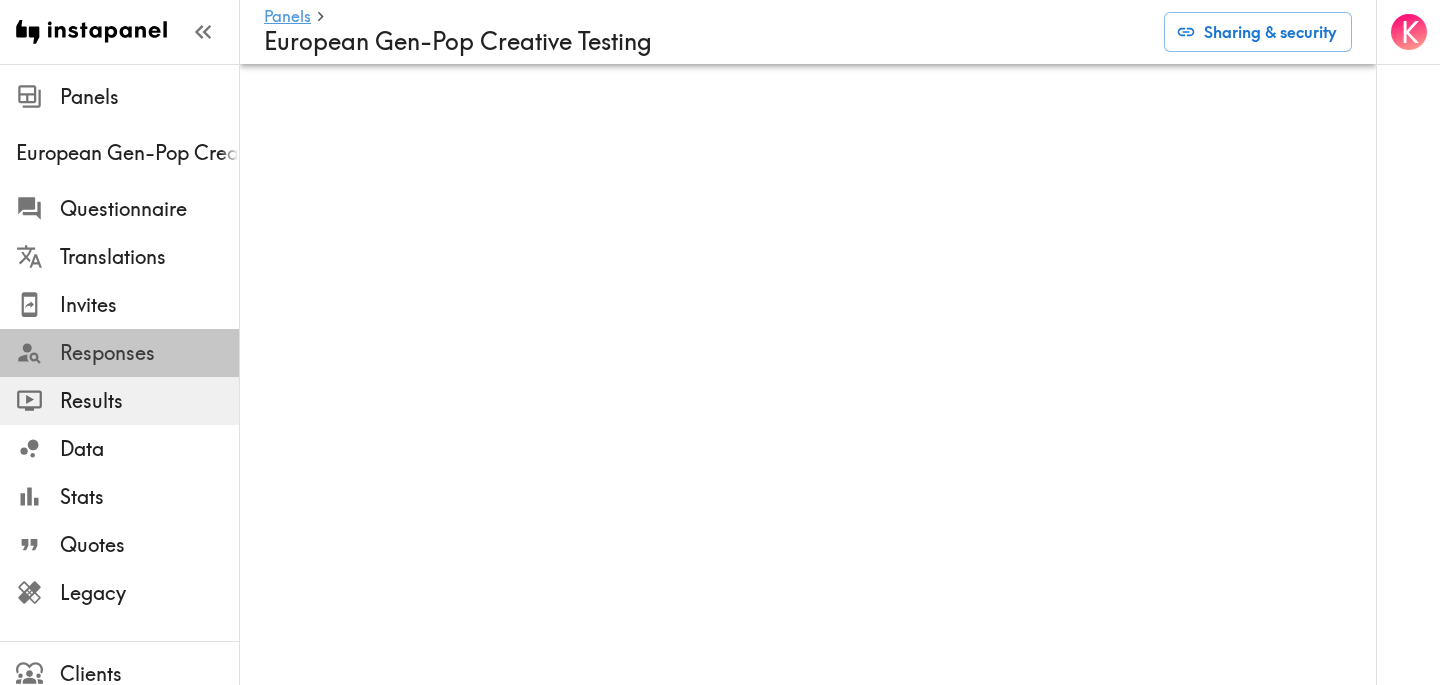 click on "Responses" at bounding box center (149, 353) 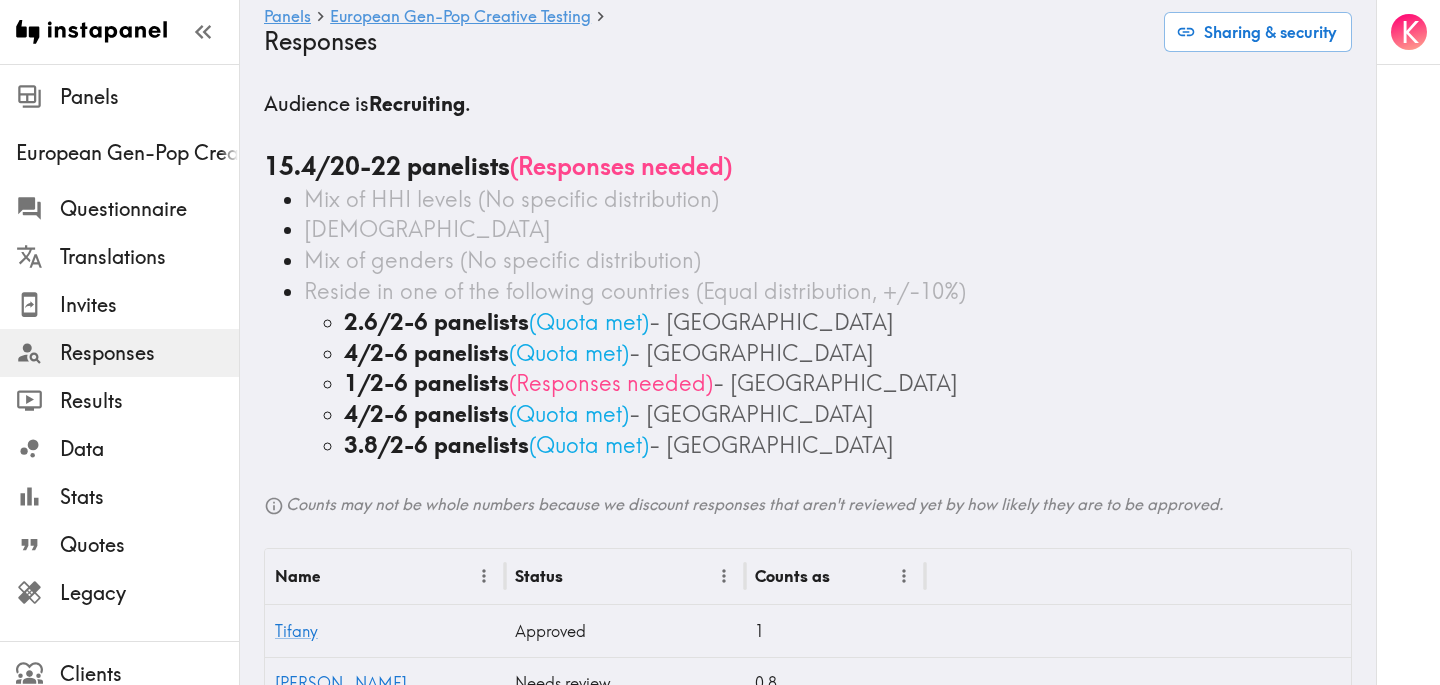 scroll, scrollTop: 0, scrollLeft: 0, axis: both 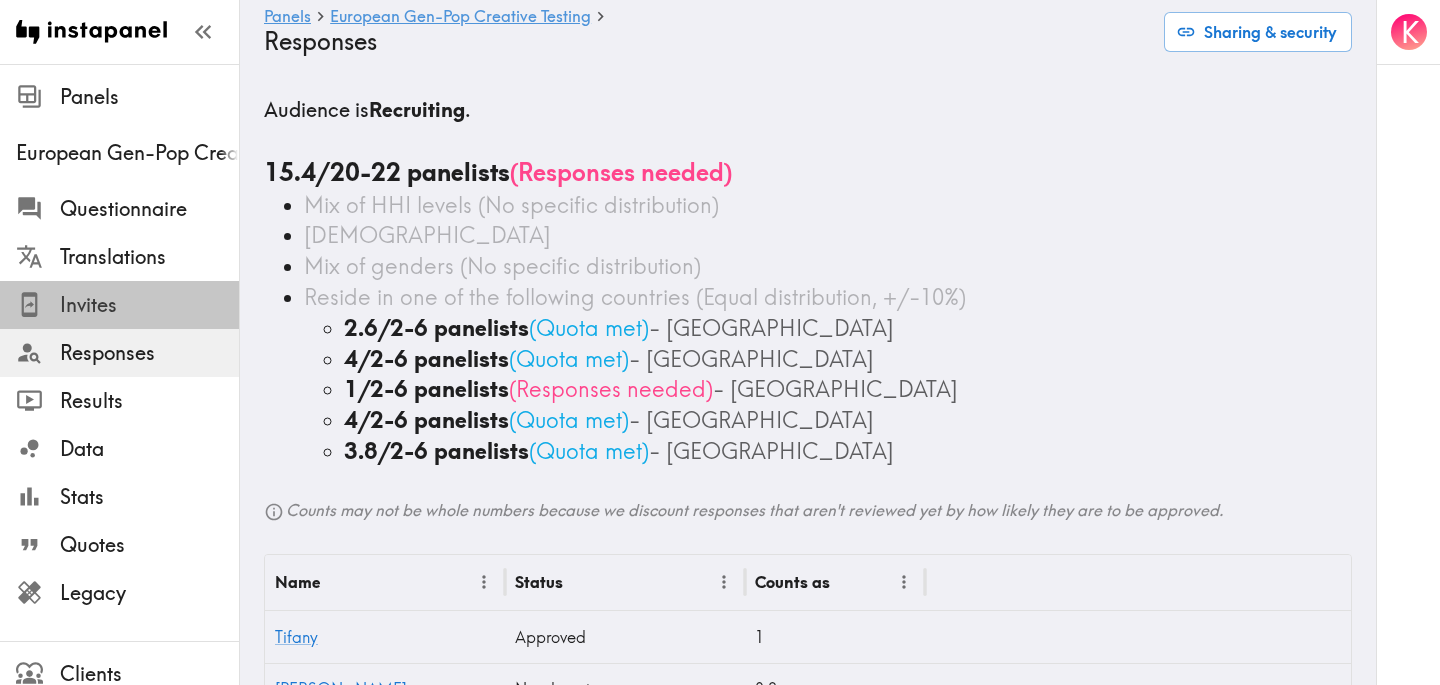 click on "Invites" at bounding box center [149, 305] 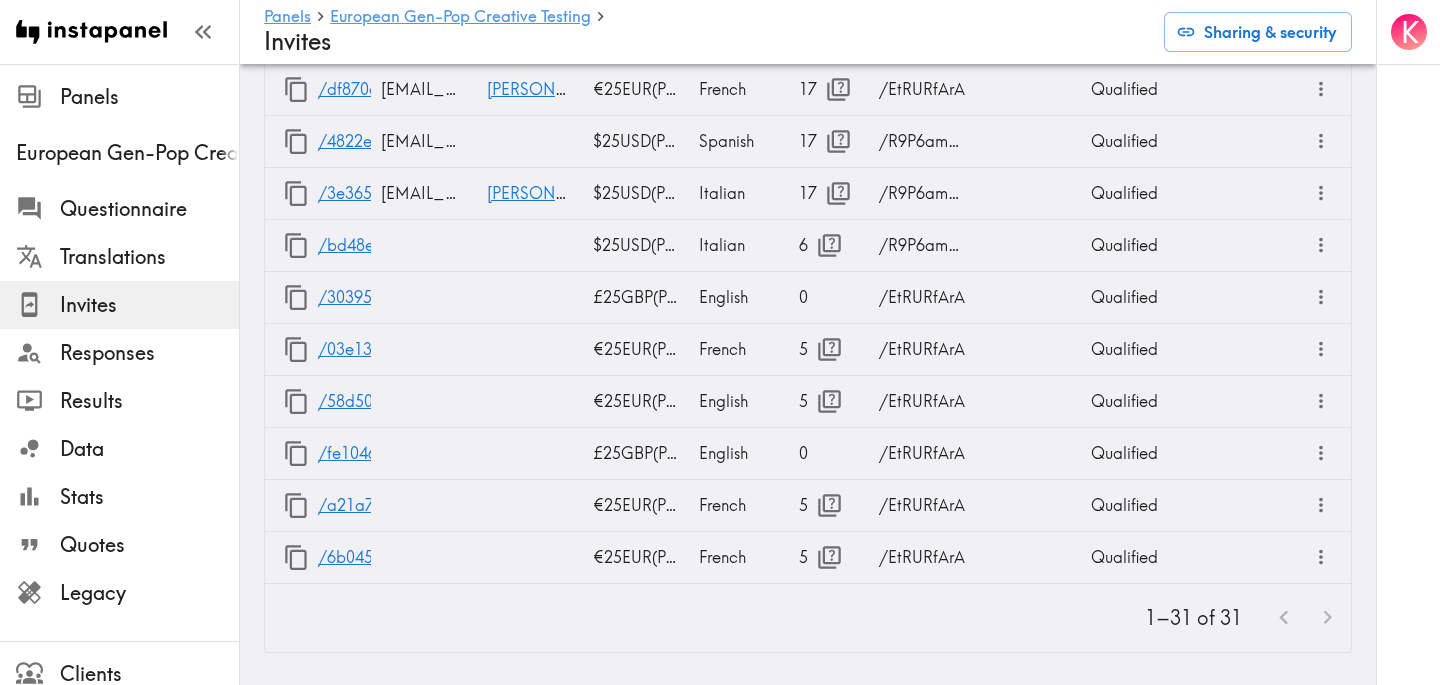 scroll, scrollTop: 2169, scrollLeft: 0, axis: vertical 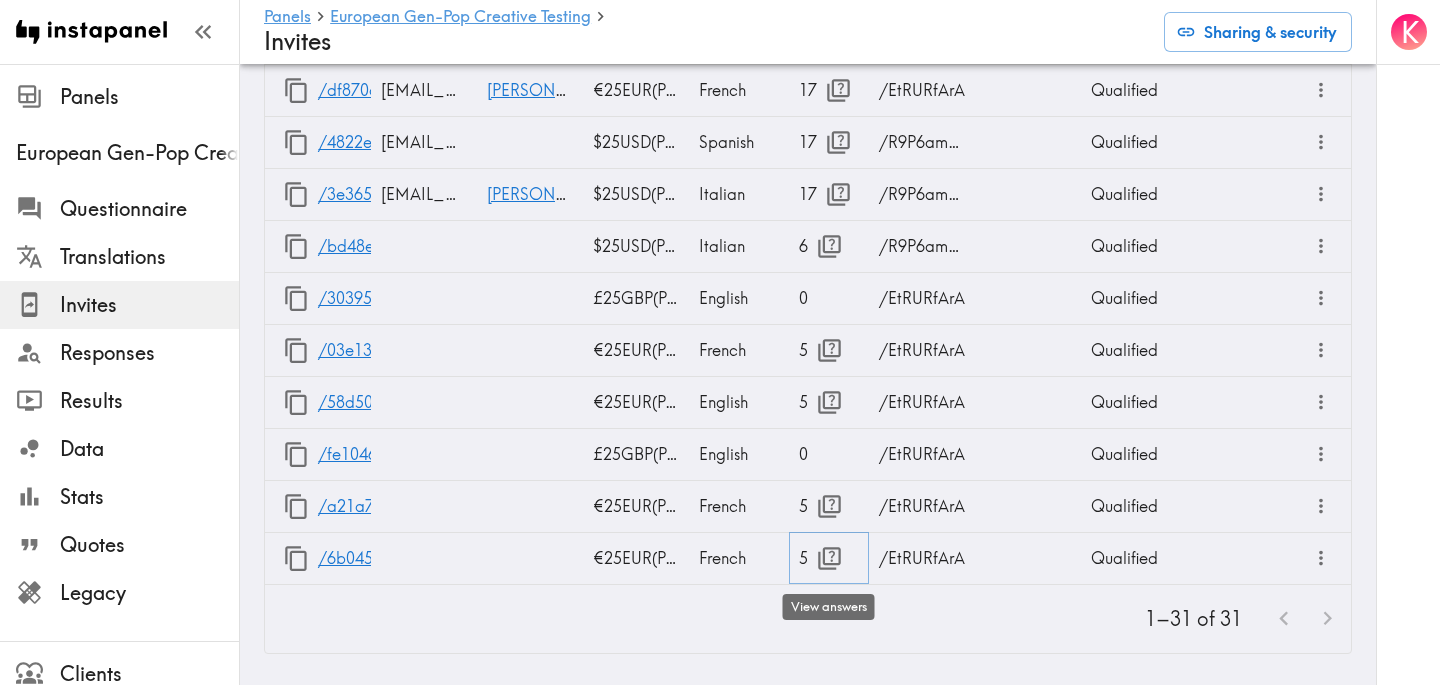 click 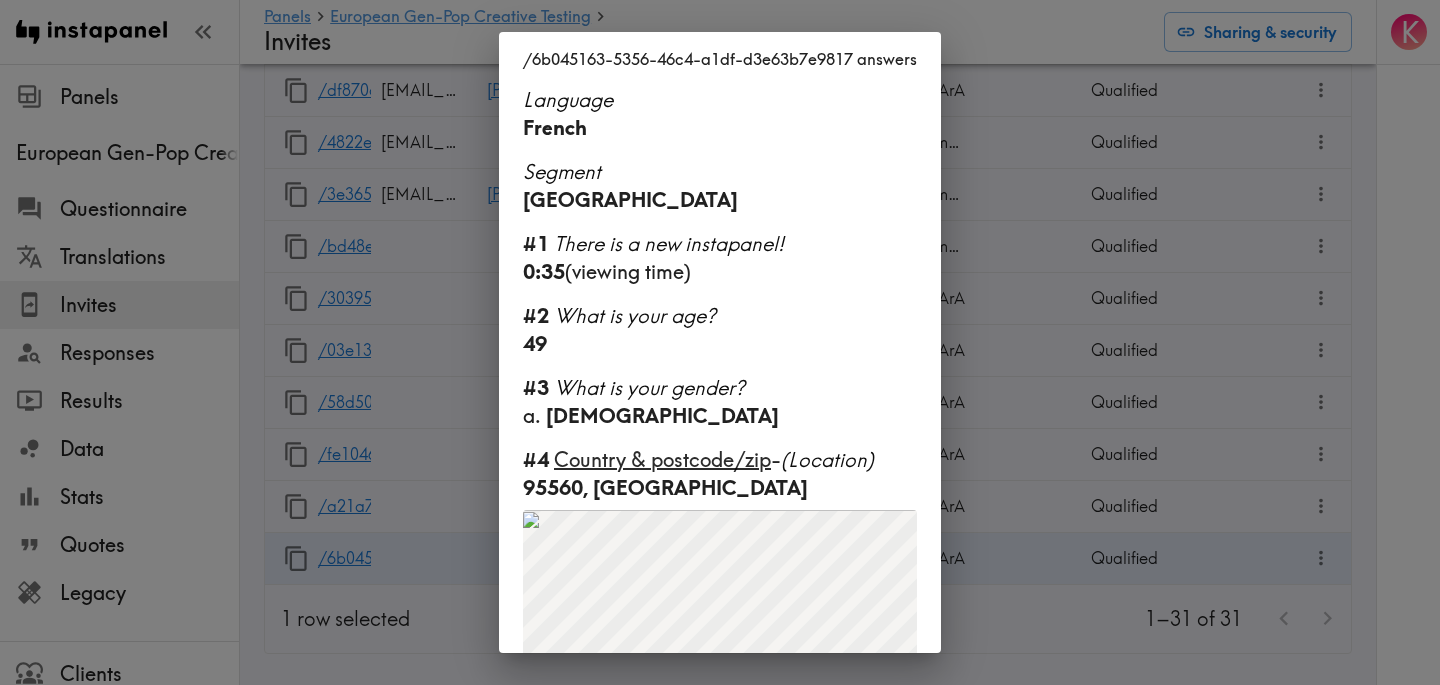 scroll, scrollTop: 249, scrollLeft: 0, axis: vertical 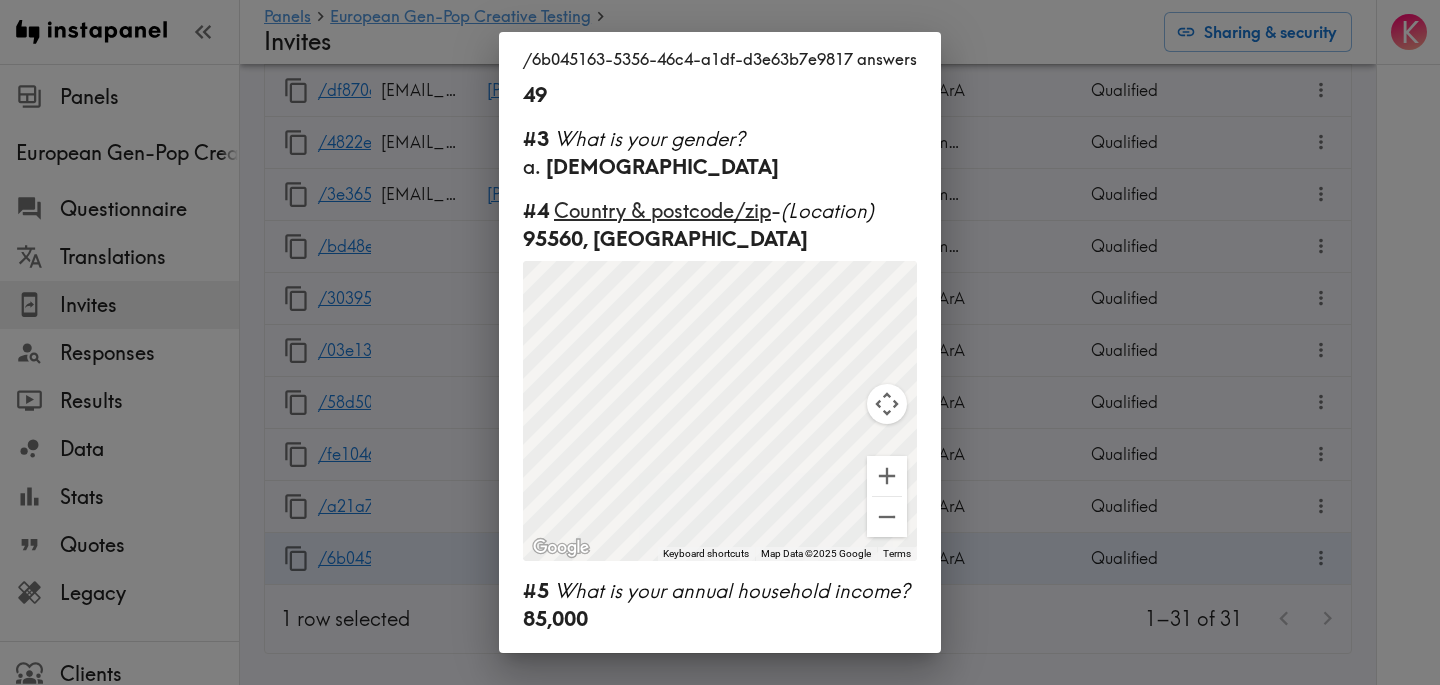 click on "/6b045163-5356-46c4-a1df-d3e63b7e9817 answers Language French Segment France #1   There is a new instapanel! 0:35  (viewing time) #2   What is your age? [DEMOGRAPHIC_DATA] #3   What is your gender? a.   [DEMOGRAPHIC_DATA] #4   Country & postcode/zip  -  (Location) 95560, [GEOGRAPHIC_DATA] ← Move left → Move right ↑ Move up ↓ Move down + Zoom in - Zoom out Home Jump left by 75% End Jump right by 75% Page Up Jump up by 75% Page Down Jump down by 75% To navigate, press the arrow keys. To activate drag with keyboard, press Alt + Enter. Once in keyboard drag state, use the arrow keys to move the marker. To complete the drag, press the Enter key. To cancel, press Escape. Keyboard shortcuts Map Data Map Data ©2025 Google Map data ©2025 Google 500 km  Click to toggle between metric and imperial units Terms Report a map error #5   What is your annual household income? 85,000" at bounding box center [720, 342] 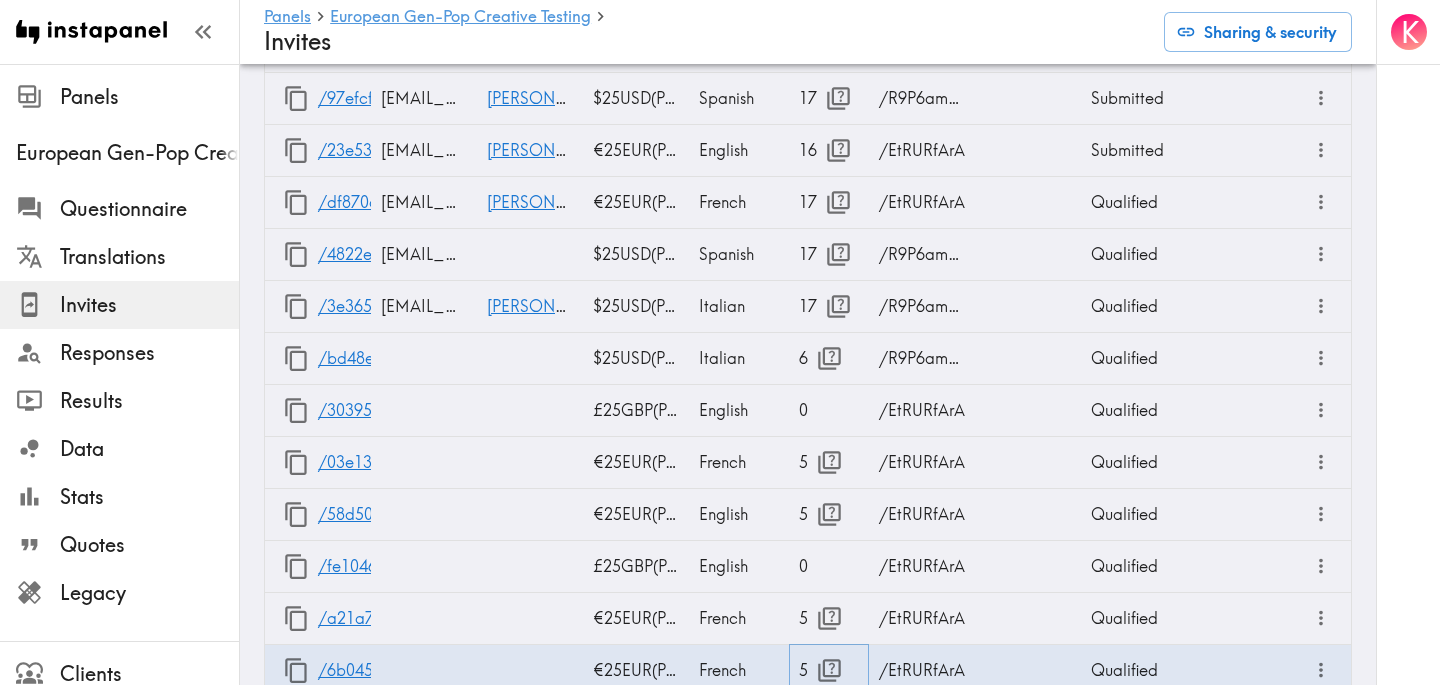 scroll, scrollTop: 2170, scrollLeft: 0, axis: vertical 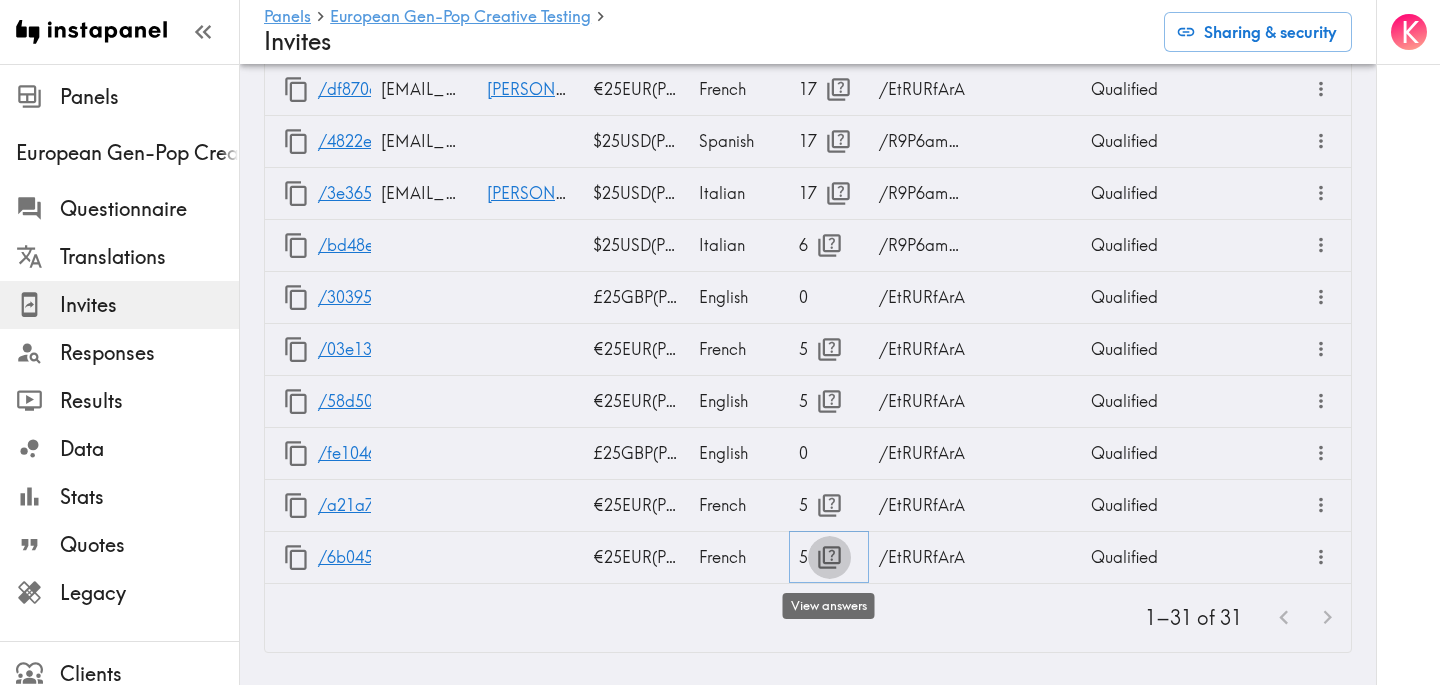 click 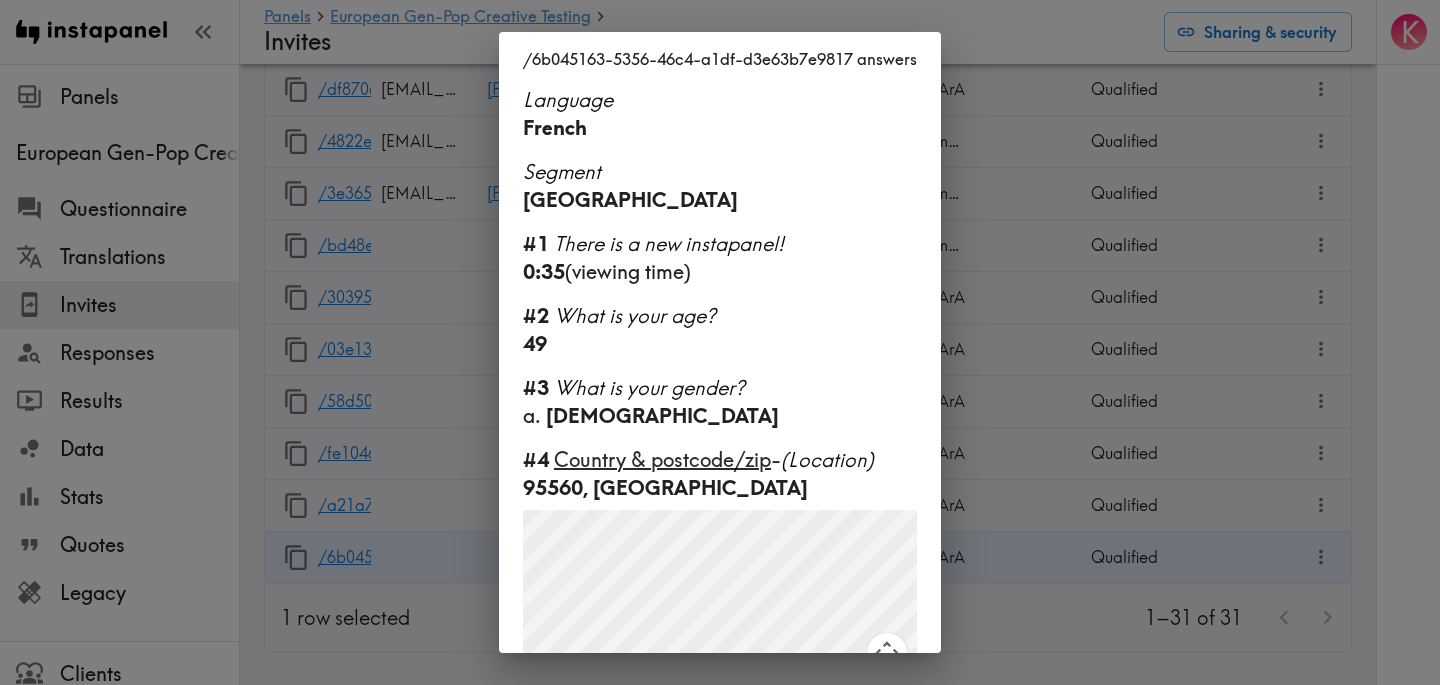 scroll, scrollTop: 249, scrollLeft: 0, axis: vertical 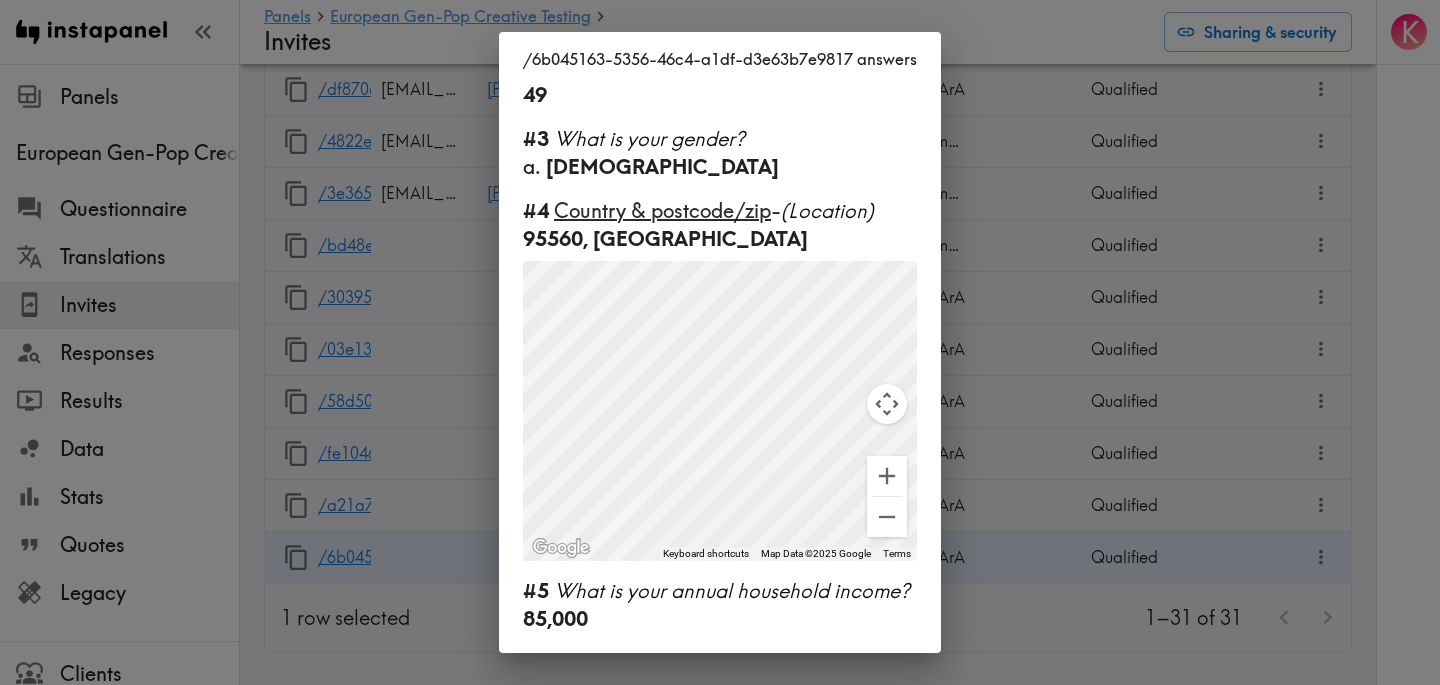click on "/6b045163-5356-46c4-a1df-d3e63b7e9817 answers Language French Segment France #1   There is a new instapanel! 0:35  (viewing time) #2   What is your age? [DEMOGRAPHIC_DATA] #3   What is your gender? a.   [DEMOGRAPHIC_DATA] #4   Country & postcode/zip  -  (Location) 95560, [GEOGRAPHIC_DATA] ← Move left → Move right ↑ Move up ↓ Move down + Zoom in - Zoom out Home Jump left by 75% End Jump right by 75% Page Up Jump up by 75% Page Down Jump down by 75% To navigate, press the arrow keys. To activate drag with keyboard, press Alt + Enter. Once in keyboard drag state, use the arrow keys to move the marker. To complete the drag, press the Enter key. To cancel, press Escape. Keyboard shortcuts Map Data Map Data ©2025 Google Map data ©2025 Google 500 km  Click to toggle between metric and imperial units Terms Report a map error #5   What is your annual household income? 85,000" at bounding box center [720, 342] 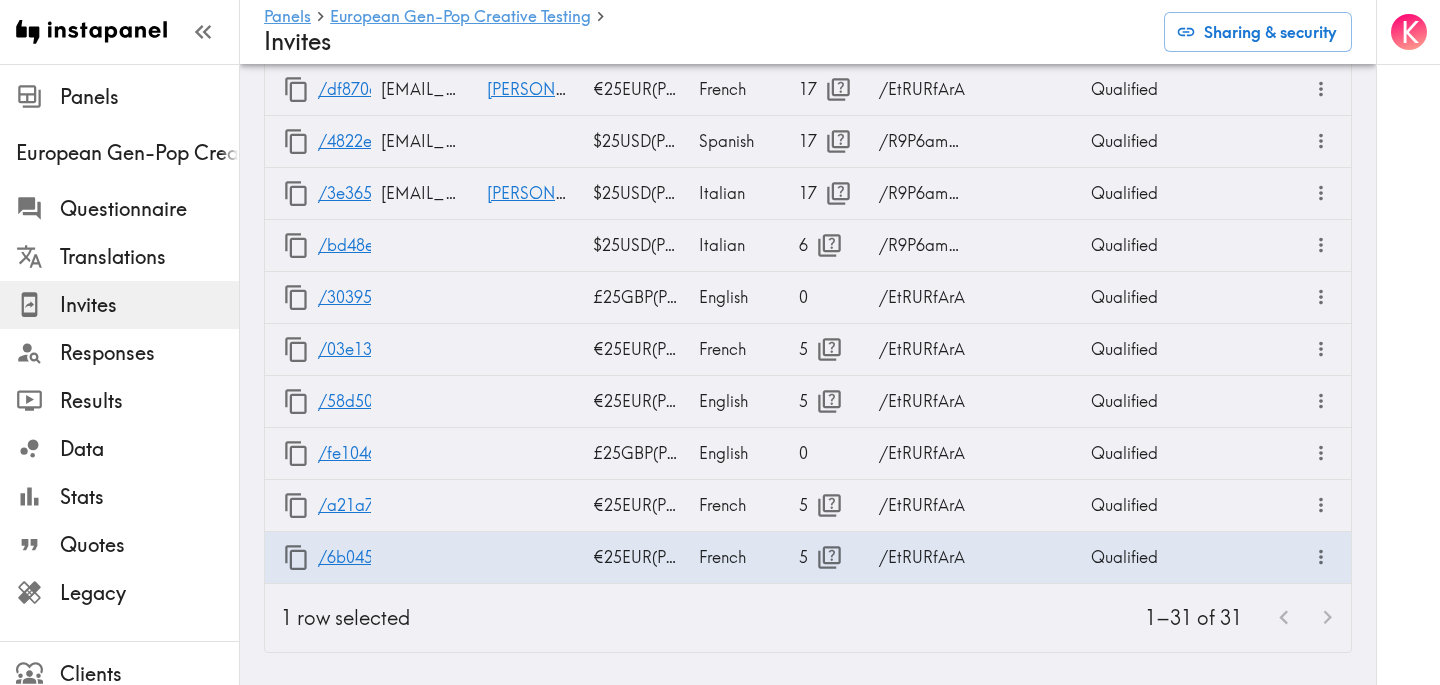 click on "1–31 of 31" at bounding box center (888, 618) 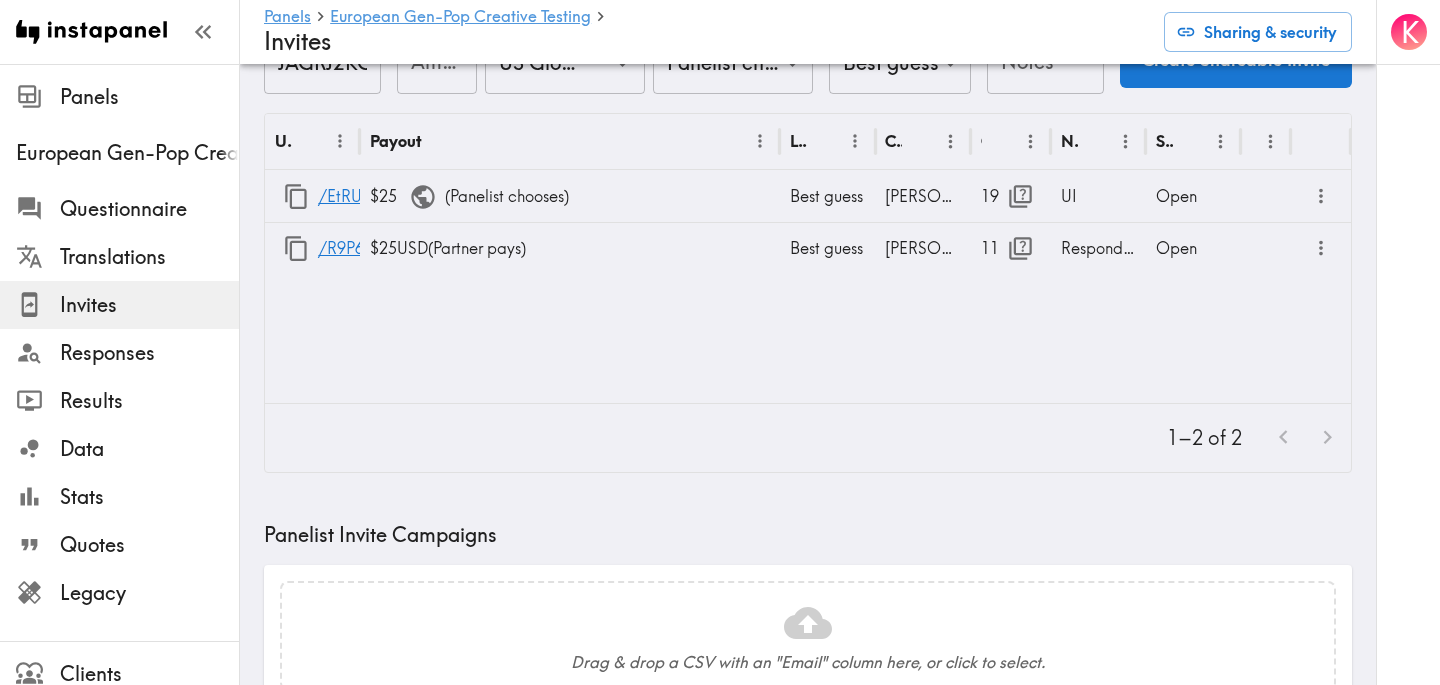 scroll, scrollTop: 0, scrollLeft: 0, axis: both 